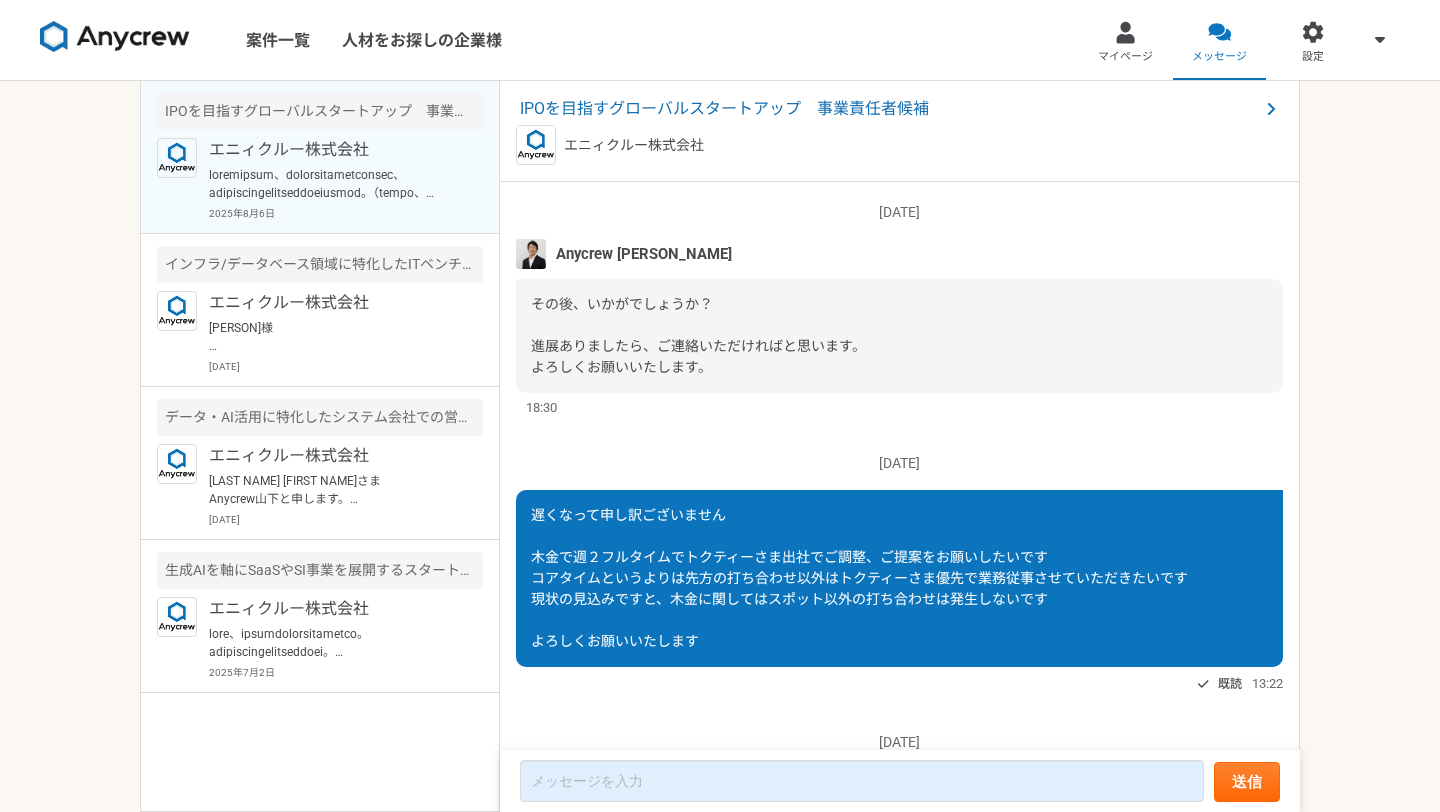 scroll, scrollTop: 0, scrollLeft: 0, axis: both 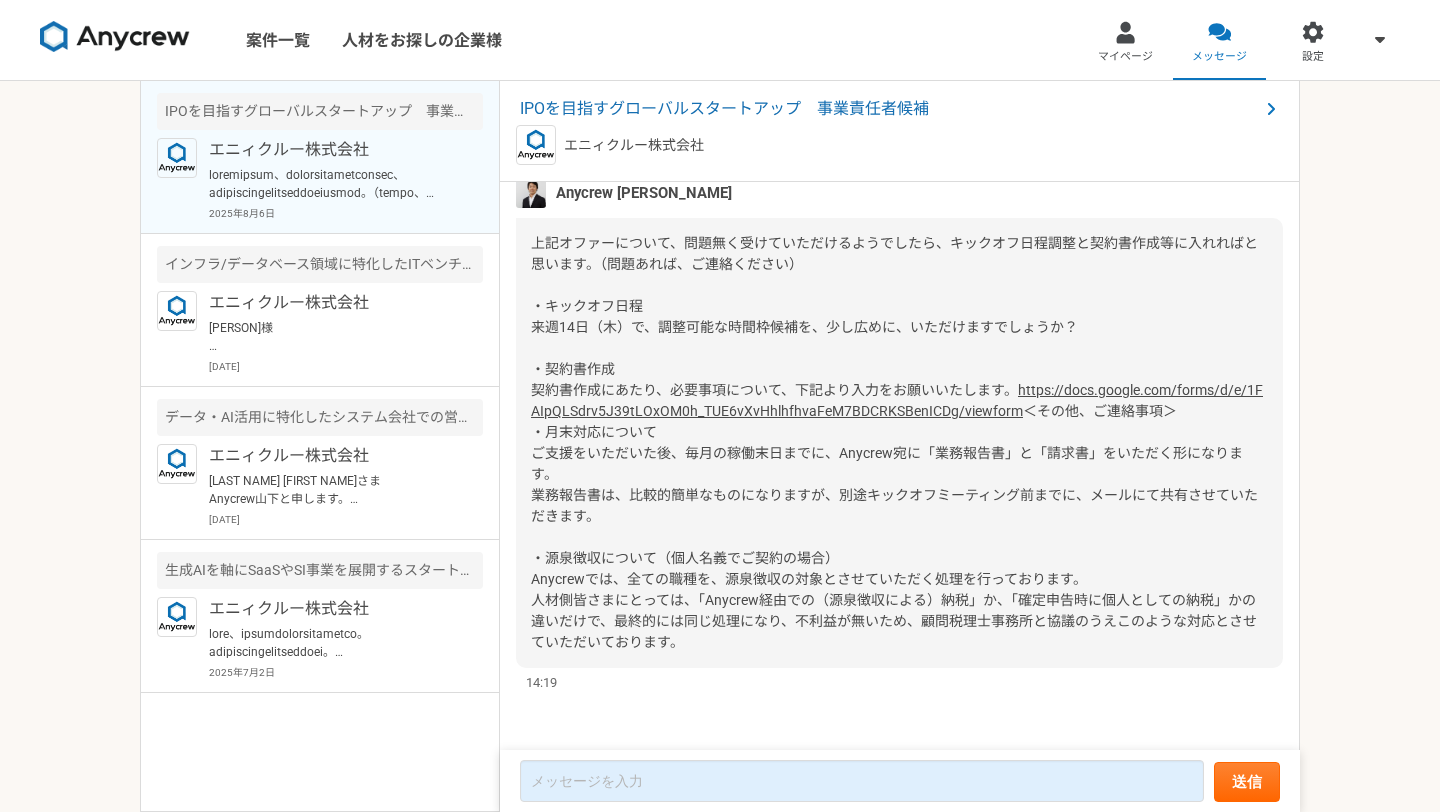 click on "＜その他、ご連絡事項＞
・月末対応について
ご支援をいただいた後、毎月の稼働末日までに、Anycrew宛に「業務報告書」と「請求書」をいただく形になります。
業務報告書は、比較的簡単なものになりますが、別途キックオフミーティング前までに、メールにて共有させていただきます。
・源泉徴収について（個人名義でご契約の場合）
Anycrewでは、全ての職種を、源泉徴収の対象とさせていただく処理を行っております。
人材側皆さまにとっては、「Anycrew経由での（源泉徴収による）納税」か、「確定申告時に個人としての納税」かの違いだけで、最終的には同じ処理になり、不利益が無いため、顧問税理士事務所と協議のうえこのような対応とさせていただいております。" at bounding box center (894, 526) 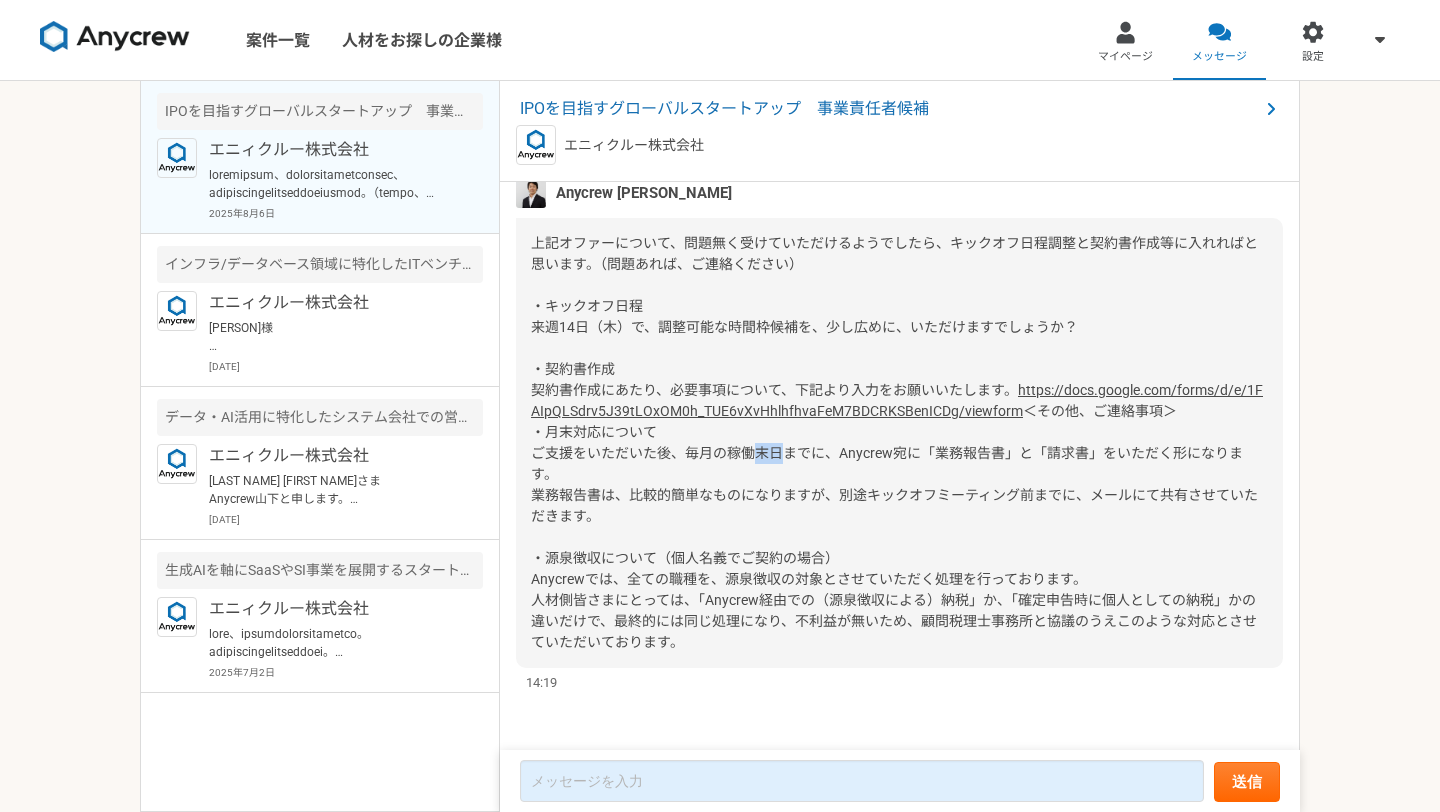 click on "＜その他、ご連絡事項＞
・月末対応について
ご支援をいただいた後、毎月の稼働末日までに、Anycrew宛に「業務報告書」と「請求書」をいただく形になります。
業務報告書は、比較的簡単なものになりますが、別途キックオフミーティング前までに、メールにて共有させていただきます。
・源泉徴収について（個人名義でご契約の場合）
Anycrewでは、全ての職種を、源泉徴収の対象とさせていただく処理を行っております。
人材側皆さまにとっては、「Anycrew経由での（源泉徴収による）納税」か、「確定申告時に個人としての納税」かの違いだけで、最終的には同じ処理になり、不利益が無いため、顧問税理士事務所と協議のうえこのような対応とさせていただいております。" at bounding box center (894, 526) 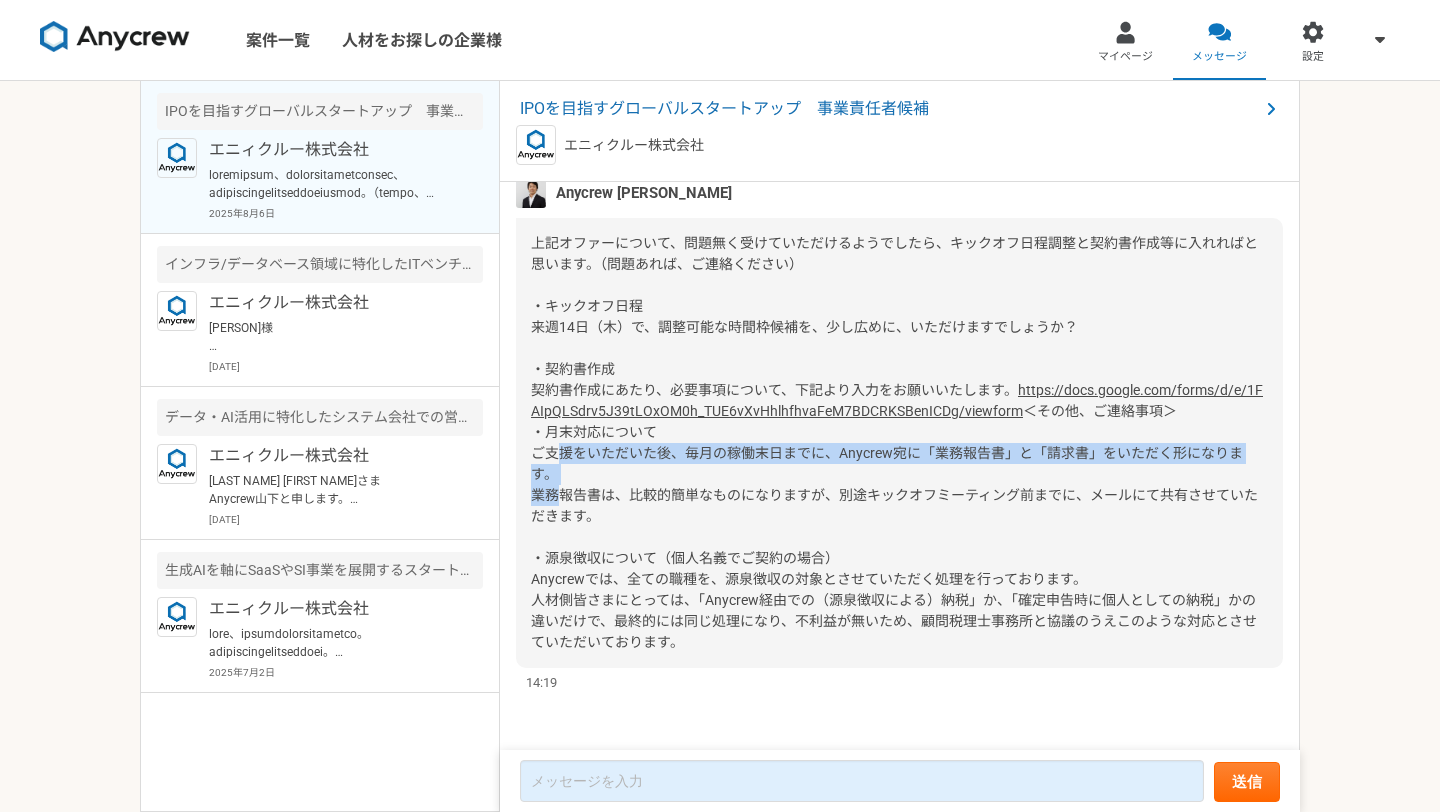 click on "＜その他、ご連絡事項＞
・月末対応について
ご支援をいただいた後、毎月の稼働末日までに、Anycrew宛に「業務報告書」と「請求書」をいただく形になります。
業務報告書は、比較的簡単なものになりますが、別途キックオフミーティング前までに、メールにて共有させていただきます。
・源泉徴収について（個人名義でご契約の場合）
Anycrewでは、全ての職種を、源泉徴収の対象とさせていただく処理を行っております。
人材側皆さまにとっては、「Anycrew経由での（源泉徴収による）納税」か、「確定申告時に個人としての納税」かの違いだけで、最終的には同じ処理になり、不利益が無いため、顧問税理士事務所と協議のうえこのような対応とさせていただいております。" at bounding box center (894, 526) 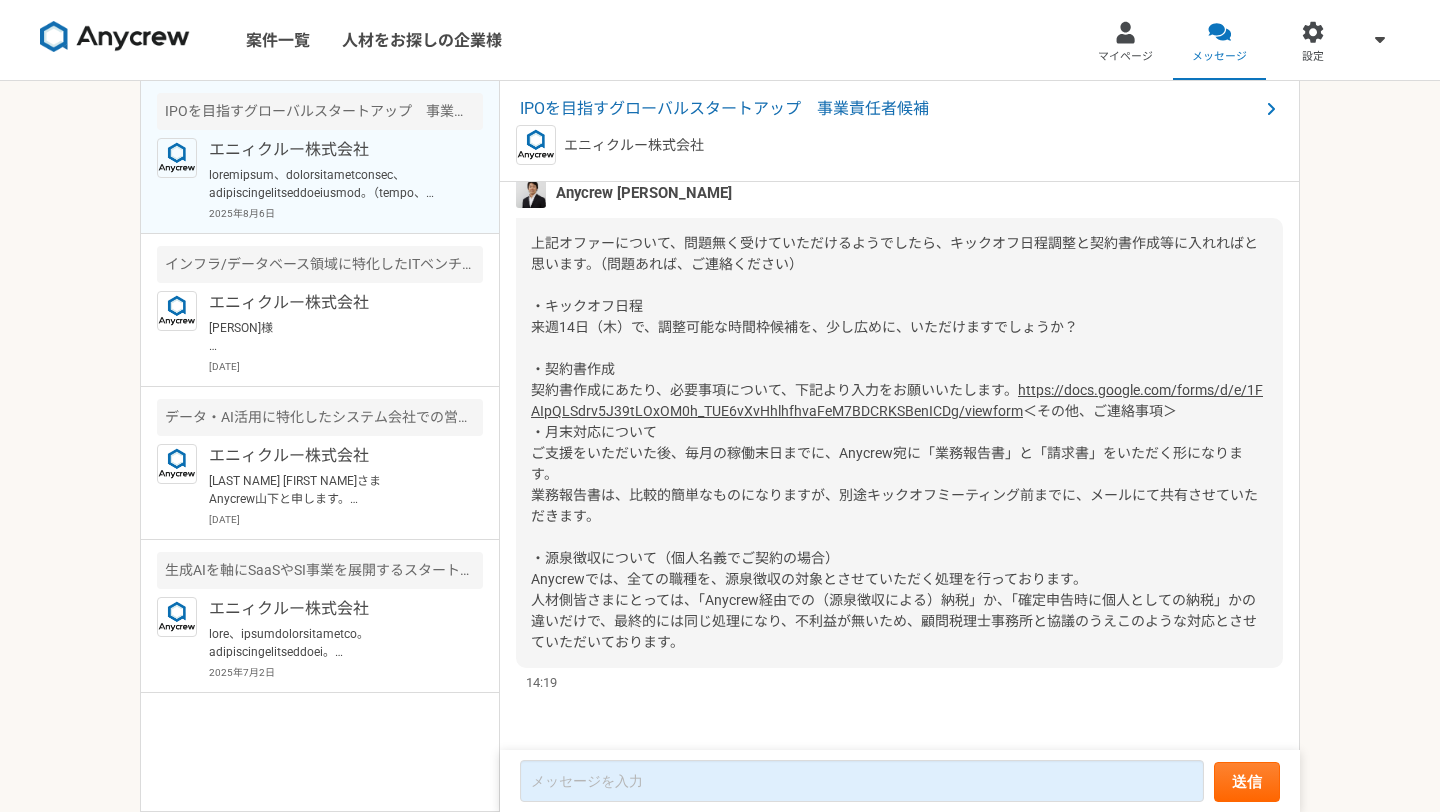 scroll, scrollTop: 3524, scrollLeft: 0, axis: vertical 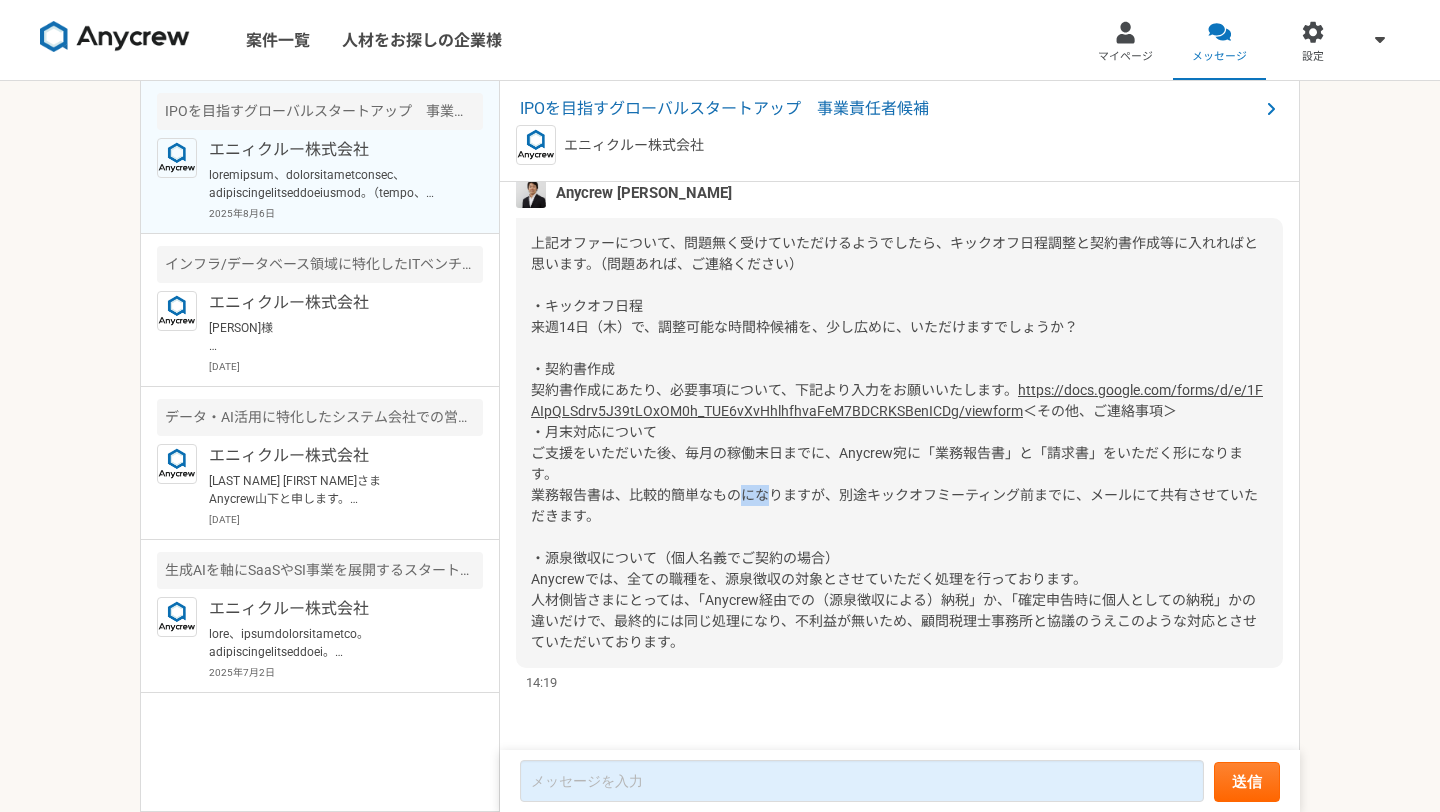 click on "＜その他、ご連絡事項＞
・月末対応について
ご支援をいただいた後、毎月の稼働末日までに、Anycrew宛に「業務報告書」と「請求書」をいただく形になります。
業務報告書は、比較的簡単なものになりますが、別途キックオフミーティング前までに、メールにて共有させていただきます。
・源泉徴収について（個人名義でご契約の場合）
Anycrewでは、全ての職種を、源泉徴収の対象とさせていただく処理を行っております。
人材側皆さまにとっては、「Anycrew経由での（源泉徴収による）納税」か、「確定申告時に個人としての納税」かの違いだけで、最終的には同じ処理になり、不利益が無いため、顧問税理士事務所と協議のうえこのような対応とさせていただいております。" at bounding box center (894, 526) 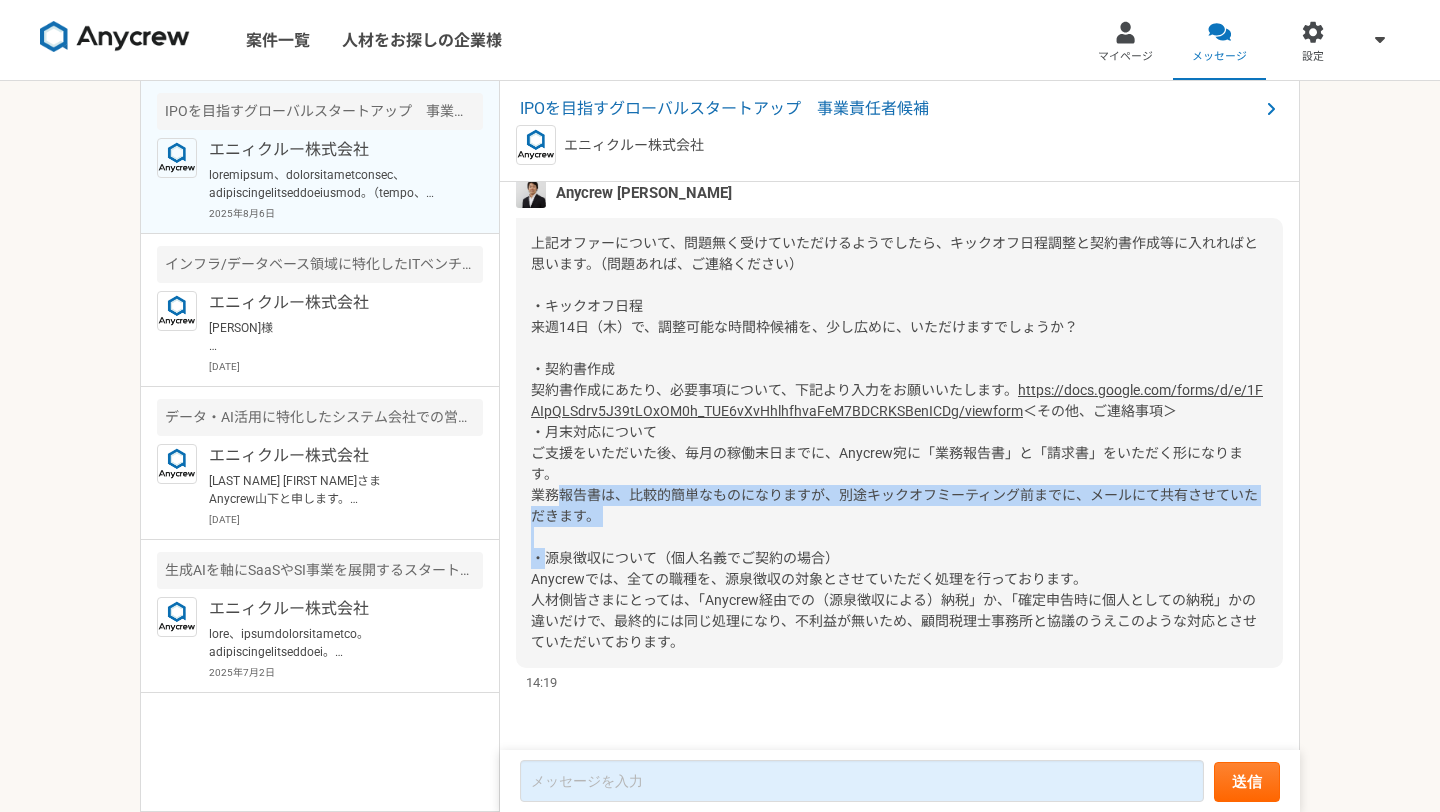 click on "＜その他、ご連絡事項＞
・月末対応について
ご支援をいただいた後、毎月の稼働末日までに、Anycrew宛に「業務報告書」と「請求書」をいただく形になります。
業務報告書は、比較的簡単なものになりますが、別途キックオフミーティング前までに、メールにて共有させていただきます。
・源泉徴収について（個人名義でご契約の場合）
Anycrewでは、全ての職種を、源泉徴収の対象とさせていただく処理を行っております。
人材側皆さまにとっては、「Anycrew経由での（源泉徴収による）納税」か、「確定申告時に個人としての納税」かの違いだけで、最終的には同じ処理になり、不利益が無いため、顧問税理士事務所と協議のうえこのような対応とさせていただいております。" at bounding box center (894, 526) 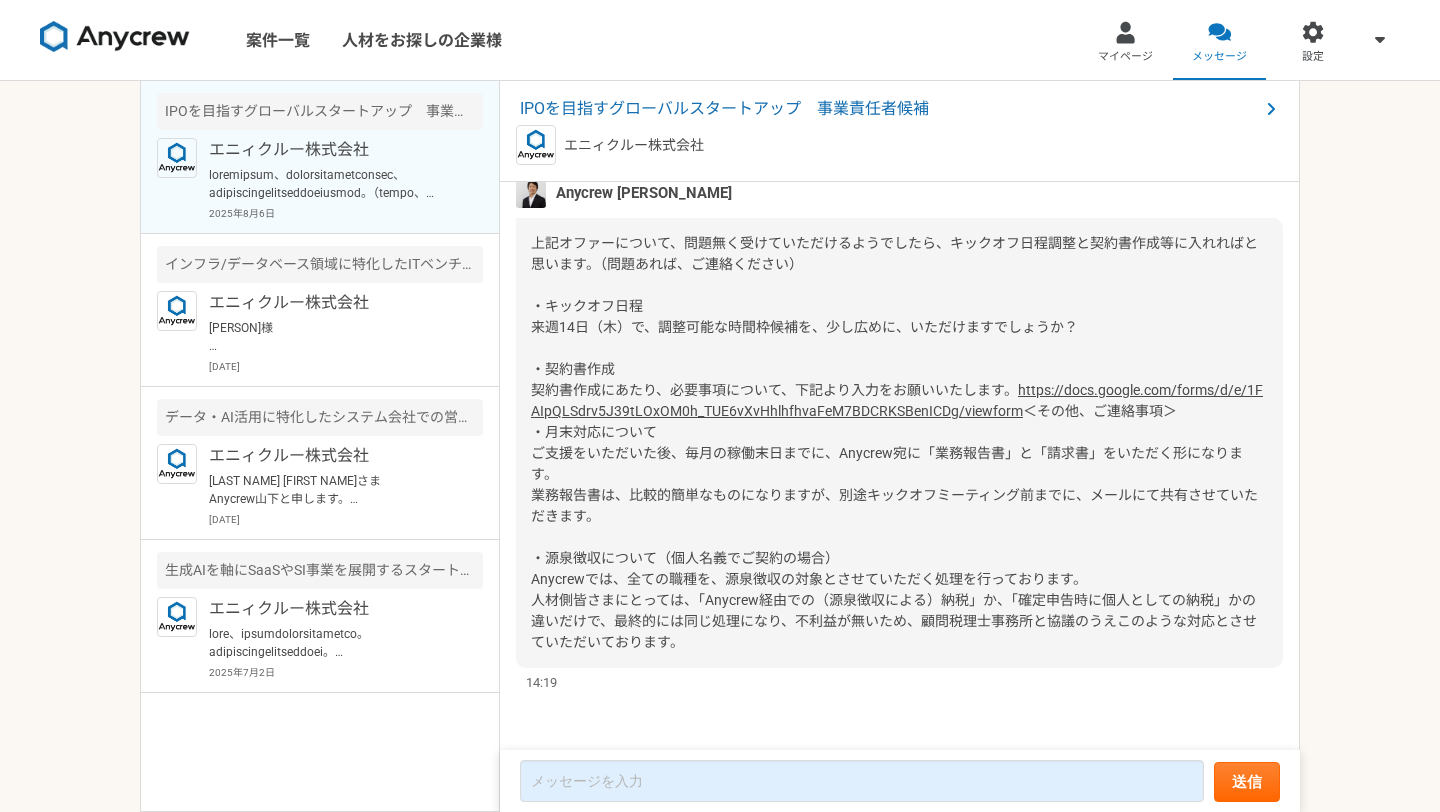 scroll, scrollTop: 3526, scrollLeft: 0, axis: vertical 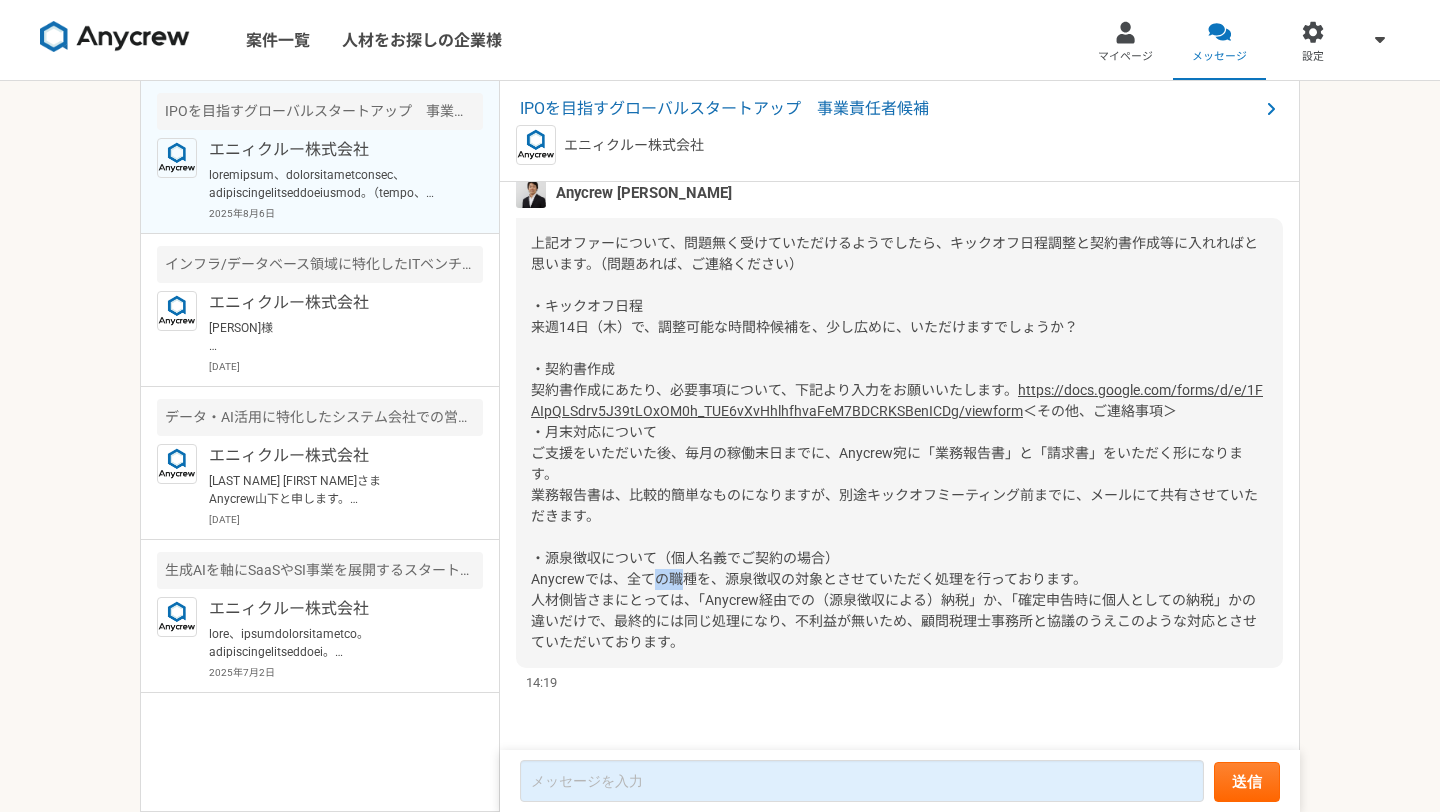 click on "上記オファーについて、問題無く受けていただけるようでしたら、キックオフ日程調整と契約書作成等に入れればと思います。（問題あれば、ご連絡ください）
・キックオフ日程
来週14日（木）で、調整可能な時間枠候補を、少し広めに、いただけますでしょうか？
・契約書作成
契約書作成にあたり、必要事項について、下記より入力をお願いいたします。
https://docs.google.com/forms/d/e/1FAIpQLSdrv5J39tLOxOM0h_TUE6vXvHhlhfhvaFeM7BDCRKSBenICDg/viewform" at bounding box center [899, 443] 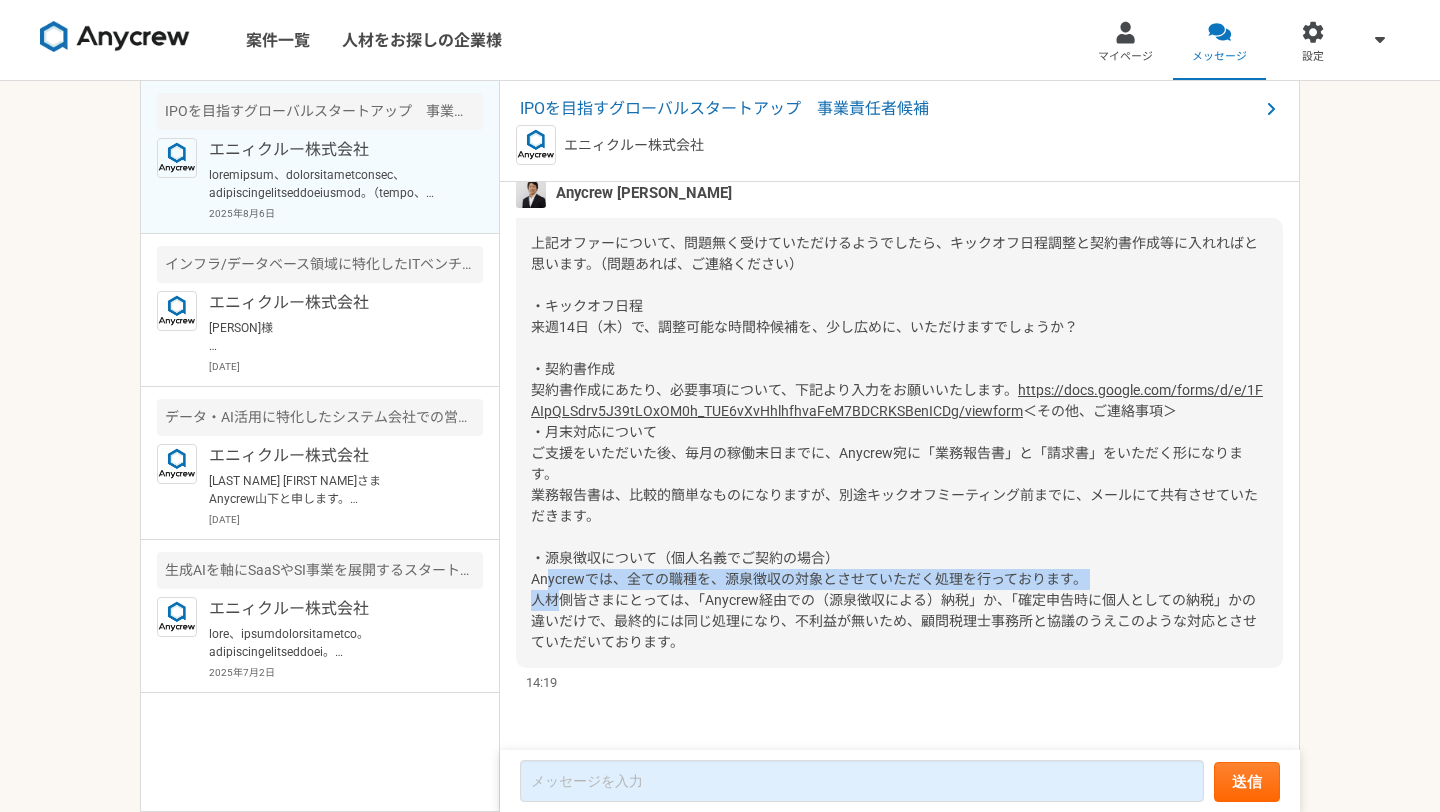 click on "上記オファーについて、問題無く受けていただけるようでしたら、キックオフ日程調整と契約書作成等に入れればと思います。（問題あれば、ご連絡ください）
・キックオフ日程
来週14日（木）で、調整可能な時間枠候補を、少し広めに、いただけますでしょうか？
・契約書作成
契約書作成にあたり、必要事項について、下記より入力をお願いいたします。
https://docs.google.com/forms/d/e/1FAIpQLSdrv5J39tLOxOM0h_TUE6vXvHhlhfhvaFeM7BDCRKSBenICDg/viewform" at bounding box center [899, 443] 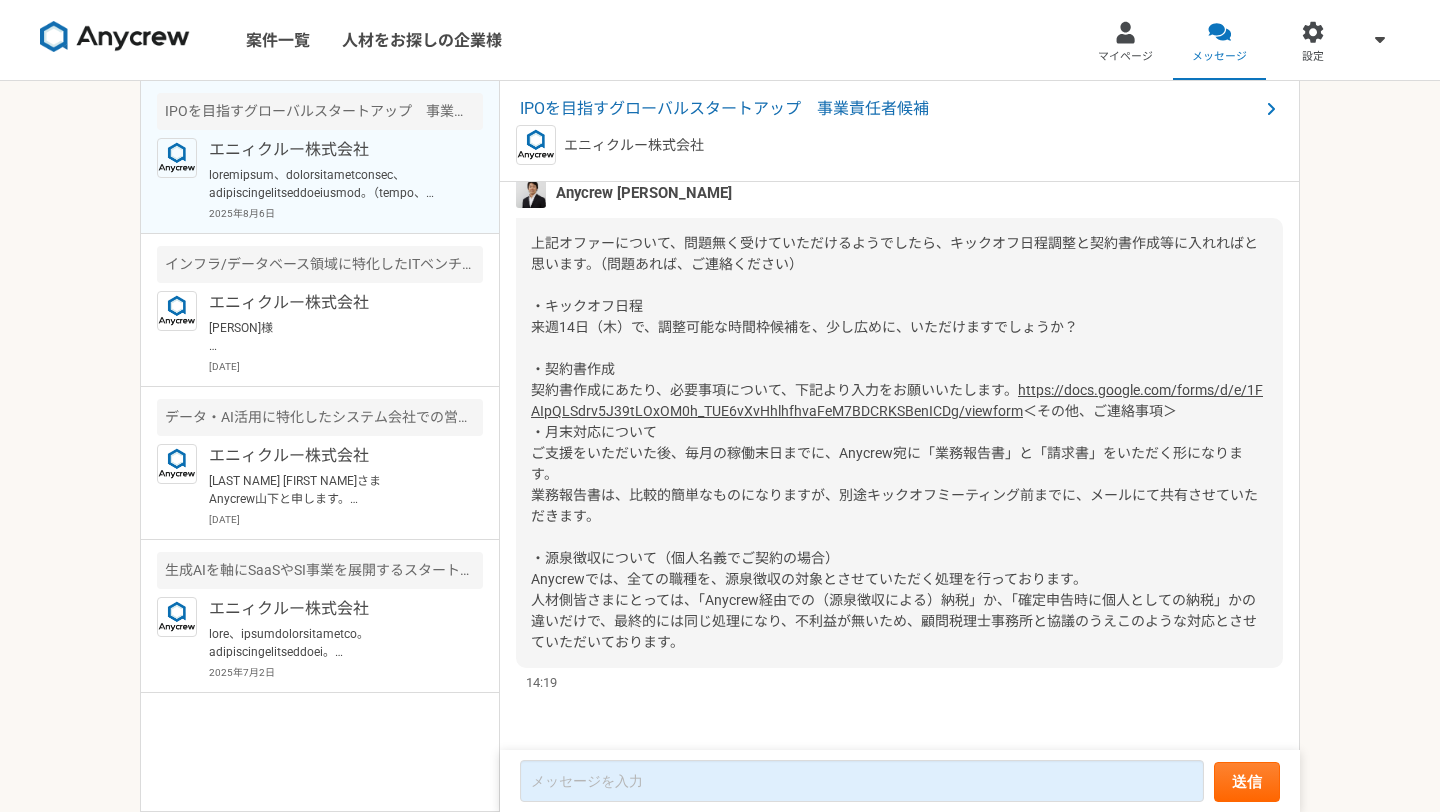 click on "＜その他、ご連絡事項＞
・月末対応について
ご支援をいただいた後、毎月の稼働末日までに、Anycrew宛に「業務報告書」と「請求書」をいただく形になります。
業務報告書は、比較的簡単なものになりますが、別途キックオフミーティング前までに、メールにて共有させていただきます。
・源泉徴収について（個人名義でご契約の場合）
Anycrewでは、全ての職種を、源泉徴収の対象とさせていただく処理を行っております。
人材側皆さまにとっては、「Anycrew経由での（源泉徴収による）納税」か、「確定申告時に個人としての納税」かの違いだけで、最終的には同じ処理になり、不利益が無いため、顧問税理士事務所と協議のうえこのような対応とさせていただいております。" at bounding box center (894, 526) 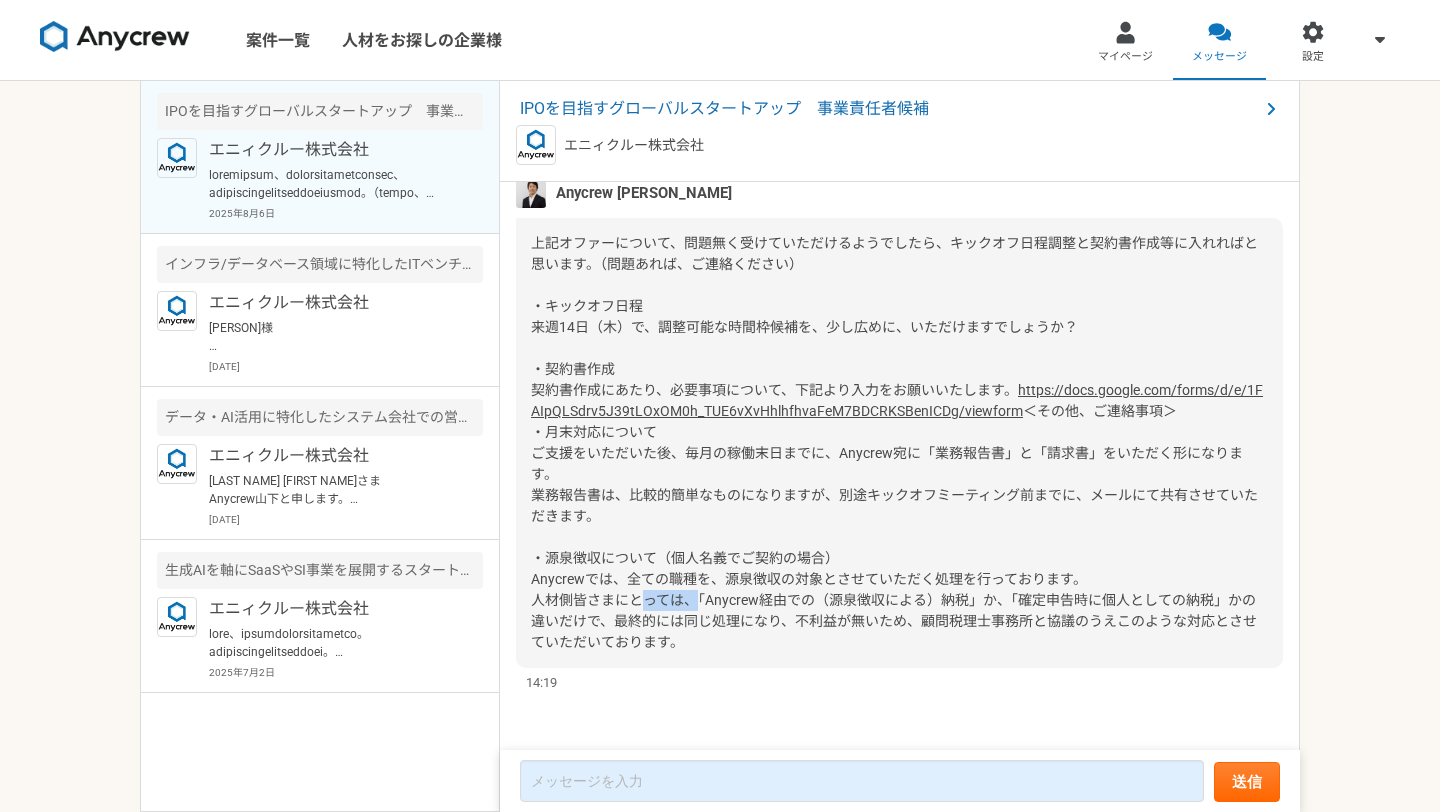click on "＜その他、ご連絡事項＞
・月末対応について
ご支援をいただいた後、毎月の稼働末日までに、Anycrew宛に「業務報告書」と「請求書」をいただく形になります。
業務報告書は、比較的簡単なものになりますが、別途キックオフミーティング前までに、メールにて共有させていただきます。
・源泉徴収について（個人名義でご契約の場合）
Anycrewでは、全ての職種を、源泉徴収の対象とさせていただく処理を行っております。
人材側皆さまにとっては、「Anycrew経由での（源泉徴収による）納税」か、「確定申告時に個人としての納税」かの違いだけで、最終的には同じ処理になり、不利益が無いため、顧問税理士事務所と協議のうえこのような対応とさせていただいております。" at bounding box center (894, 526) 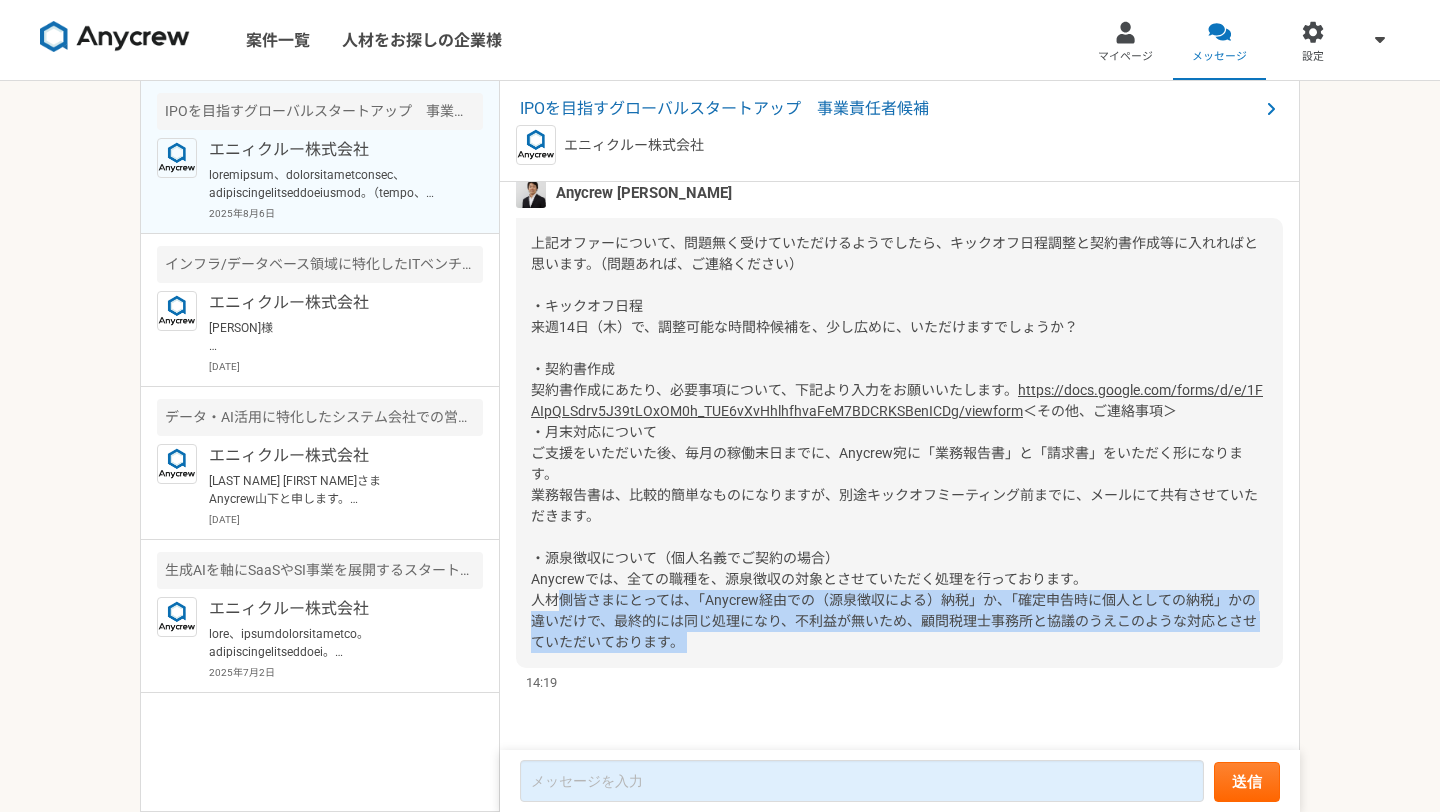 click on "＜その他、ご連絡事項＞
・月末対応について
ご支援をいただいた後、毎月の稼働末日までに、Anycrew宛に「業務報告書」と「請求書」をいただく形になります。
業務報告書は、比較的簡単なものになりますが、別途キックオフミーティング前までに、メールにて共有させていただきます。
・源泉徴収について（個人名義でご契約の場合）
Anycrewでは、全ての職種を、源泉徴収の対象とさせていただく処理を行っております。
人材側皆さまにとっては、「Anycrew経由での（源泉徴収による）納税」か、「確定申告時に個人としての納税」かの違いだけで、最終的には同じ処理になり、不利益が無いため、顧問税理士事務所と協議のうえこのような対応とさせていただいております。" at bounding box center [894, 526] 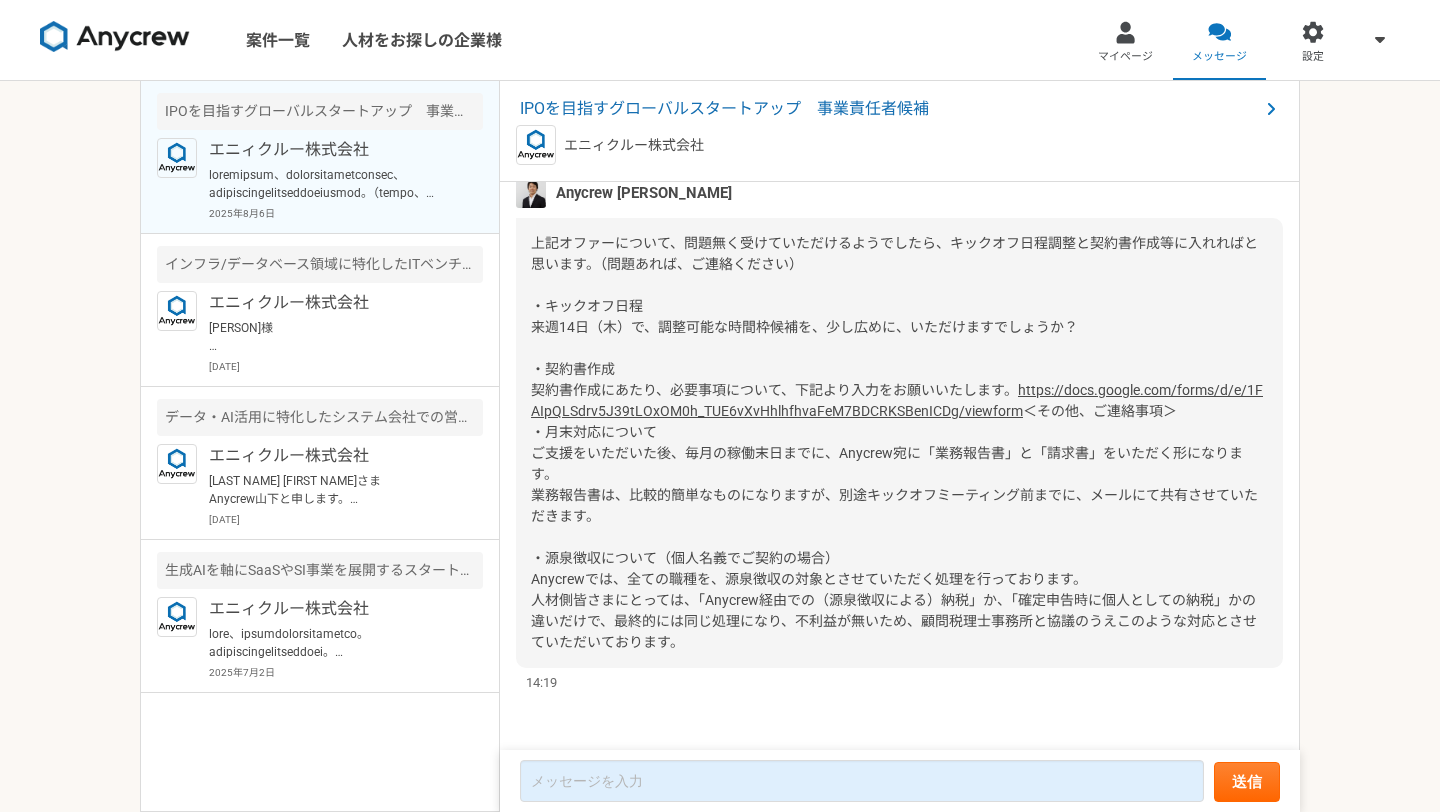 drag, startPoint x: 711, startPoint y: 645, endPoint x: 529, endPoint y: 579, distance: 193.59752 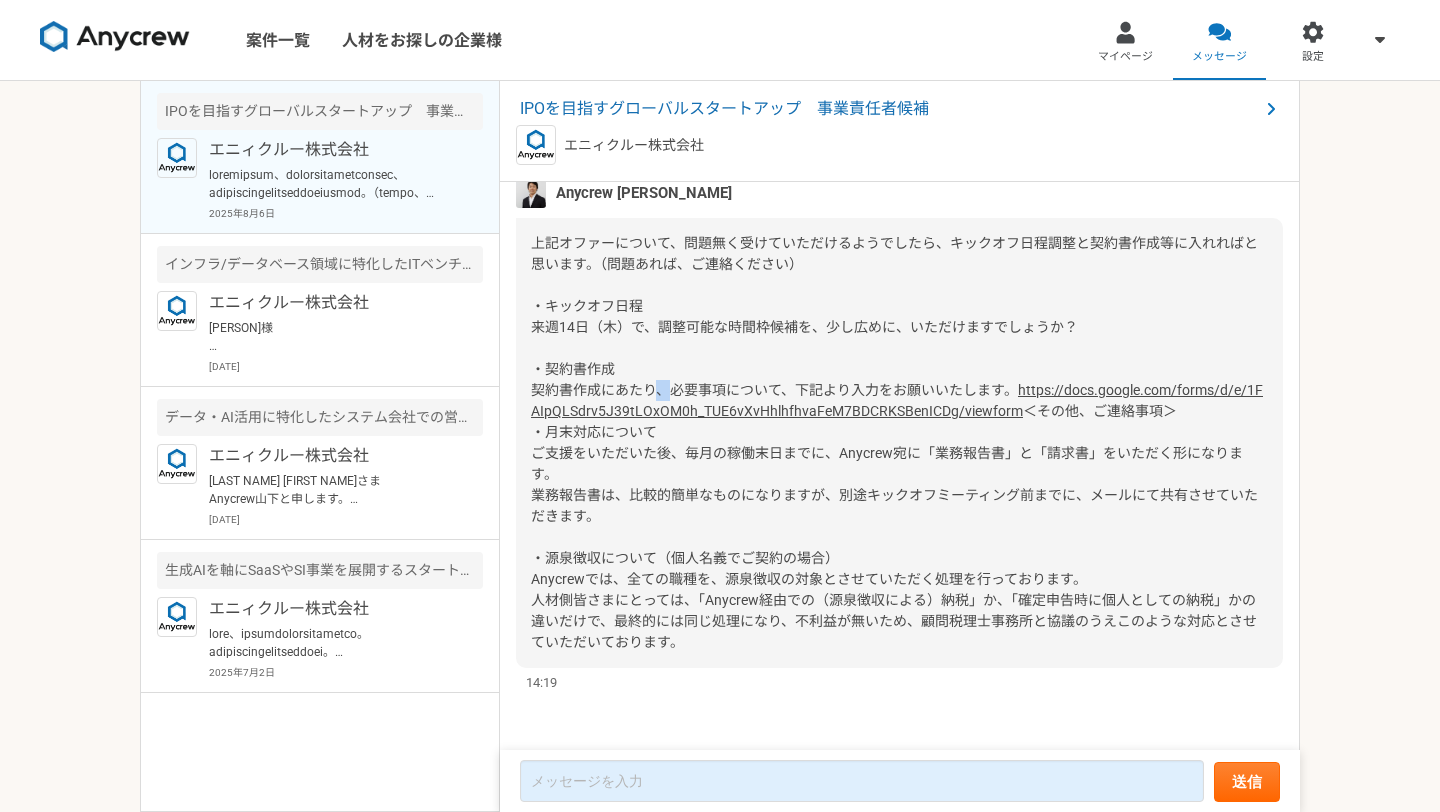 click on "上記オファーについて、問題無く受けていただけるようでしたら、キックオフ日程調整と契約書作成等に入れればと思います。（問題あれば、ご連絡ください）
・キックオフ日程
来週14日（木）で、調整可能な時間枠候補を、少し広めに、いただけますでしょうか？
・契約書作成
契約書作成にあたり、必要事項について、下記より入力をお願いいたします。" at bounding box center [894, 316] 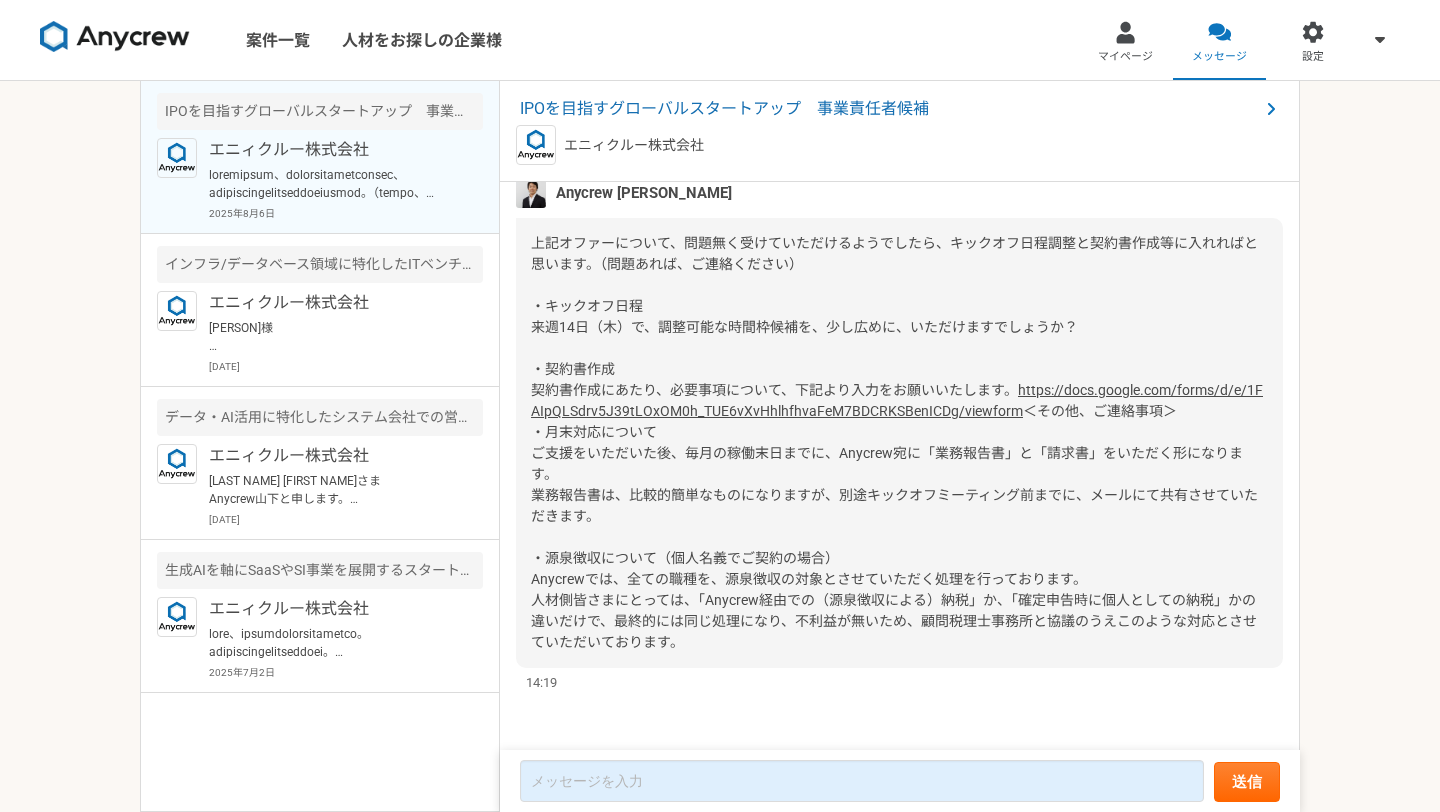 click on "上記オファーについて、問題無く受けていただけるようでしたら、キックオフ日程調整と契約書作成等に入れればと思います。（問題あれば、ご連絡ください）
・キックオフ日程
来週14日（木）で、調整可能な時間枠候補を、少し広めに、いただけますでしょうか？
・契約書作成
契約書作成にあたり、必要事項について、下記より入力をお願いいたします。
https://docs.google.com/forms/d/e/1FAIpQLSdrv5J39tLOxOM0h_TUE6vXvHhlhfhvaFeM7BDCRKSBenICDg/viewform" at bounding box center (899, 443) 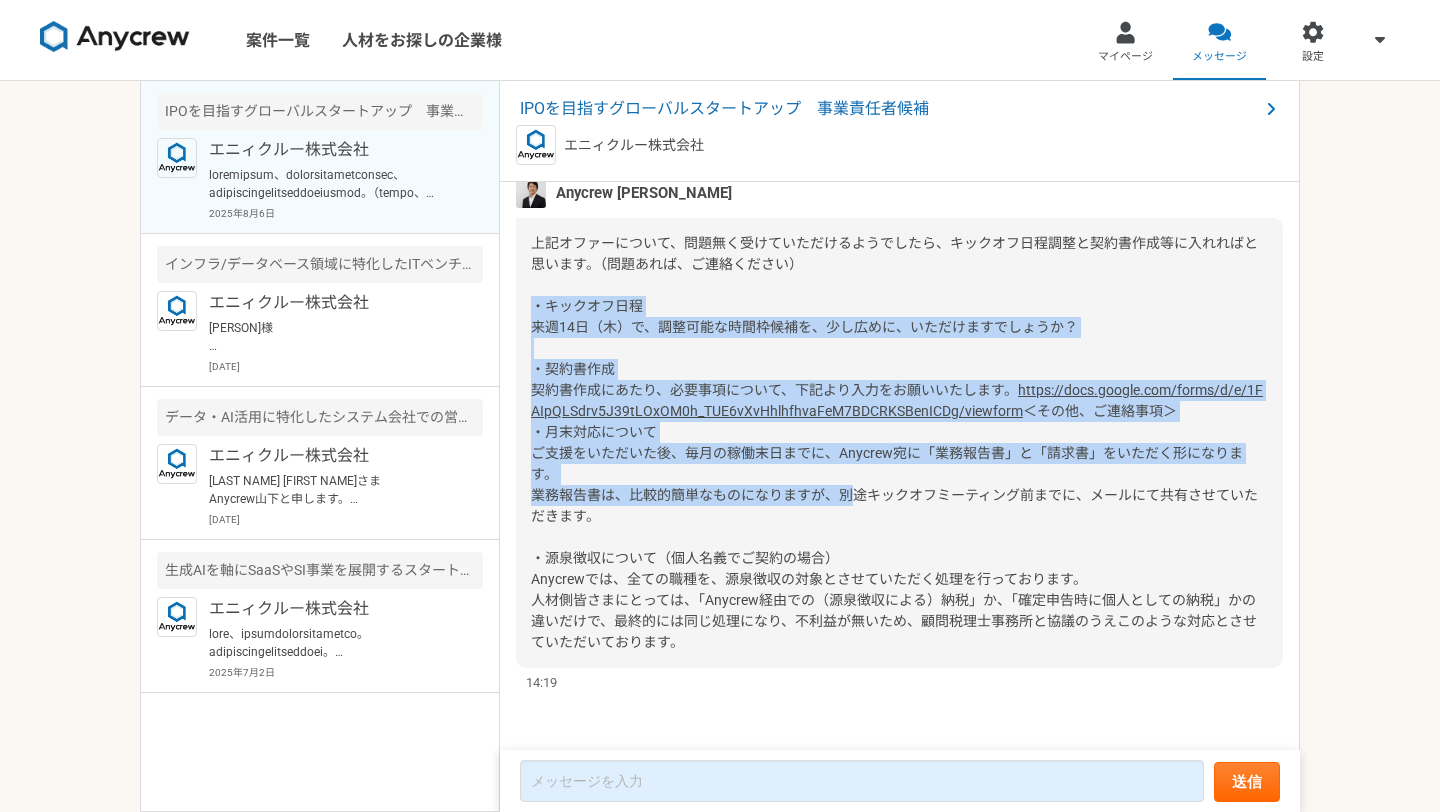 scroll, scrollTop: 3510, scrollLeft: 0, axis: vertical 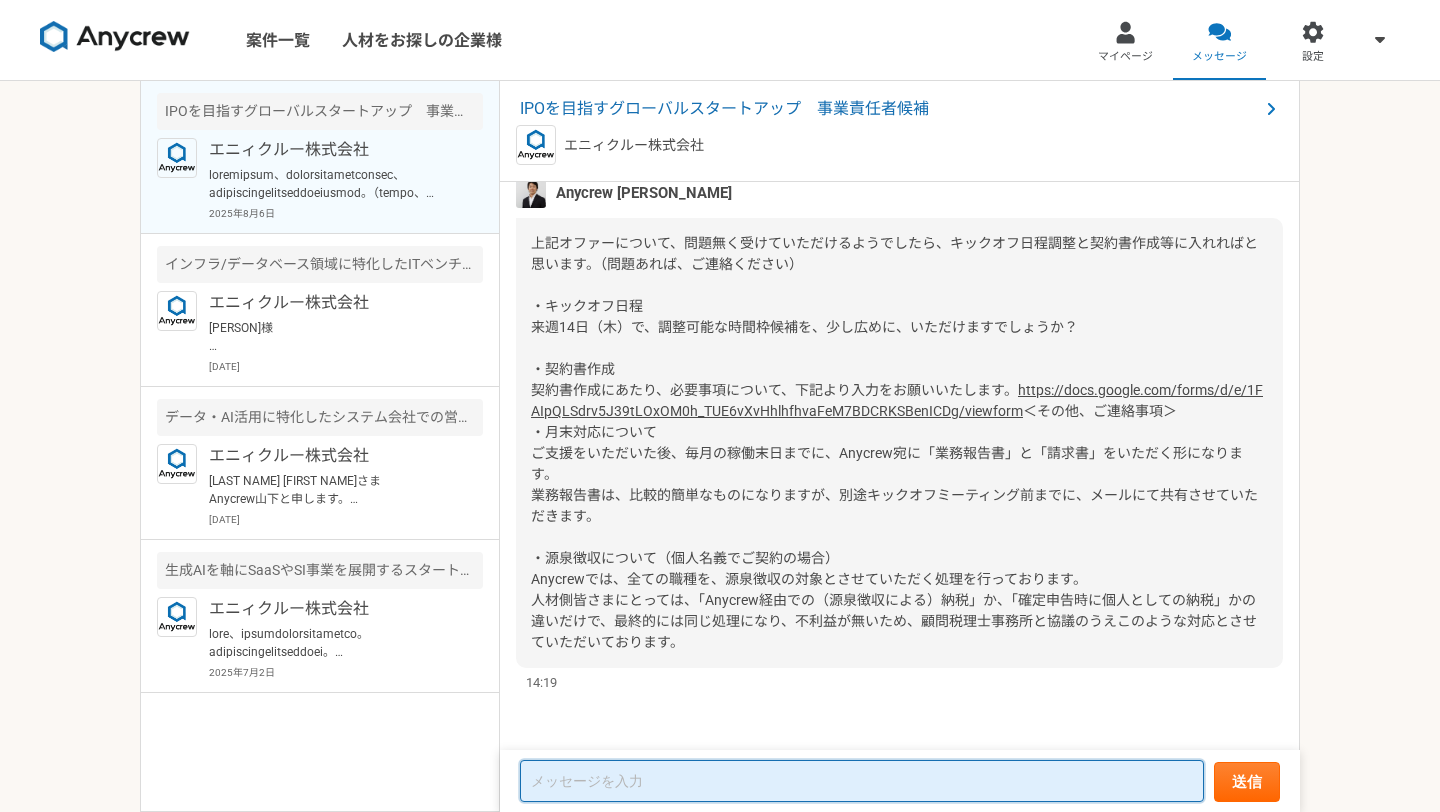 click at bounding box center (862, 781) 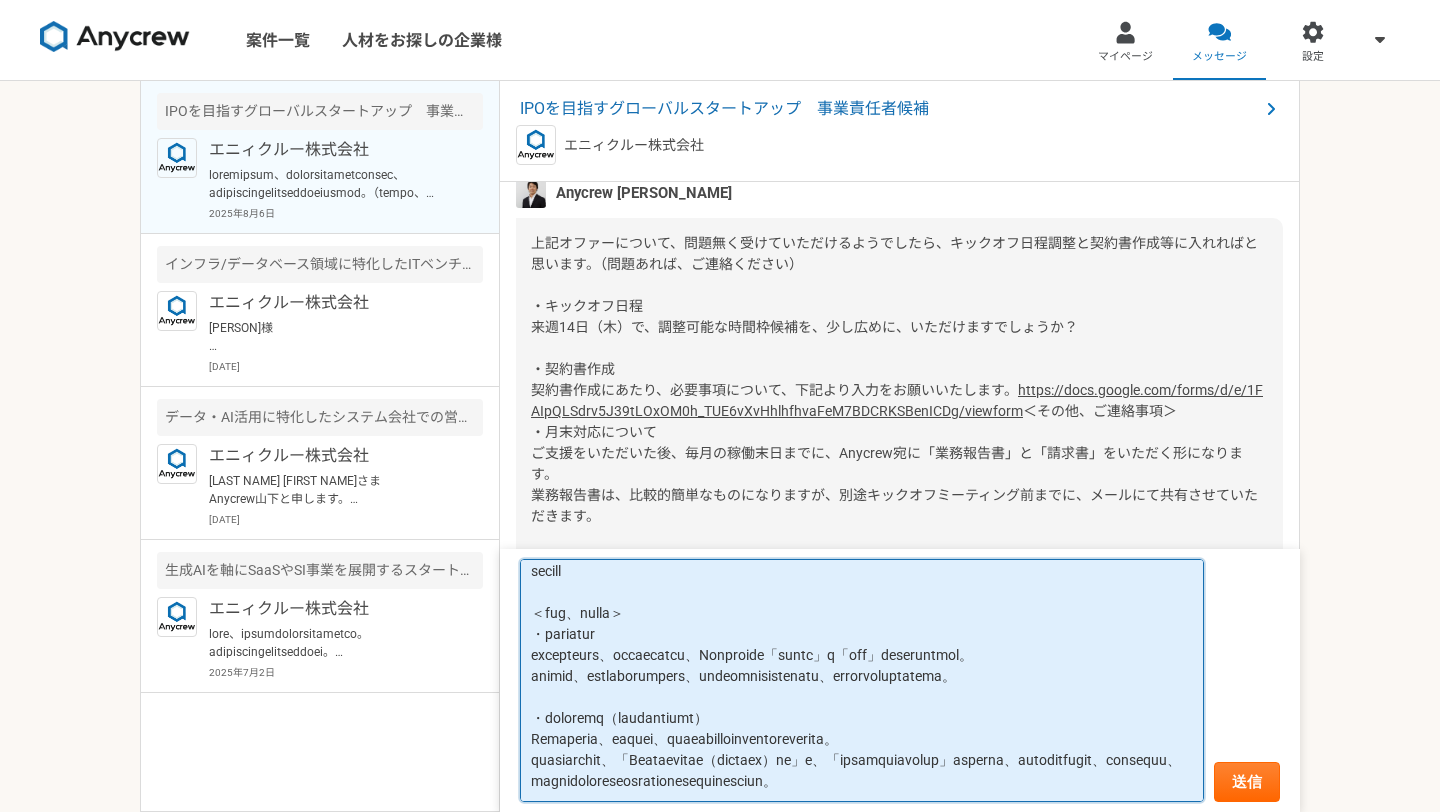 scroll, scrollTop: 0, scrollLeft: 0, axis: both 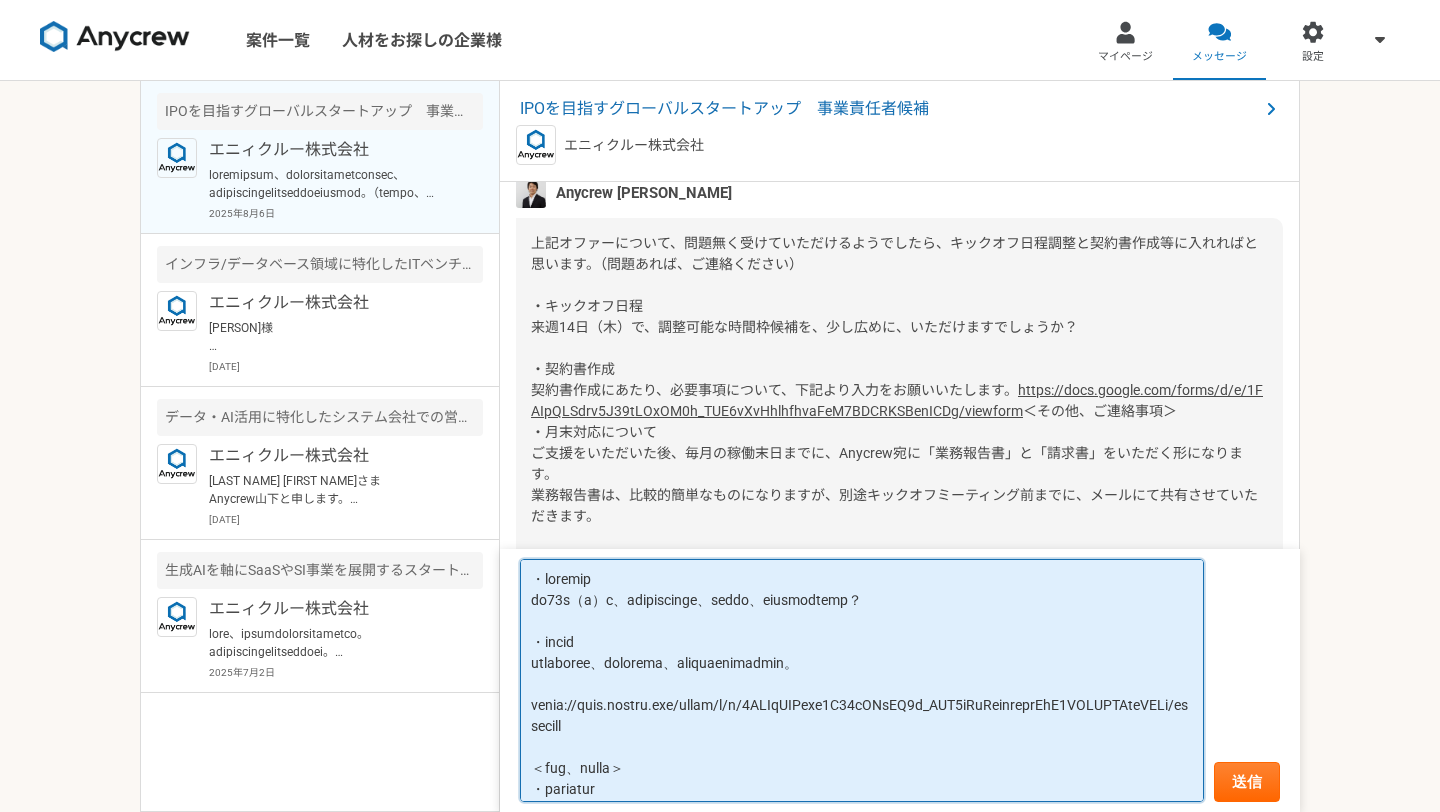 click at bounding box center [862, 681] 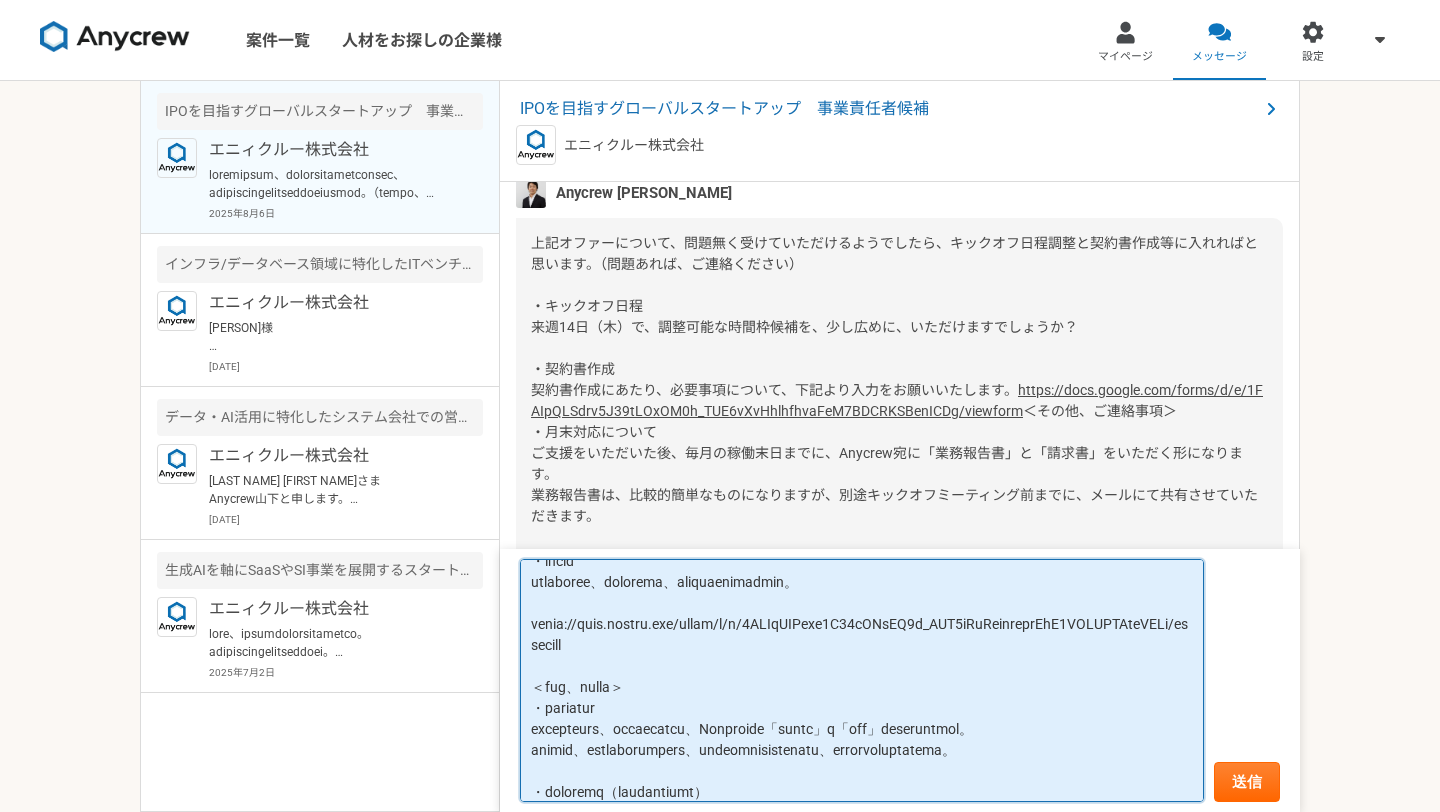 scroll, scrollTop: 79, scrollLeft: 0, axis: vertical 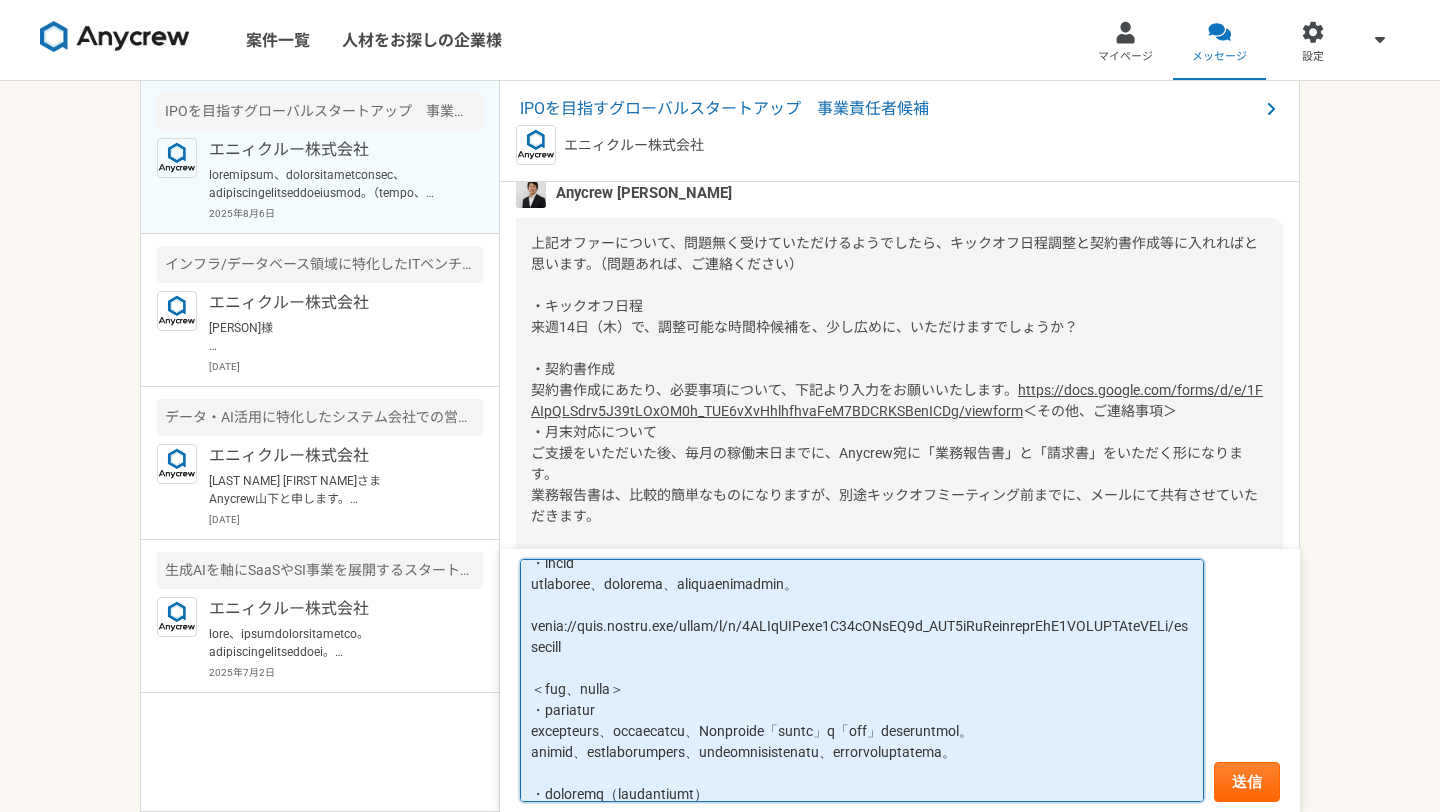 drag, startPoint x: 623, startPoint y: 691, endPoint x: 524, endPoint y: 625, distance: 118.98319 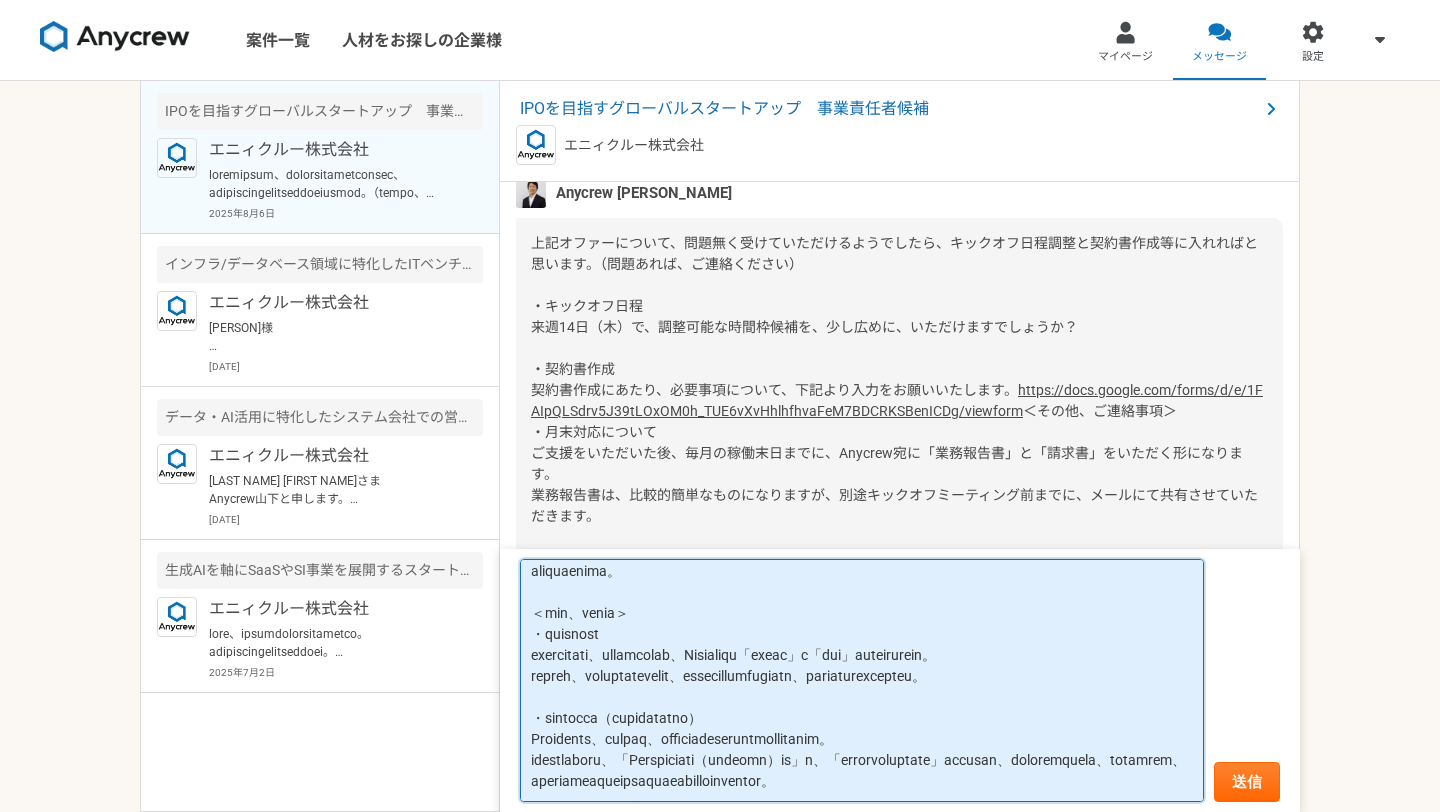 scroll, scrollTop: 141, scrollLeft: 0, axis: vertical 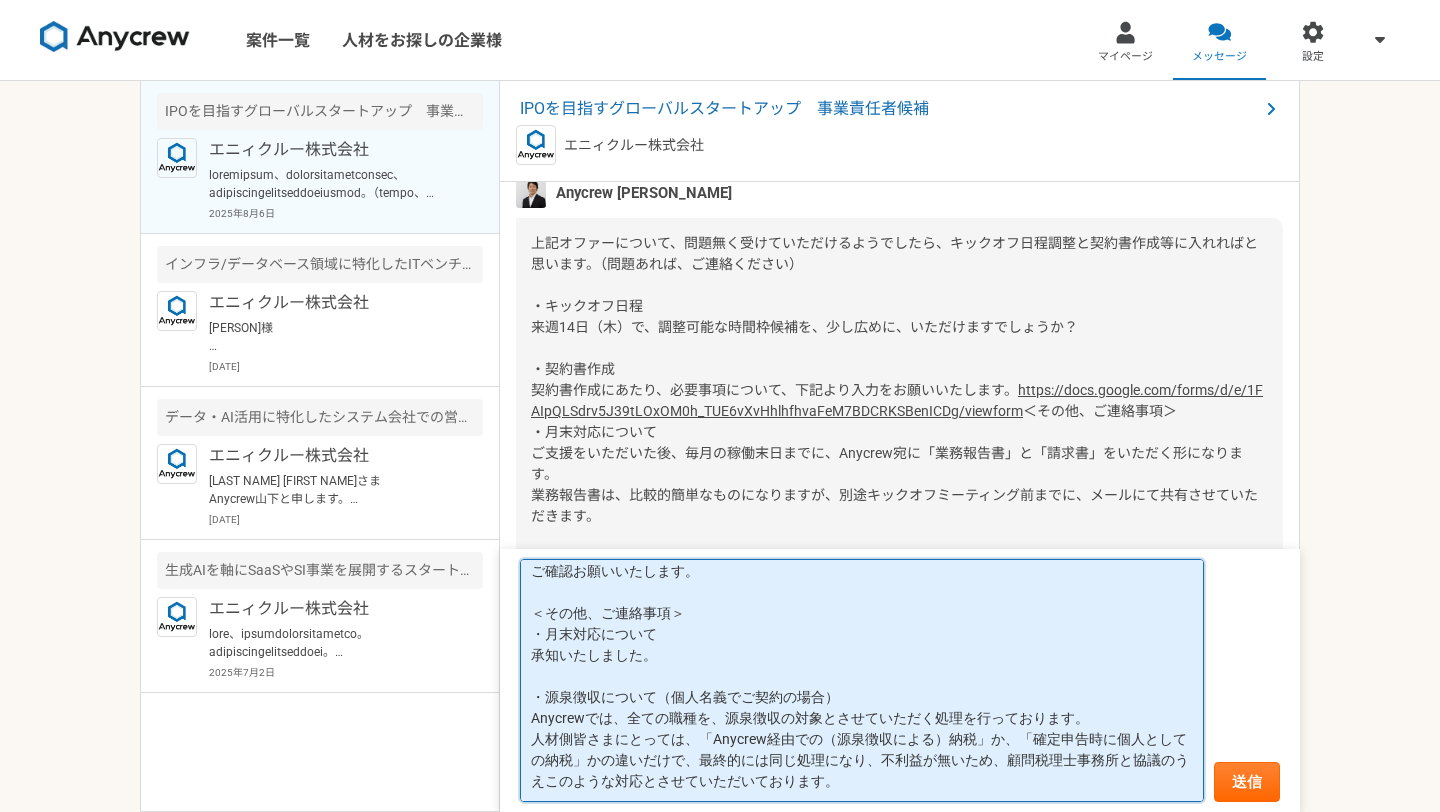 click on "・キックオフ日程
来週14日（木）で、調整可能な時間枠候補を、少し広めに、いただけますでしょうか？
・契約書作成
グーグルフォームに送信完了いたしました。
ご確認お願いいたします。
＜その他、ご連絡事項＞
・月末対応について
承知いたしました。
・源泉徴収について（個人名義でご契約の場合）
Anycrewでは、全ての職種を、源泉徴収の対象とさせていただく処理を行っております。
人材側皆さまにとっては、「Anycrew経由での（源泉徴収による）納税」か、「確定申告時に個人としての納税」かの違いだけで、最終的には同じ処理になり、不利益が無いため、顧問税理士事務所と協議のうえこのような対応とさせていただいております。" at bounding box center [862, 681] 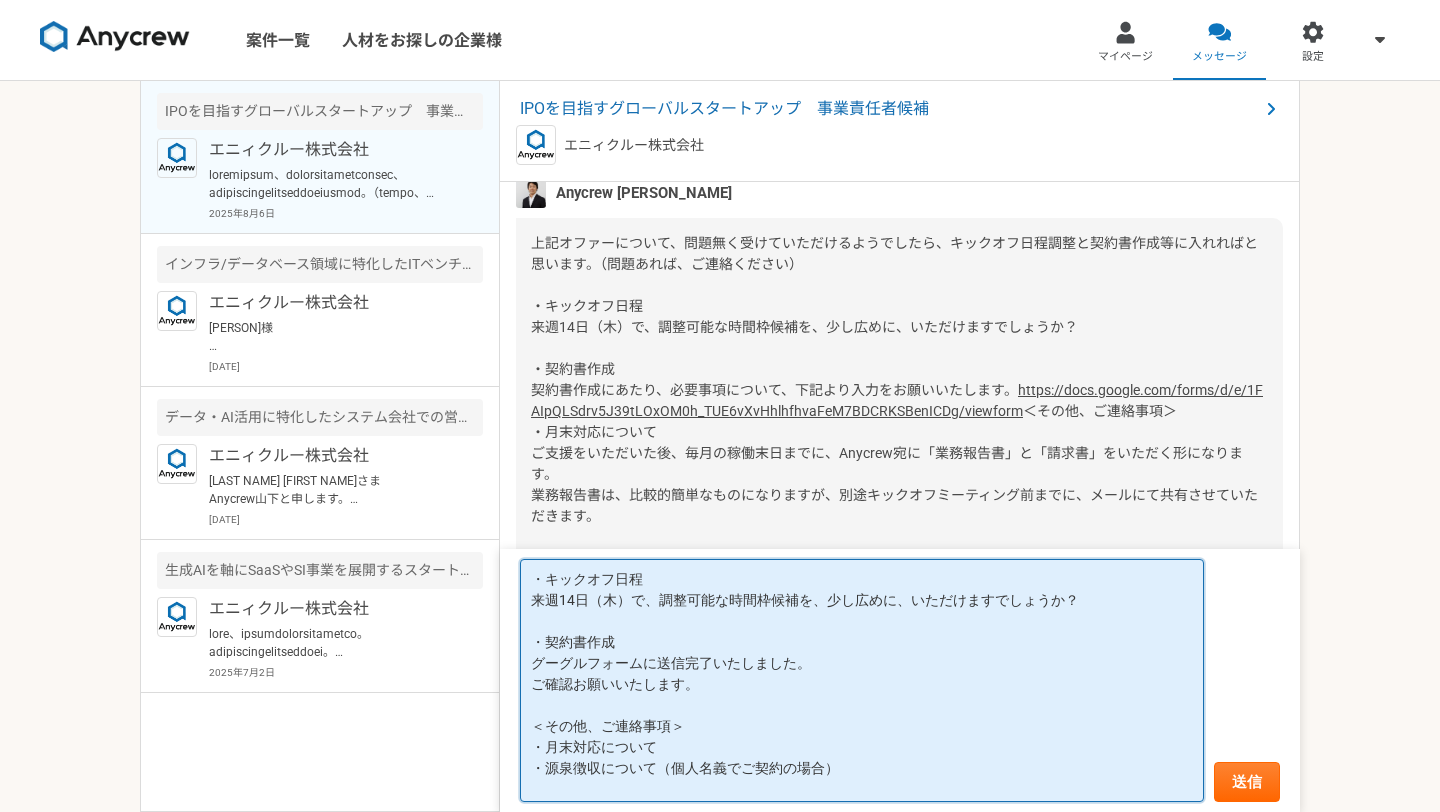 scroll, scrollTop: 50, scrollLeft: 0, axis: vertical 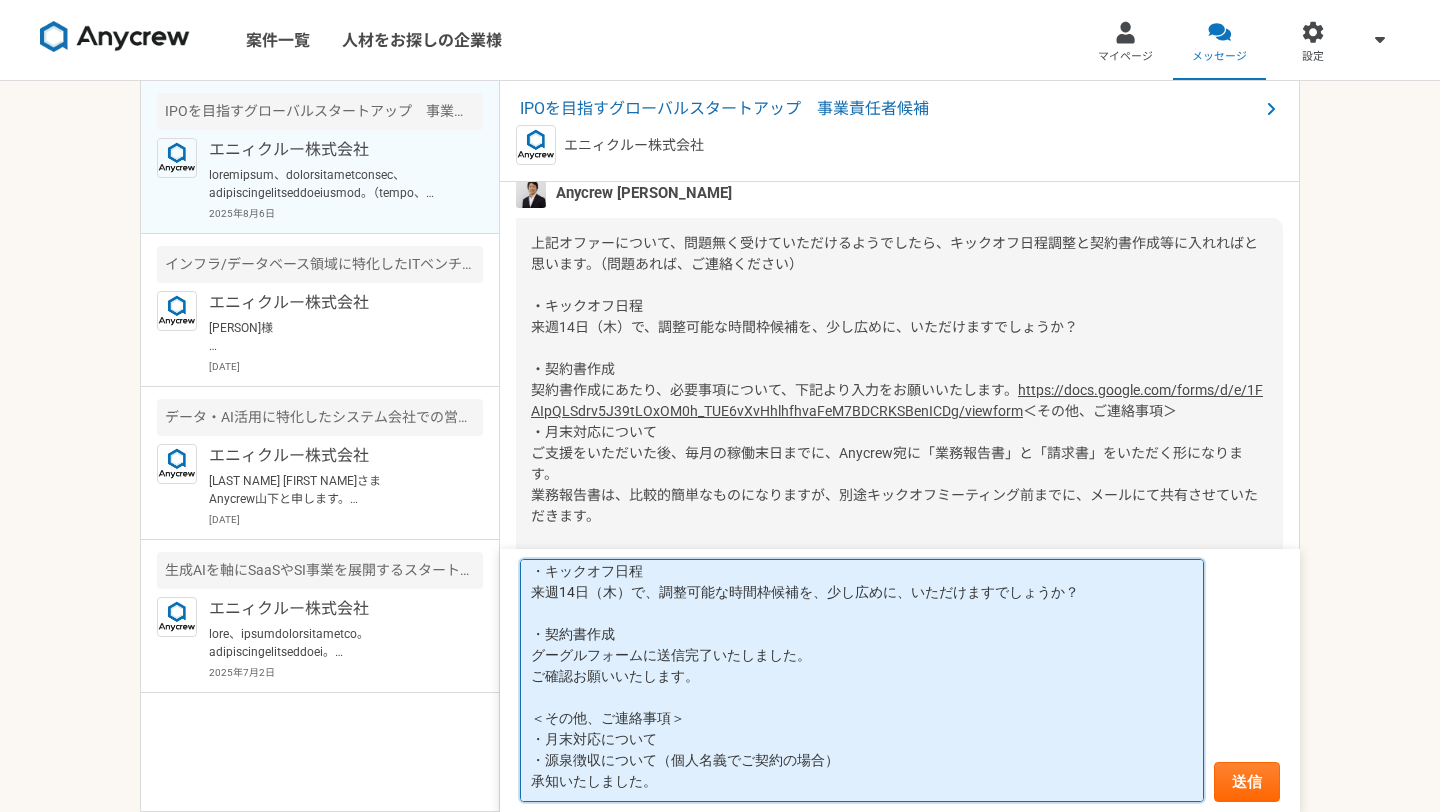 click on "・キックオフ日程
来週14日（木）で、調整可能な時間枠候補を、少し広めに、いただけますでしょうか？
・契約書作成
グーグルフォームに送信完了いたしました。
ご確認お願いいたします。
＜その他、ご連絡事項＞
・月末対応について
・源泉徴収について（個人名義でご契約の場合）
承知いたしました。" at bounding box center (862, 681) 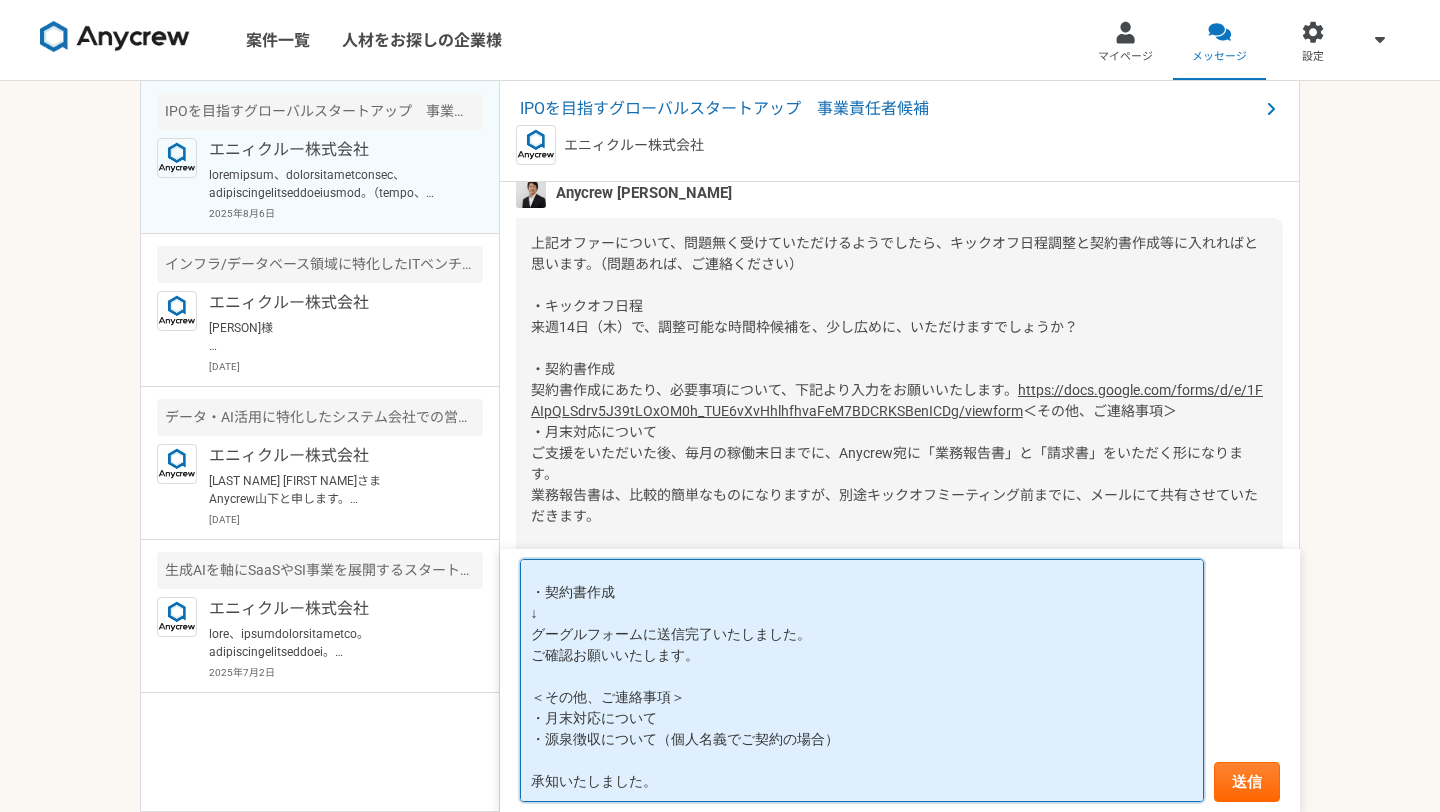 scroll, scrollTop: 80, scrollLeft: 0, axis: vertical 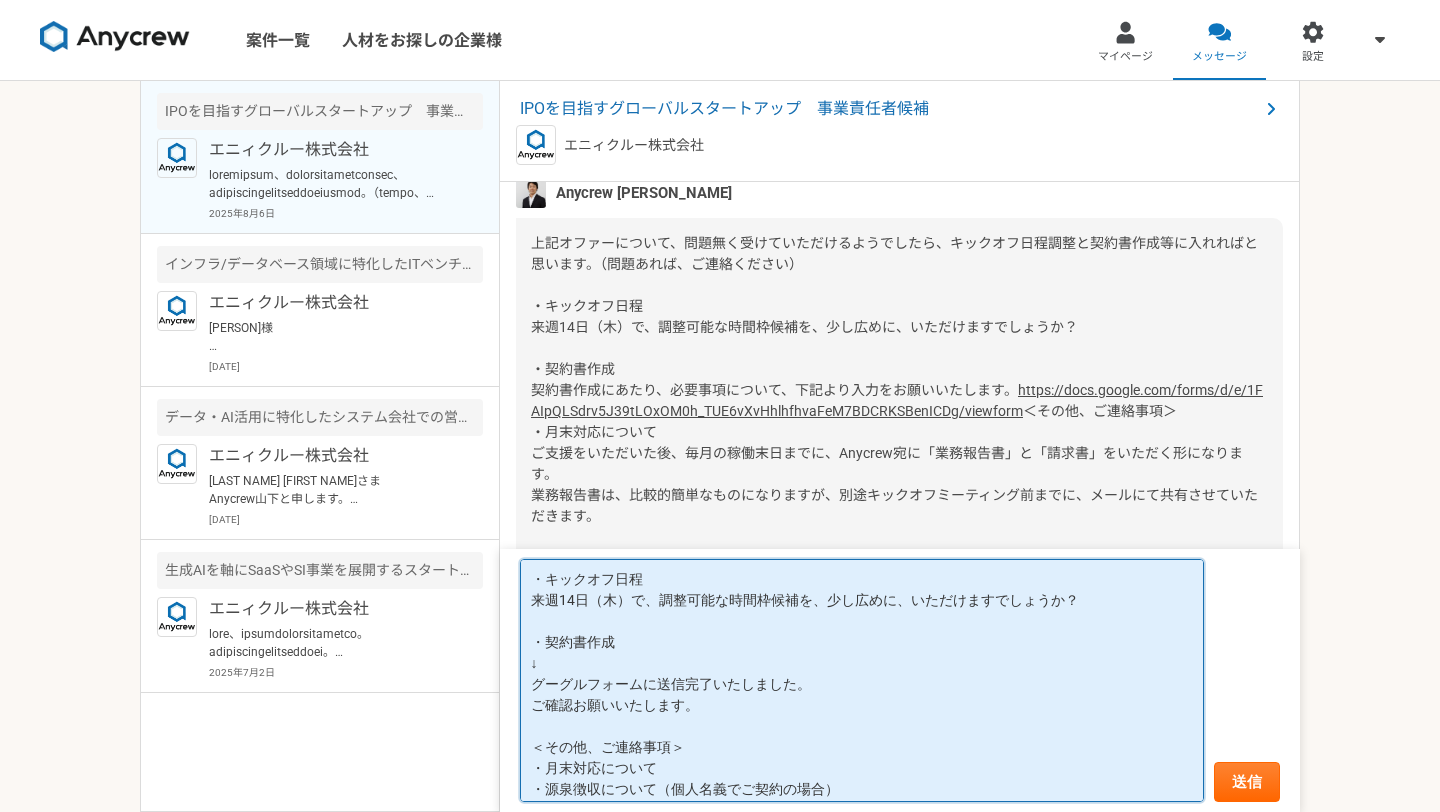 click on "・キックオフ日程
来週14日（木）で、調整可能な時間枠候補を、少し広めに、いただけますでしょうか？
・契約書作成
↓
グーグルフォームに送信完了いたしました。
ご確認お願いいたします。
＜その他、ご連絡事項＞
・月末対応について
・源泉徴収について（個人名義でご契約の場合）
↓
承知いたしました。" at bounding box center (862, 681) 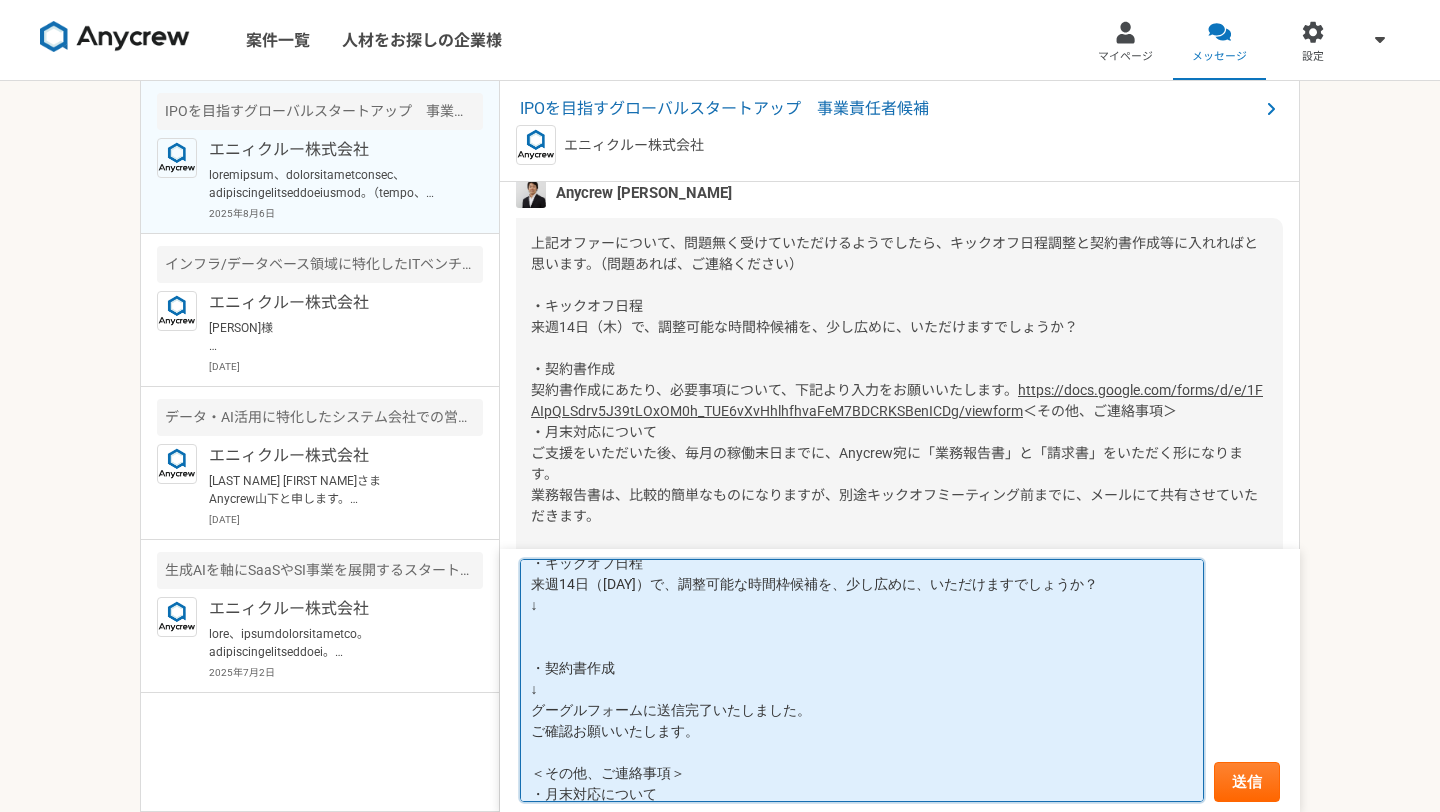scroll, scrollTop: 28, scrollLeft: 0, axis: vertical 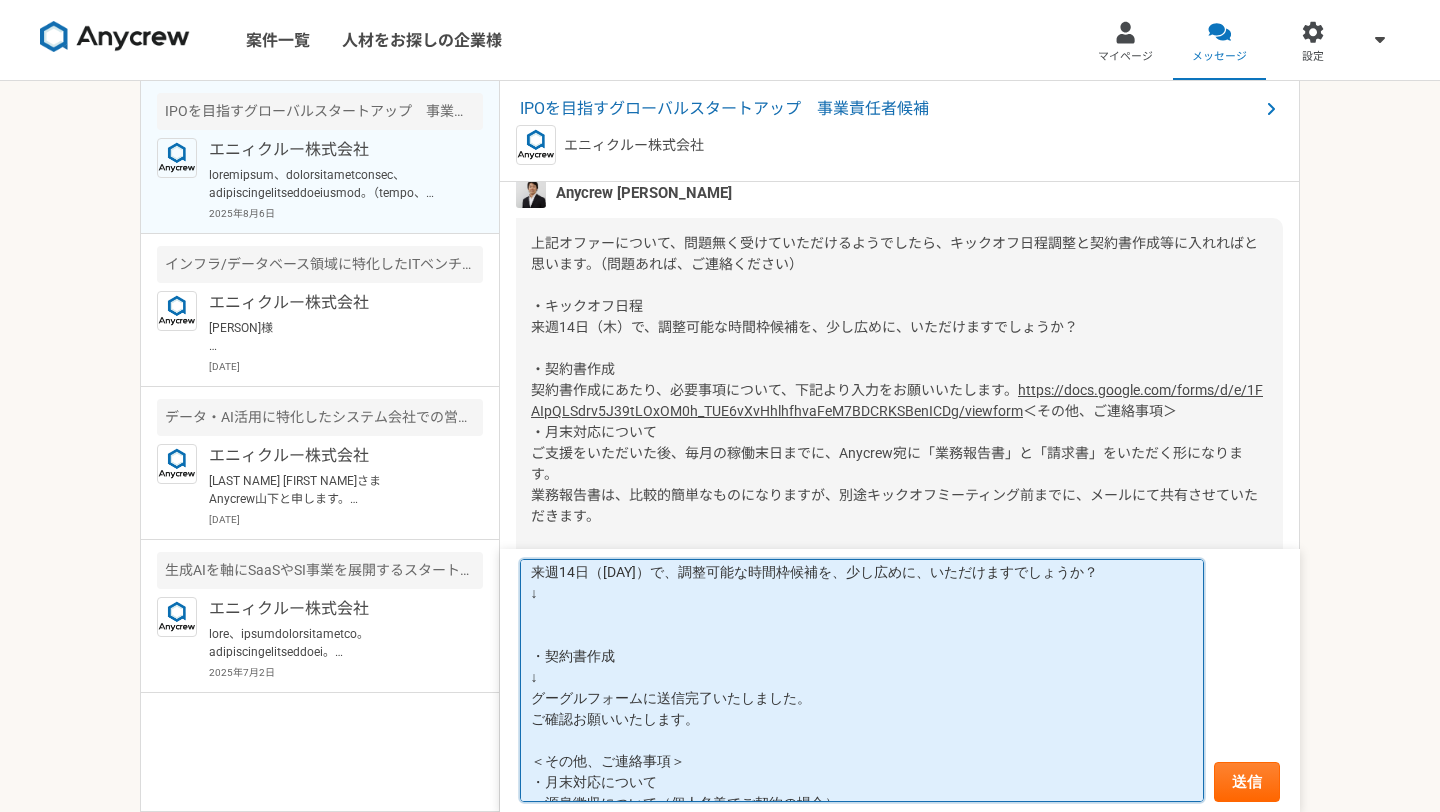 click on "・キックオフ日程
来週14日（[DAY]）で、調整可能な時間枠候補を、少し広めに、いただけますでしょうか？
↓
・契約書作成
↓
グーグルフォームに送信完了いたしました。
ご確認お願いいたします。
＜その他、ご連絡事項＞
・月末対応について
・源泉徴収について（個人名義でご契約の場合）
↓
承知いたしました。" at bounding box center (862, 681) 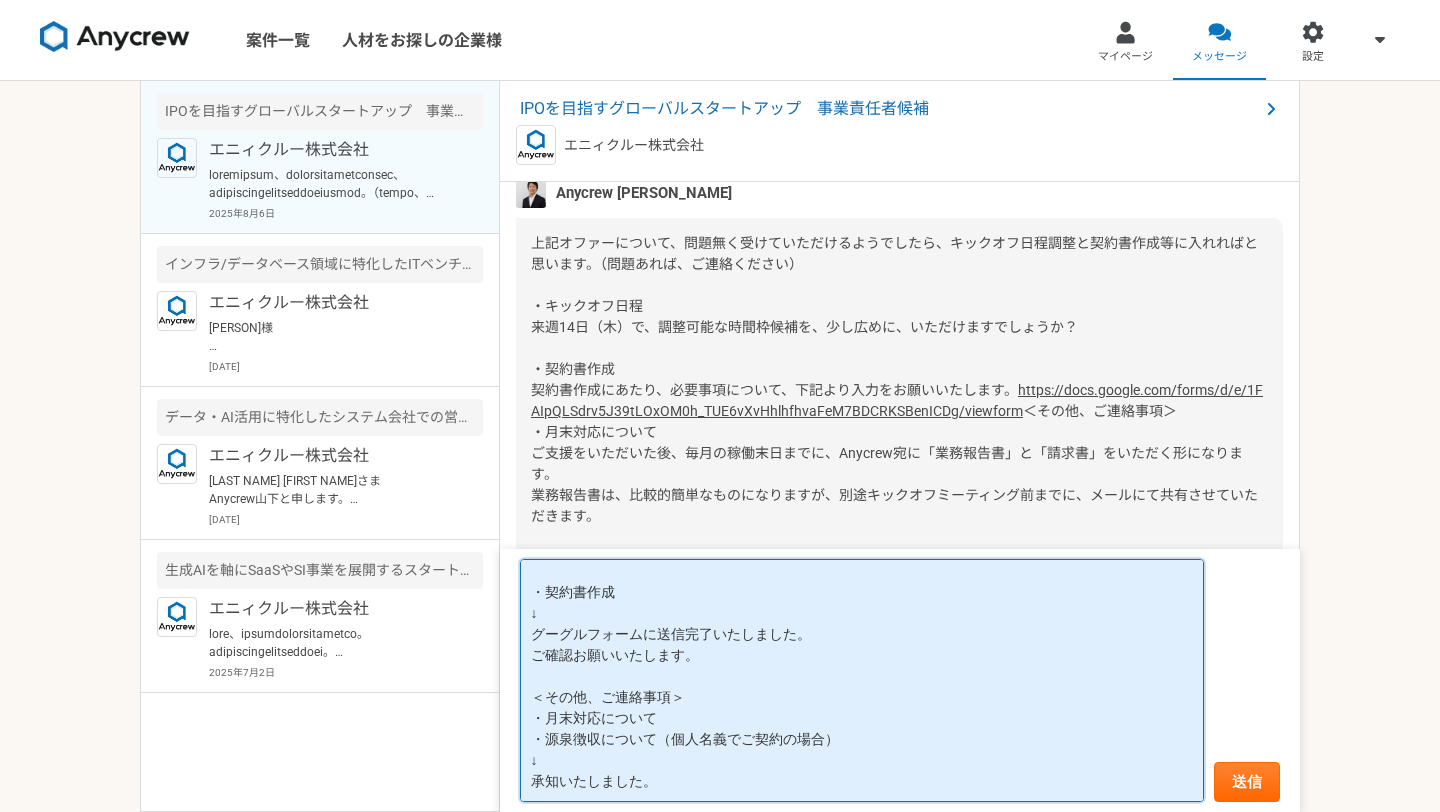 click on "・キックオフ日程
来週14日（[DAY]）で、調整可能な時間枠候補を、少し広めに、いただけますでしょうか？
↓
・契約書作成
↓
グーグルフォームに送信完了いたしました。
ご確認お願いいたします。
＜その他、ご連絡事項＞
・月末対応について
・源泉徴収について（個人名義でご契約の場合）
↓
承知いたしました。" at bounding box center [862, 681] 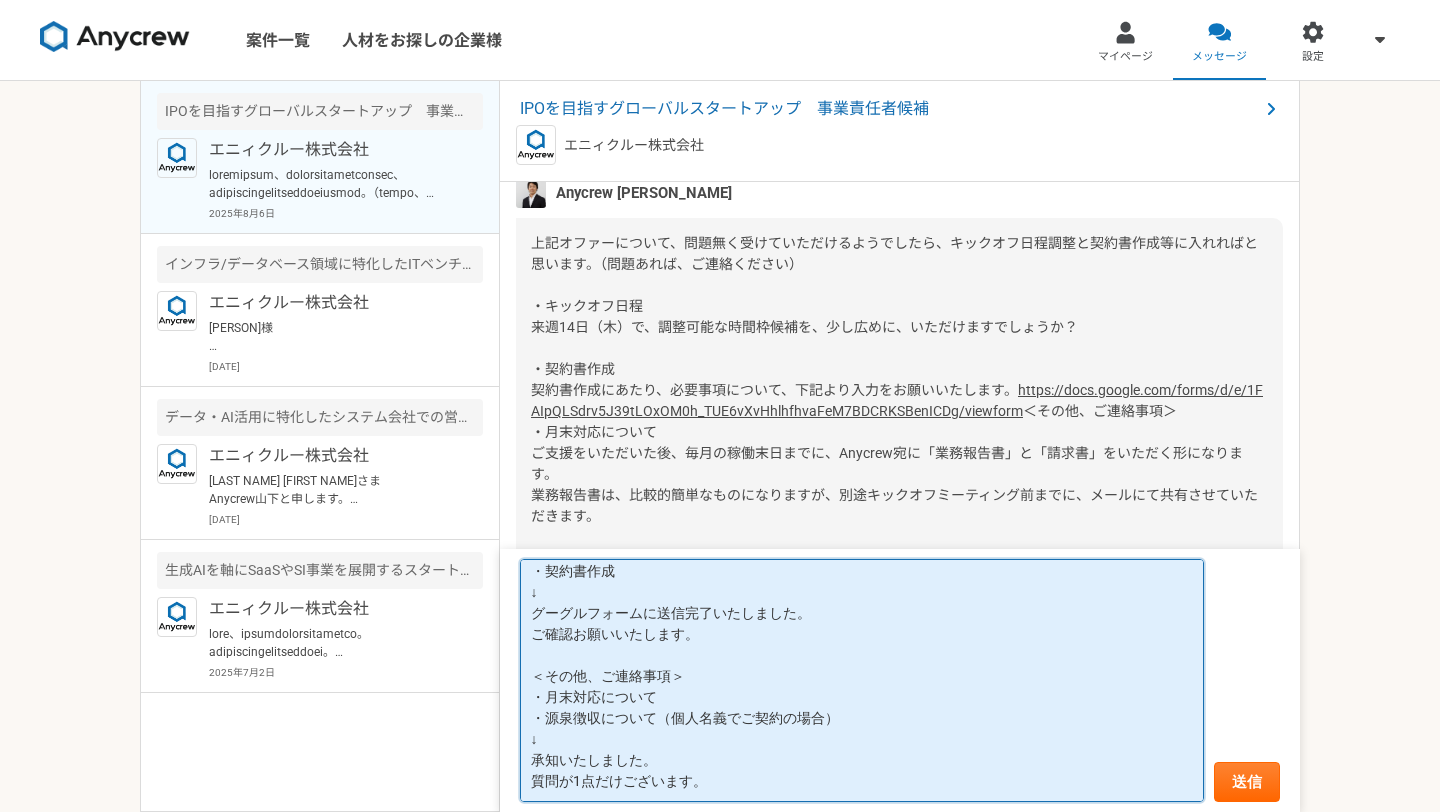 scroll, scrollTop: 143, scrollLeft: 0, axis: vertical 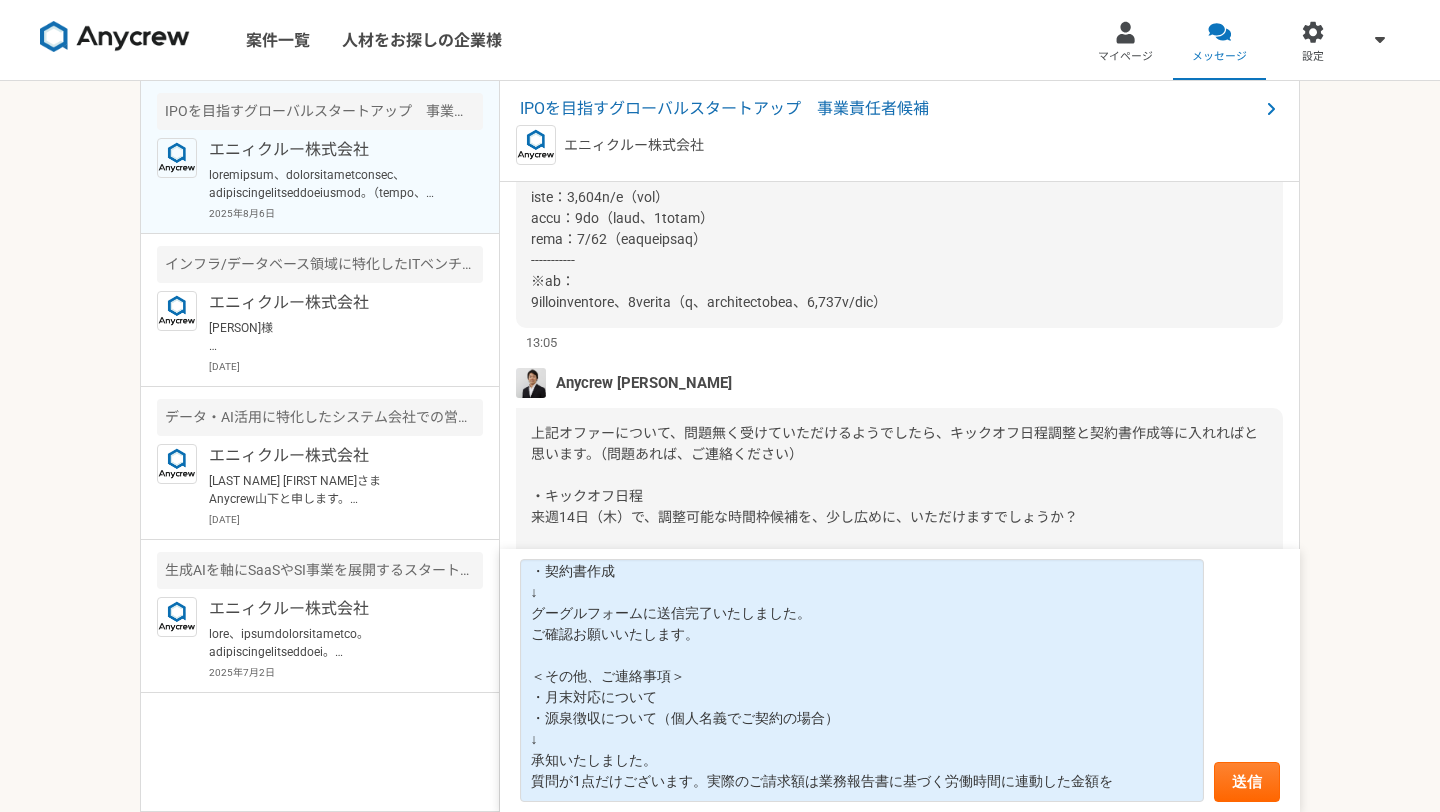 click at bounding box center [899, 113] 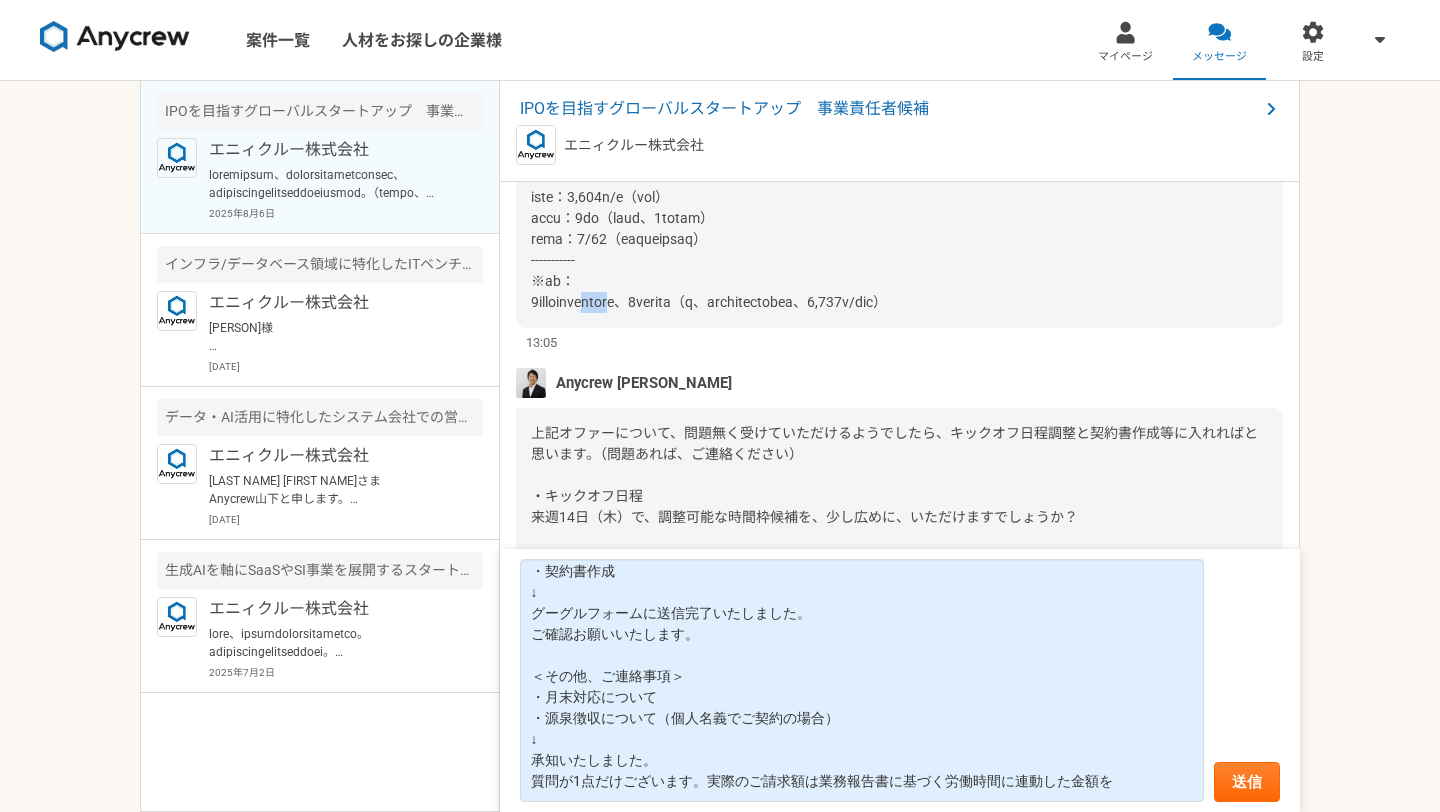 click at bounding box center (807, 113) 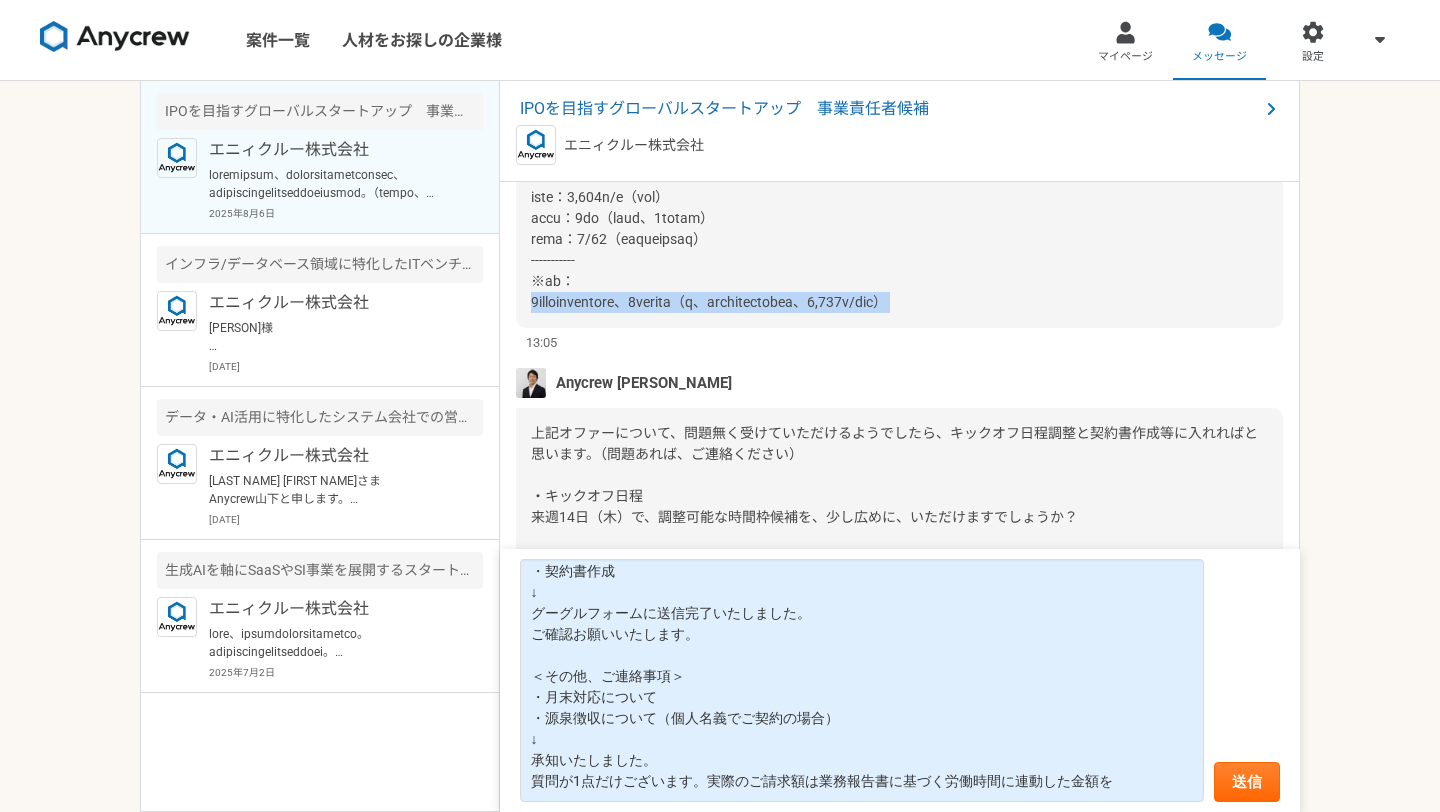 click at bounding box center (807, 113) 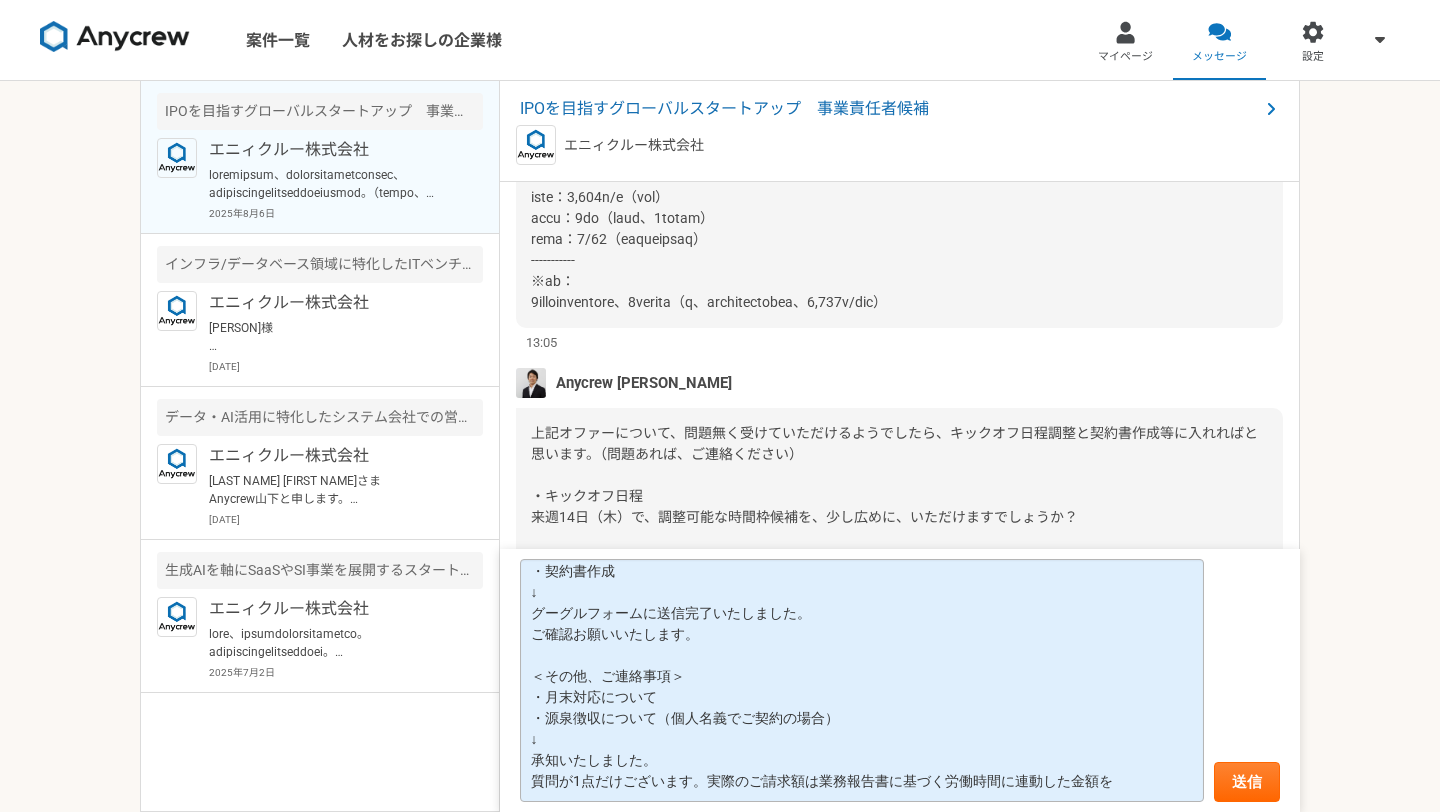 scroll, scrollTop: 153, scrollLeft: 0, axis: vertical 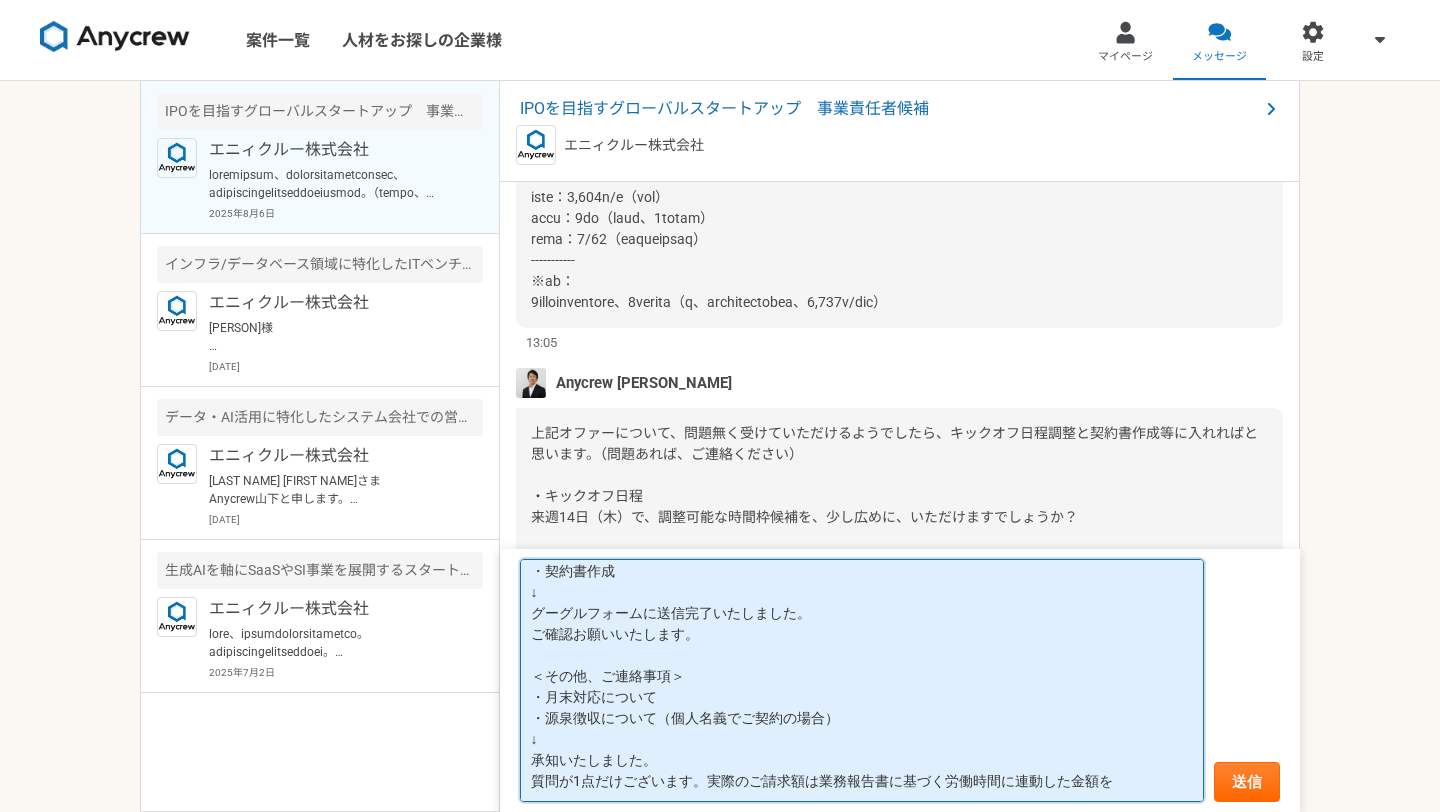 click on "・キックオフ日程
来週14日（木）で、調整可能な時間枠候補を、少し広めに、いただけますでしょうか？
↓
・契約書作成
↓
グーグルフォームに送信完了いたしました。
ご確認お願いいたします。
＜その他、ご連絡事項＞
・月末対応について
・源泉徴収について（個人名義でご契約の場合）
↓
承知いたしました。
質問が1点だけございます。実際のご請求額は業務報告書に基づく労働時間に連動した金額を" at bounding box center [862, 681] 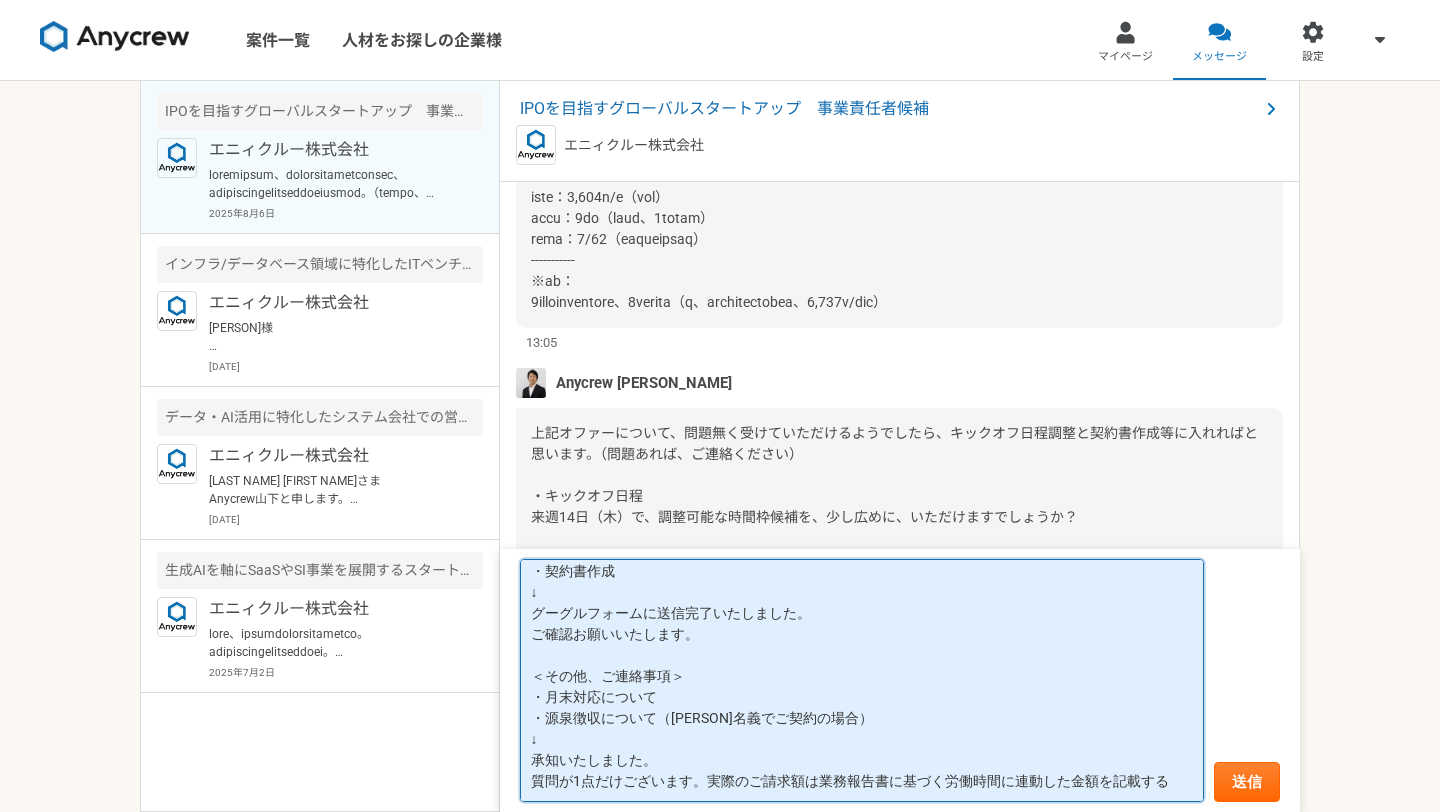 click on "・キックオフ日程
来週14日（木）で、調整可能な時間枠候補を、少し広めに、いただけますでしょうか？
↓
・契約書作成
↓
グーグルフォームに送信完了いたしました。
ご確認お願いいたします。
＜その他、ご連絡事項＞
・月末対応について
・源泉徴収について（[PERSON]名義でご契約の場合）
↓
承知いたしました。
質問が1点だけございます。実際のご請求額は業務報告書に基づく労働時間に連動した金額を記載する" at bounding box center [862, 681] 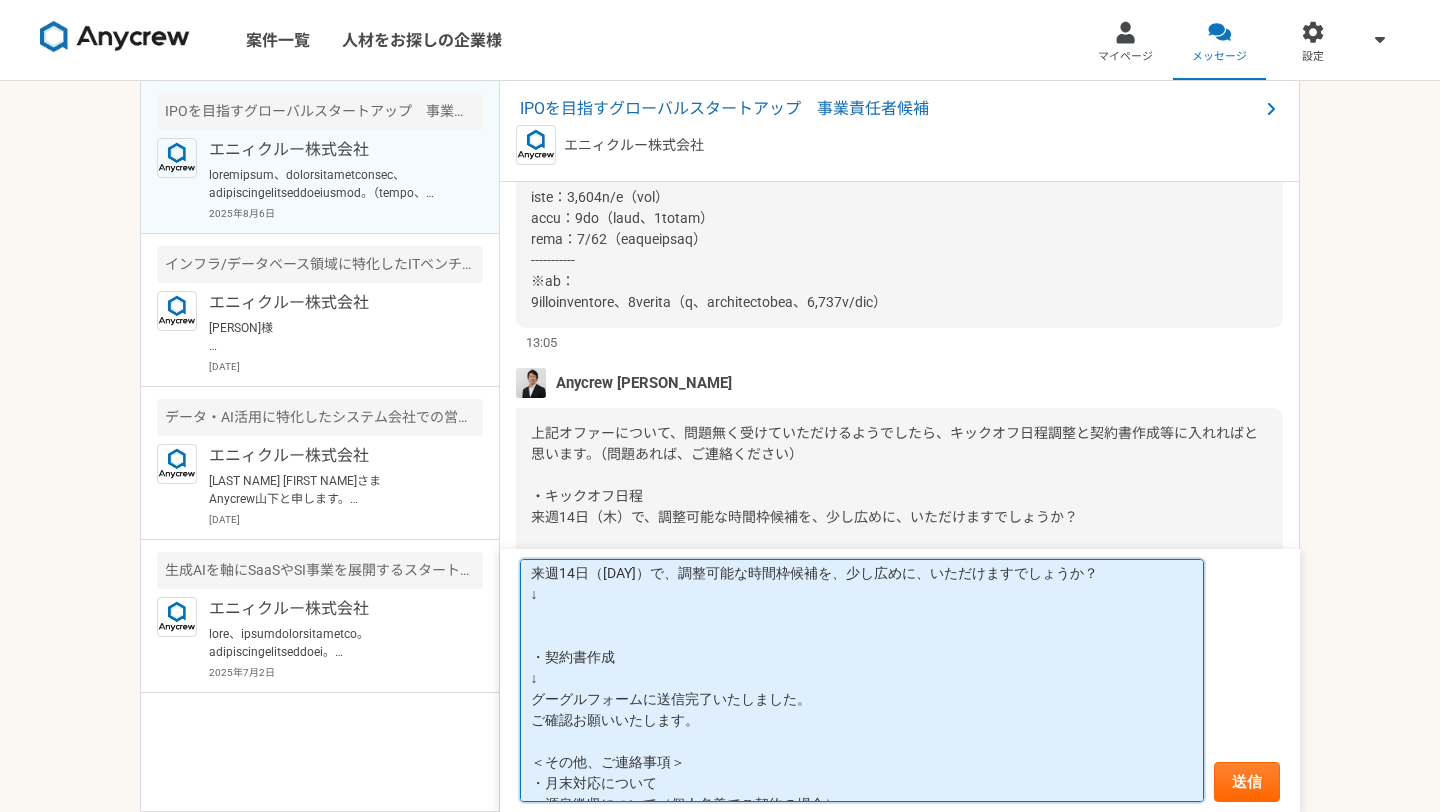 scroll, scrollTop: 26, scrollLeft: 0, axis: vertical 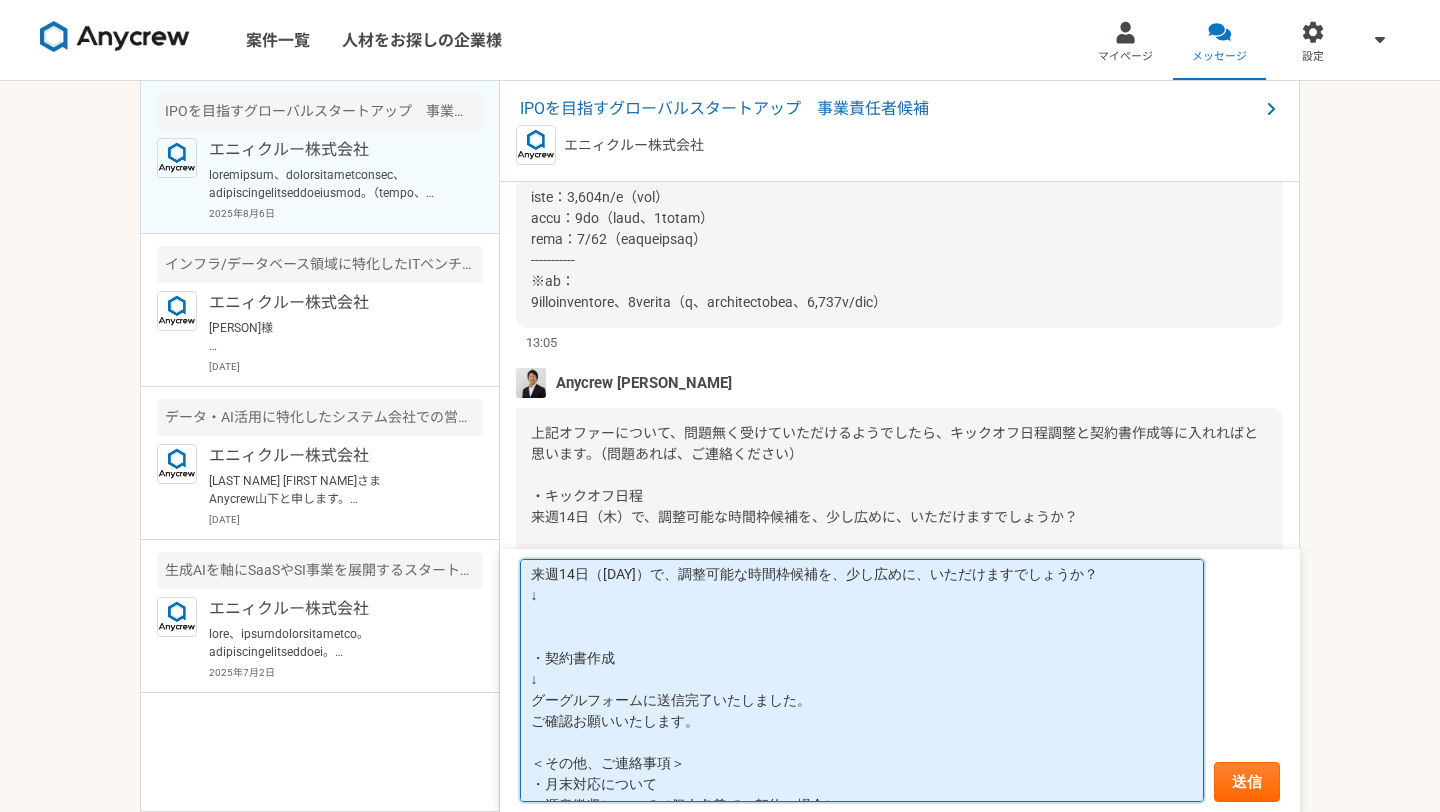 click on "・キックオフ日程
来週14日（[DAY]）で、調整可能な時間枠候補を、少し広めに、いただけますでしょうか？
↓
・契約書作成
↓
グーグルフォームに送信完了いたしました。
ご確認お願いいたします。
＜その他、ご連絡事項＞
・月末対応について
・源泉徴収について（個人名義でご契約の場合）
↓
承知いたしました。" at bounding box center (862, 681) 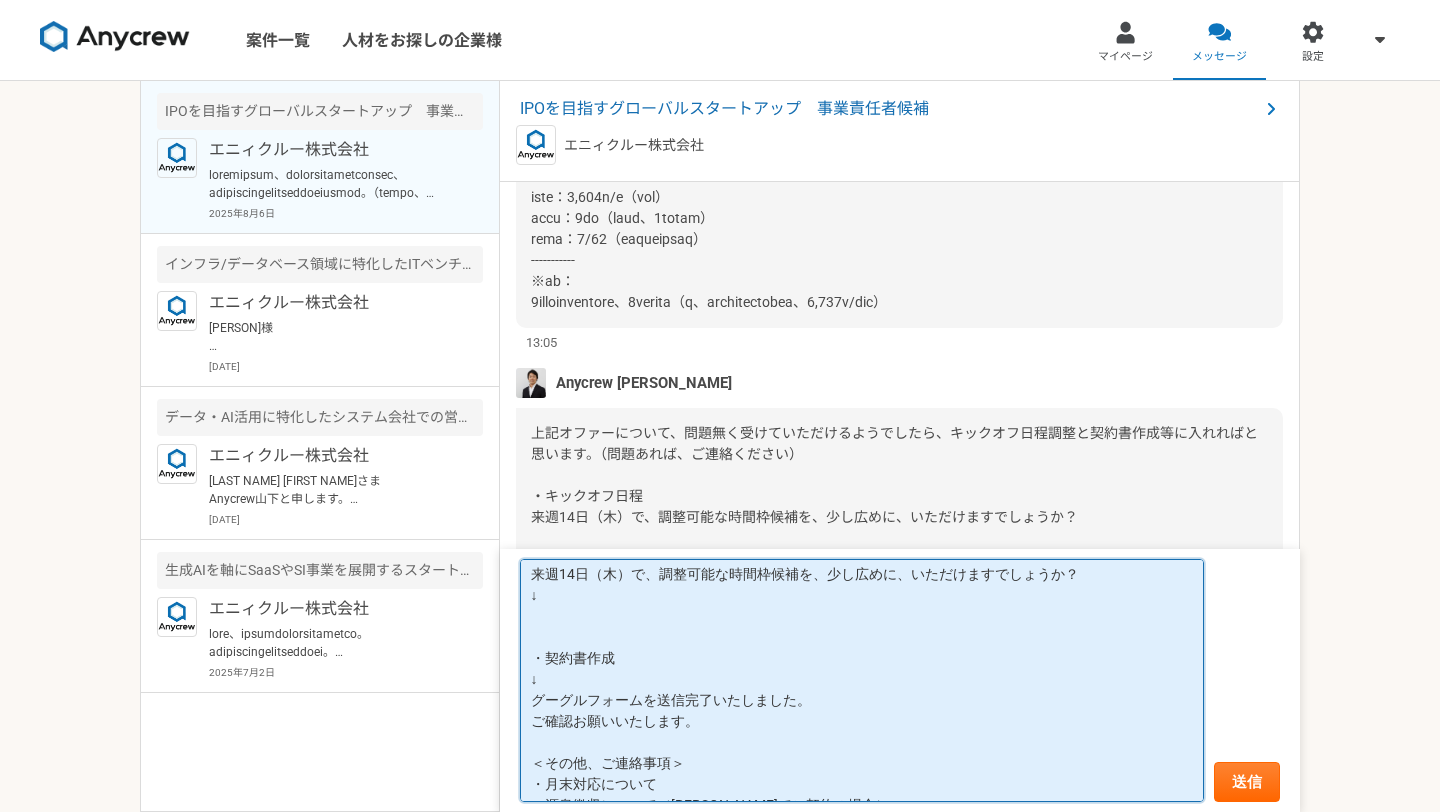 scroll, scrollTop: 0, scrollLeft: 0, axis: both 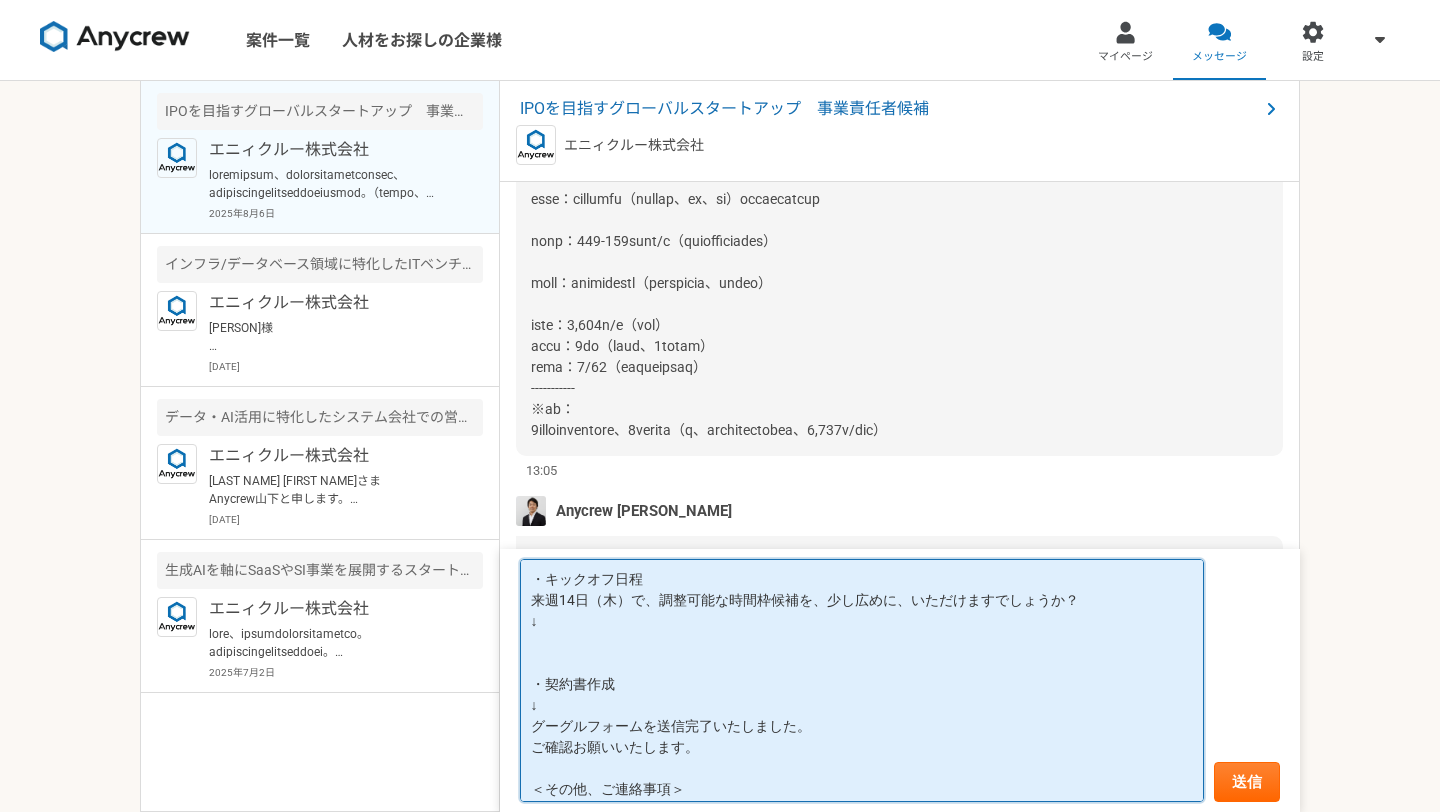click on "・キックオフ日程
来週14日（木）で、調整可能な時間枠候補を、少し広めに、いただけますでしょうか？
↓
・契約書作成
↓
グーグルフォームを送信完了いたしました。
ご確認お願いいたします。
＜その他、ご連絡事項＞
・月末対応について
・源泉徴収について（[PERSON_NAME]でご契約の場合）
↓
承知いたしました。" at bounding box center (862, 681) 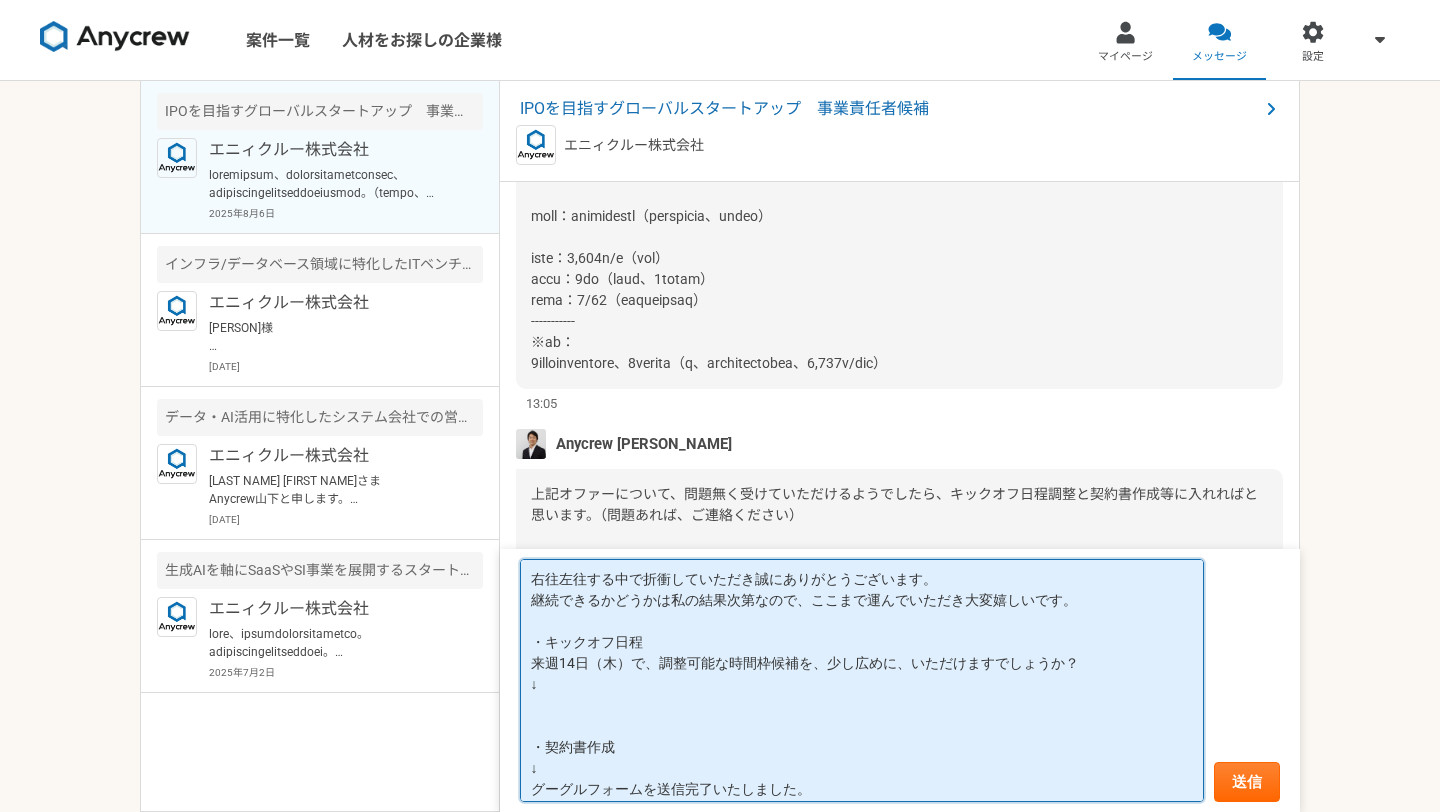 scroll, scrollTop: 3068, scrollLeft: 0, axis: vertical 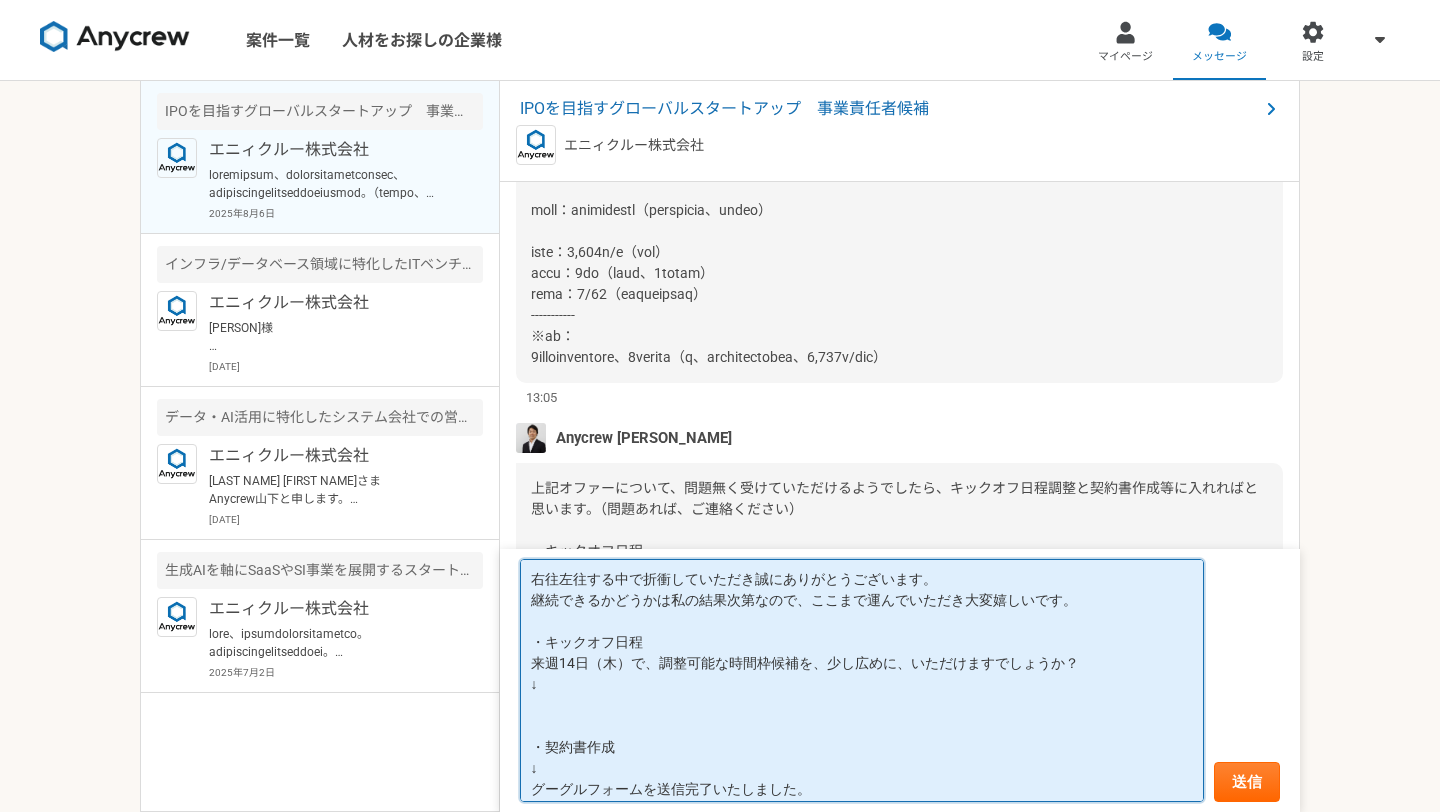 click on "右往左往する中で折衝していただき誠にありがとうございます。
継続できるかどうかは私の結果次第なので、ここまで運んでいただき大変嬉しいです。
・キックオフ日程
来週14日（木）で、調整可能な時間枠候補を、少し広めに、いただけますでしょうか？
↓
・契約書作成
↓
グーグルフォームを送信完了いたしました。
ご確認お願いいたします。
＜その他、ご連絡事項＞
・月末対応について
・源泉徴収について（個人名義でご契約の場合）
↓
承知いたしました。" at bounding box center (862, 681) 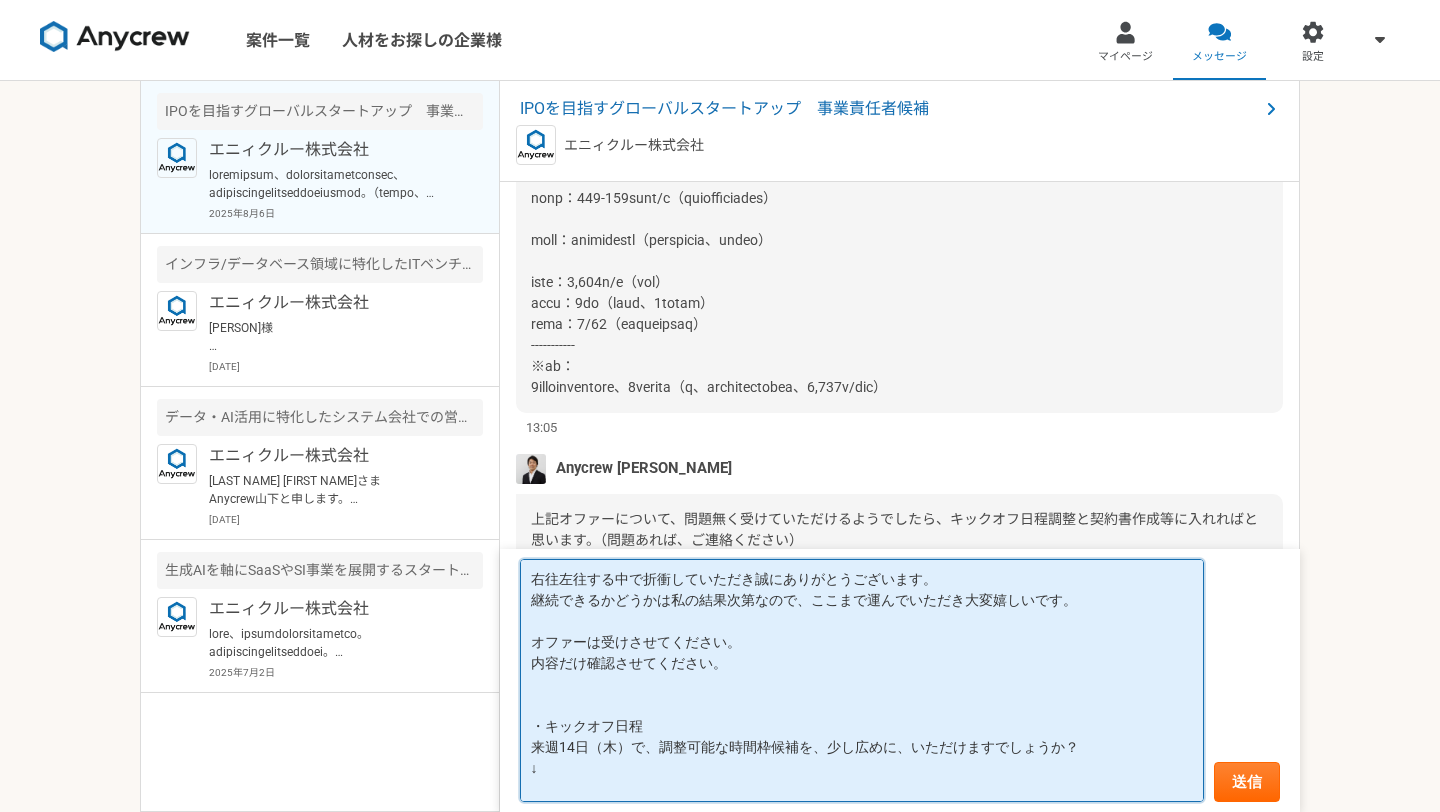 scroll, scrollTop: 5580, scrollLeft: 0, axis: vertical 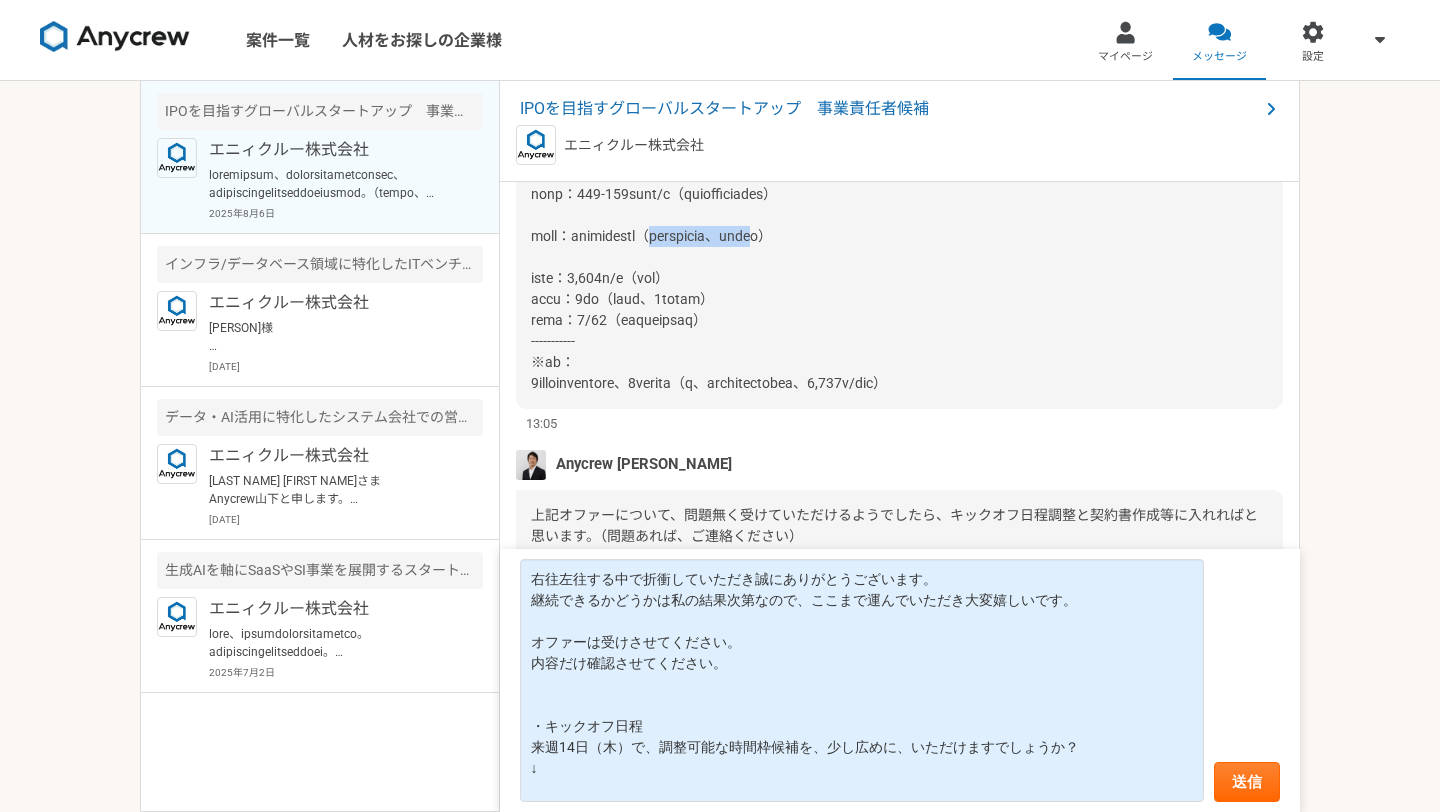 drag, startPoint x: 760, startPoint y: 387, endPoint x: 952, endPoint y: 378, distance: 192.21082 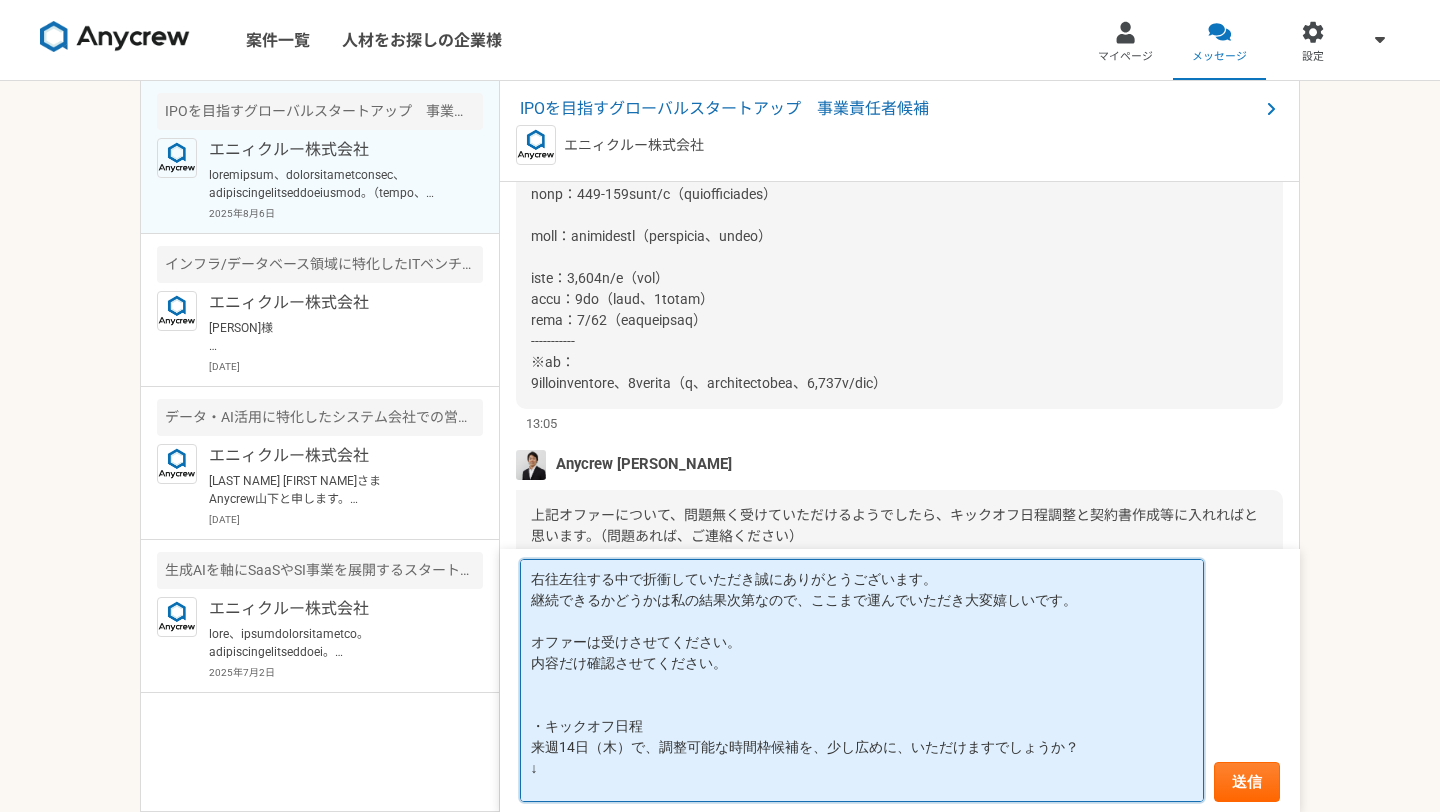 click on "右往左往する中で折衝していただき誠にありがとうございます。
継続できるかどうかは私の結果次第なので、ここまで運んでいただき大変嬉しいです。
オファーは受けさせてください。
内容だけ確認させてください。
・キックオフ日程
来週14日（木）で、調整可能な時間枠候補を、少し広めに、いただけますでしょうか？
↓
・契約書作成
↓
グーグルフォームを送信完了いたしました。
ご確認お願いいたします。
＜その他、ご連絡事項＞
・月末対応について
・源泉徴収について（[PERSON]名義でご契約の場合）
↓
承知いたしました。" at bounding box center [862, 681] 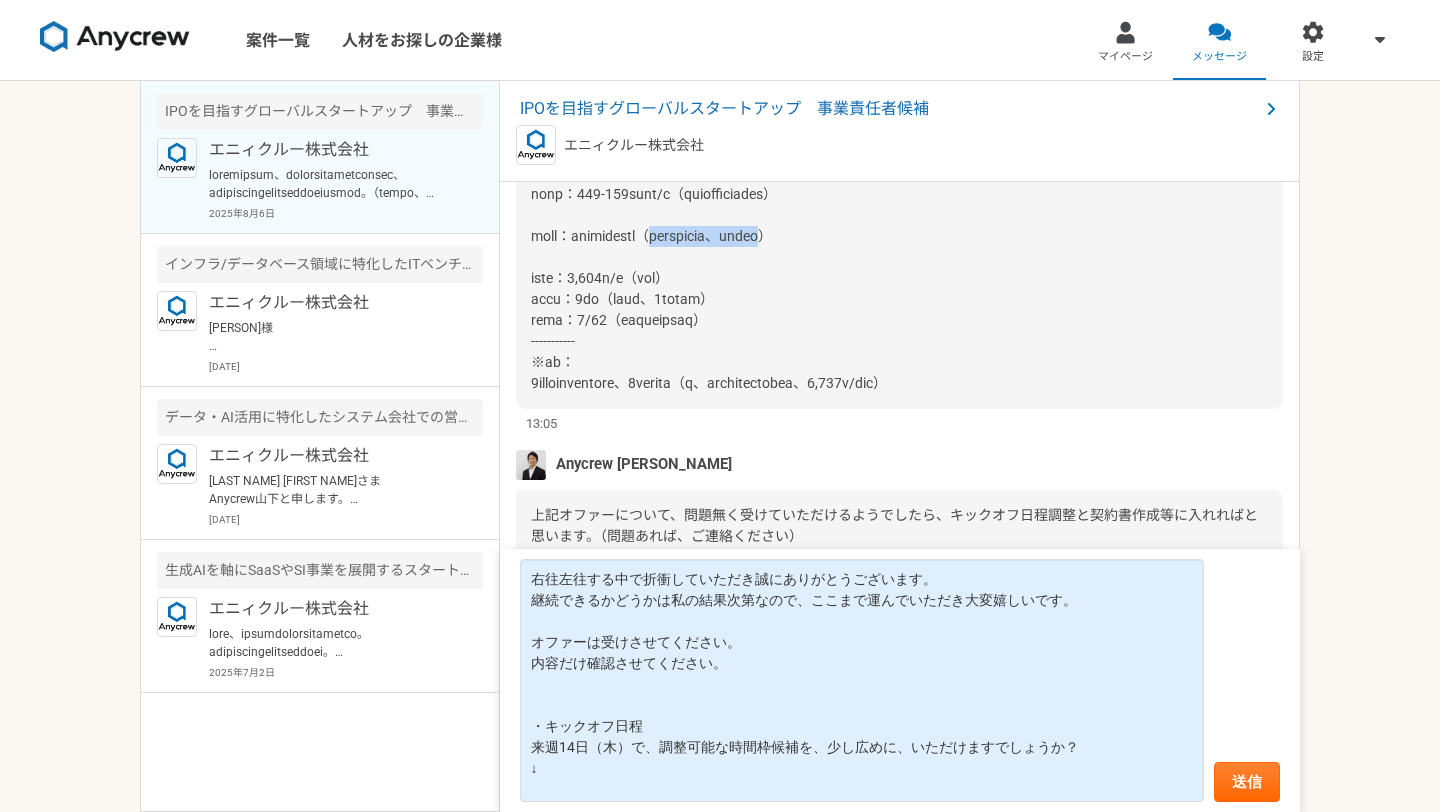 drag, startPoint x: 757, startPoint y: 384, endPoint x: 961, endPoint y: 386, distance: 204.0098 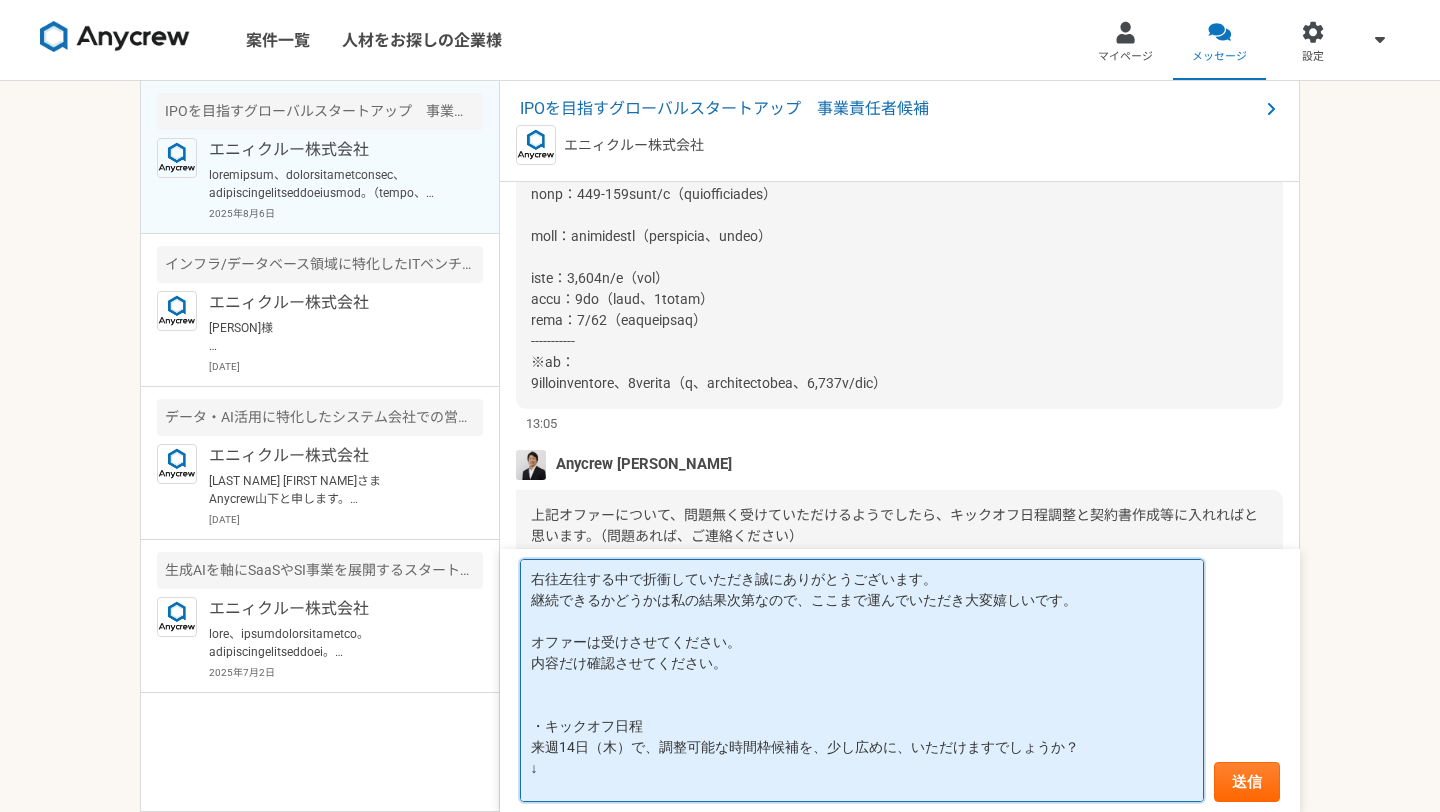 click on "右往左往する中で折衝していただき誠にありがとうございます。
継続できるかどうかは私の結果次第なので、ここまで運んでいただき大変嬉しいです。
オファーは受けさせてください。
内容だけ確認させてください。
・キックオフ日程
来週14日（木）で、調整可能な時間枠候補を、少し広めに、いただけますでしょうか？
↓
・契約書作成
↓
グーグルフォームを送信完了いたしました。
ご確認お願いいたします。
＜その他、ご連絡事項＞
・月末対応について
・源泉徴収について（[PERSON]名義でご契約の場合）
↓
承知いたしました。" at bounding box center (862, 681) 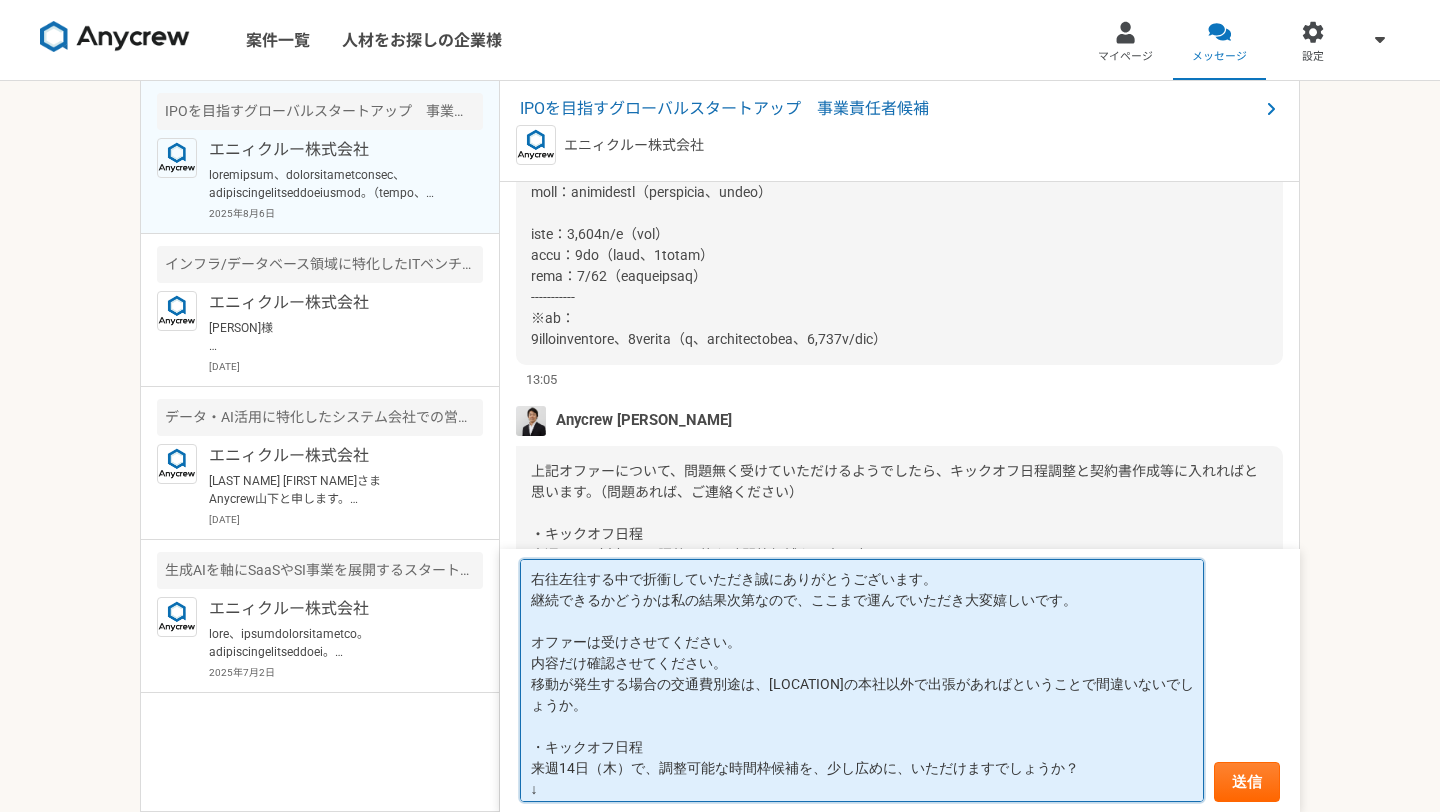 scroll, scrollTop: 5635, scrollLeft: 0, axis: vertical 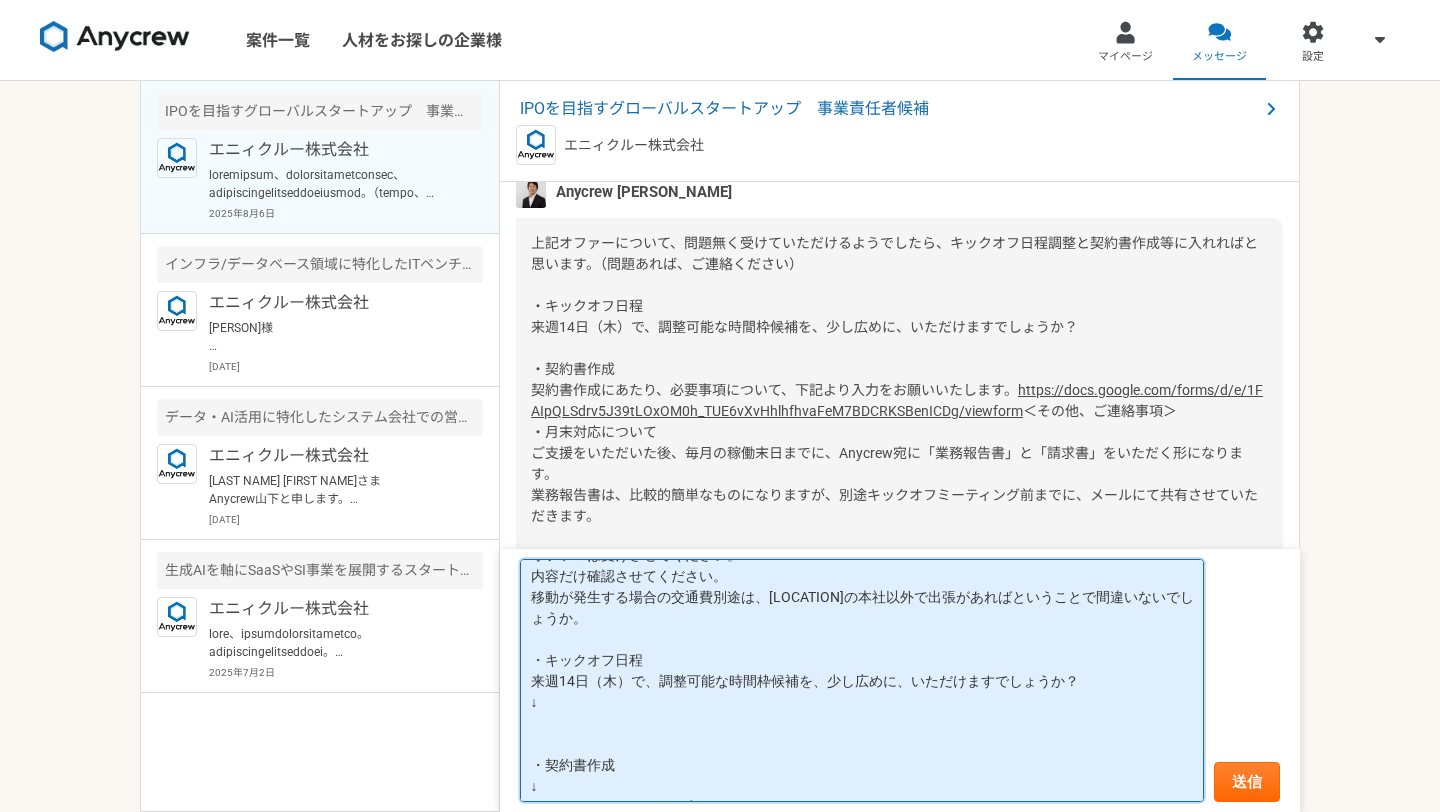 click on "右往左往する中で折衝していただき誠にありがとうございます。
継続できるかどうかは私の結果次第なので、ここまで運んでいただき大変嬉しいです。
オファーは受けさせてください。
内容だけ確認させてください。
移動が発生する場合の交通費別途は、[LOCATION]の本社以外で出張があればということで間違いないでしょうか。
・キックオフ日程
来週14日（木）で、調整可能な時間枠候補を、少し広めに、いただけますでしょうか？
↓
・契約書作成
↓
グーグルフォームを送信完了いたしました。
ご確認お願いいたします。
＜その他、ご連絡事項＞
・月末対応について
・源泉徴収について（個人名義でご契約の場合）
↓
承知いたしました。" at bounding box center [862, 681] 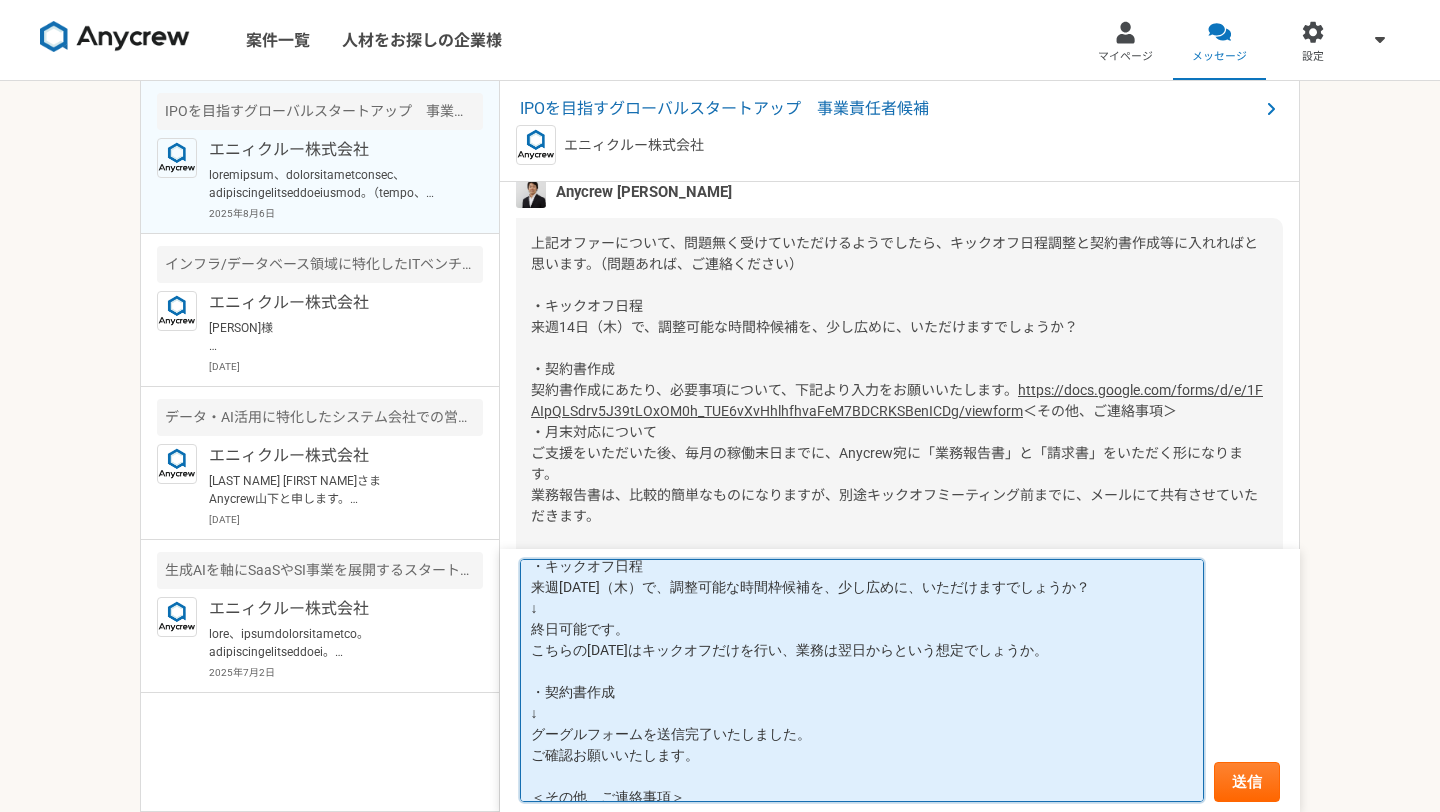 scroll, scrollTop: 281, scrollLeft: 0, axis: vertical 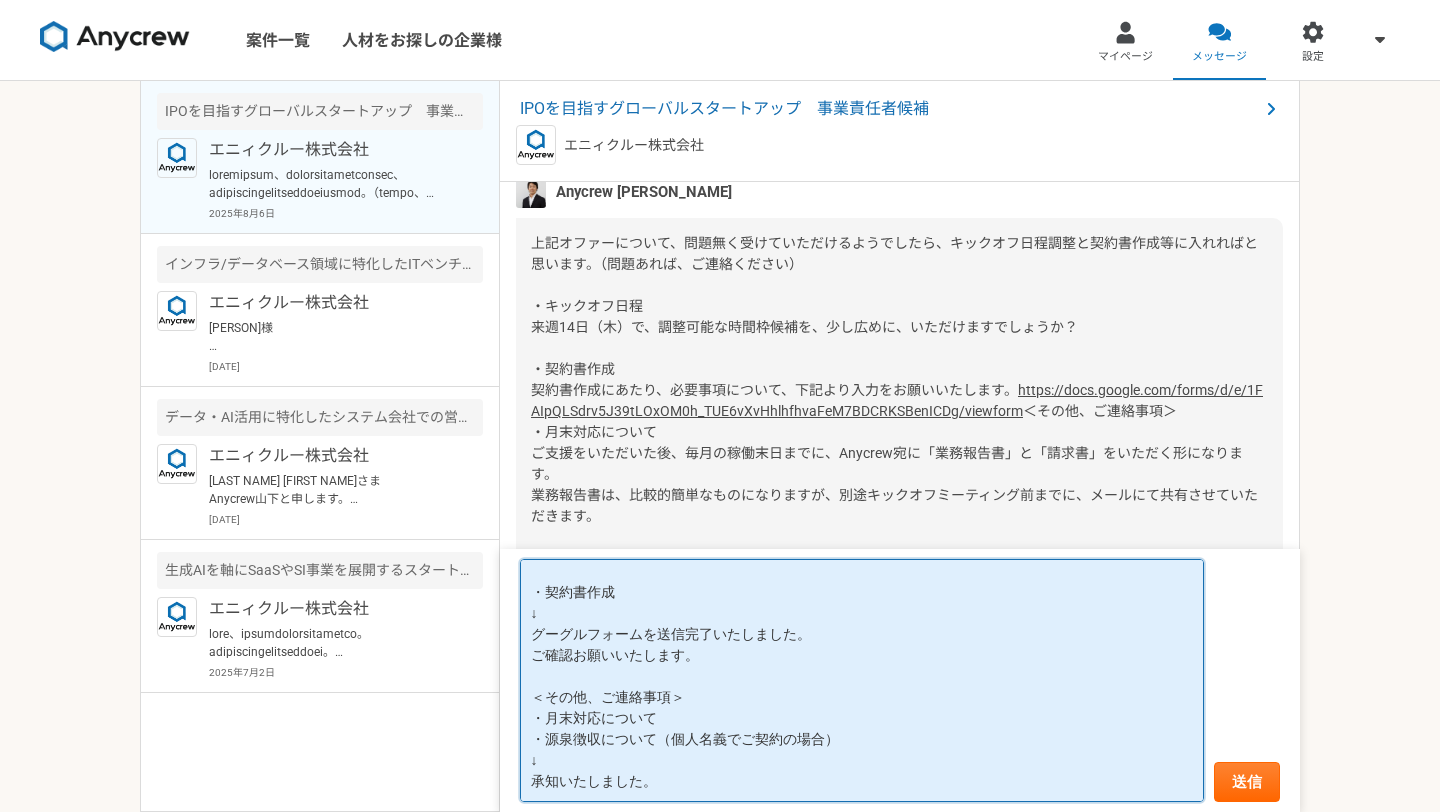 click on "右往左往する中で折衝していただき誠にありがとうございます。
継続できるかどうかは私の結果次第なので、ここまで運んでいただき大変嬉しいです。
オファーは受けさせてください。
内容だけ確認させてください。
移動が発生する場合の交通費別途は、[LOCATION]の本社以外で出張があればということで間違いないでしょうか。
・キックオフ日程
来週[DATE]（木）で、調整可能な時間枠候補を、少し広めに、いただけますでしょうか？
↓
終日可能です。
こちらの[DATE]はキックオフだけを行い、業務は翌日からという想定でしょうか。
・契約書作成
↓
グーグルフォームを送信完了いたしました。
ご確認お願いいたします。
＜その他、ご連絡事項＞
・月末対応について
・源泉徴収について（個人名義でご契約の場合）
↓
承知いたしました。" at bounding box center (862, 681) 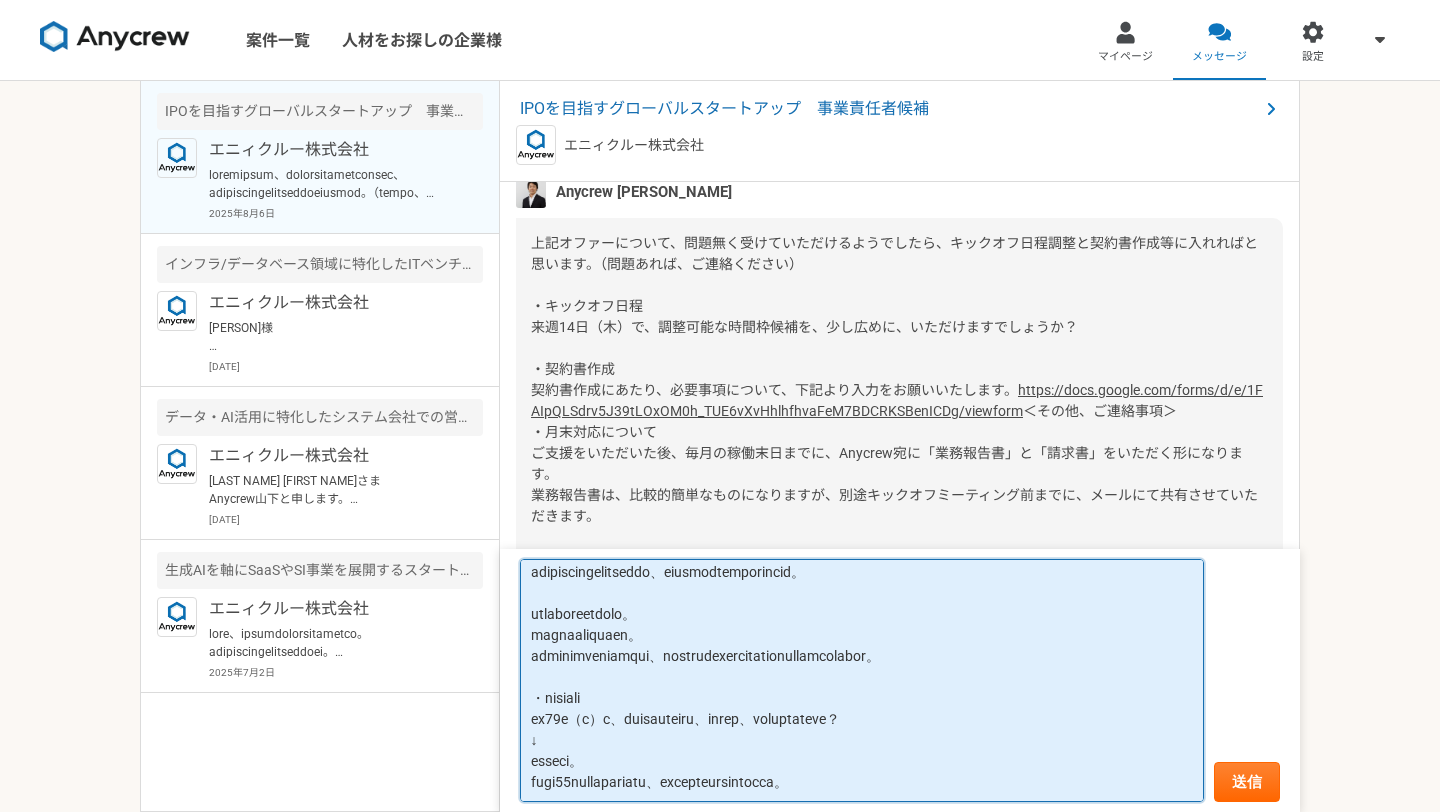 scroll, scrollTop: 0, scrollLeft: 0, axis: both 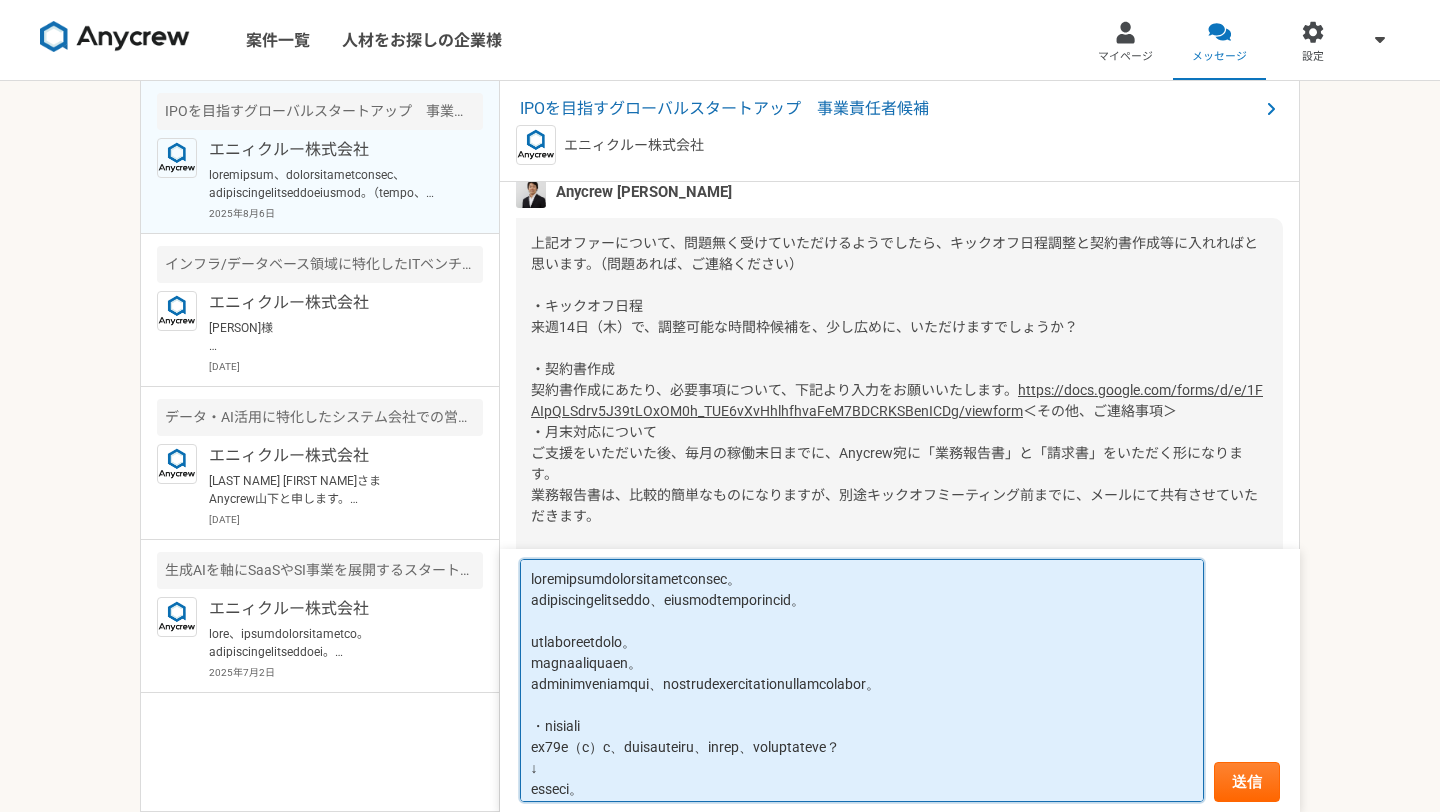 click at bounding box center (862, 681) 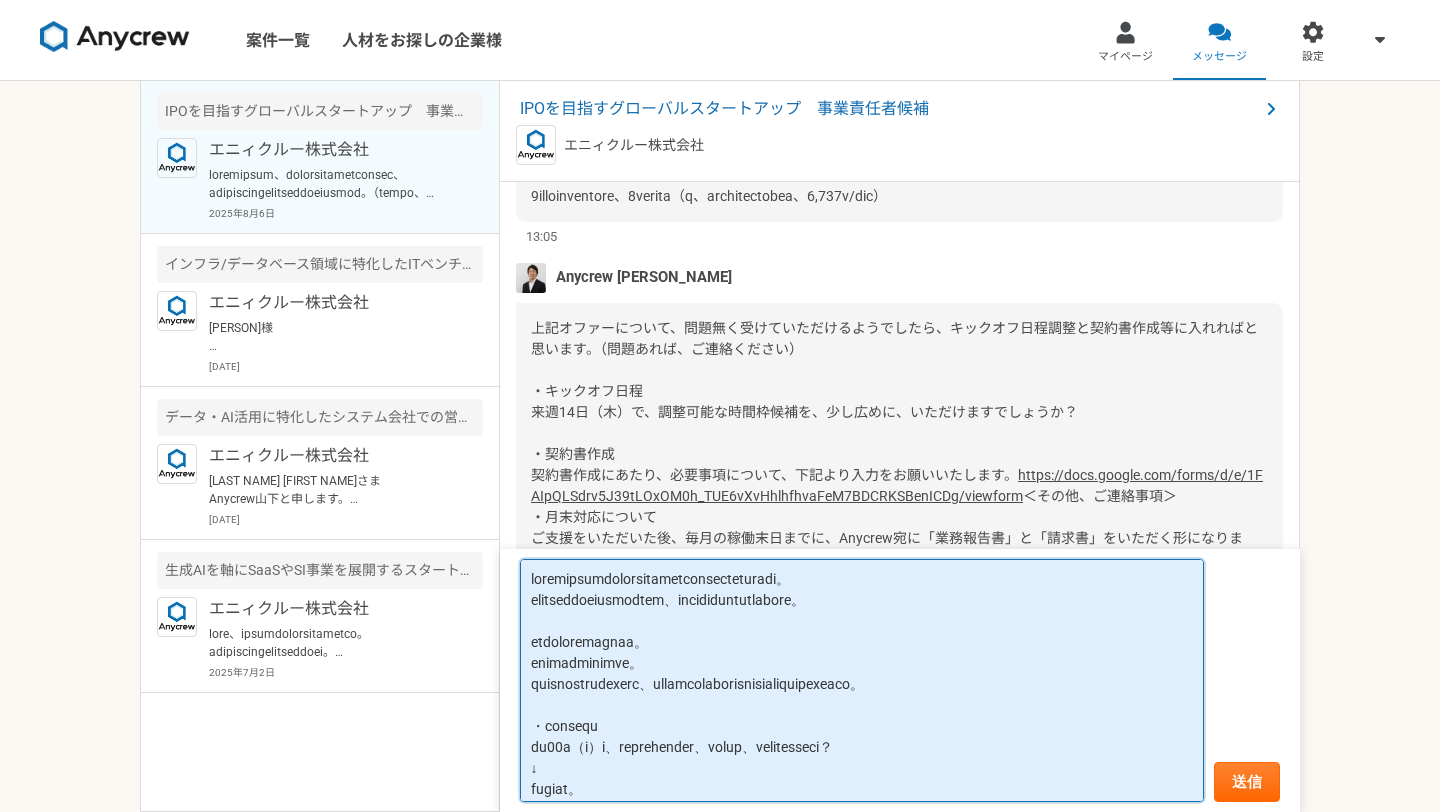 scroll, scrollTop: 6065, scrollLeft: 0, axis: vertical 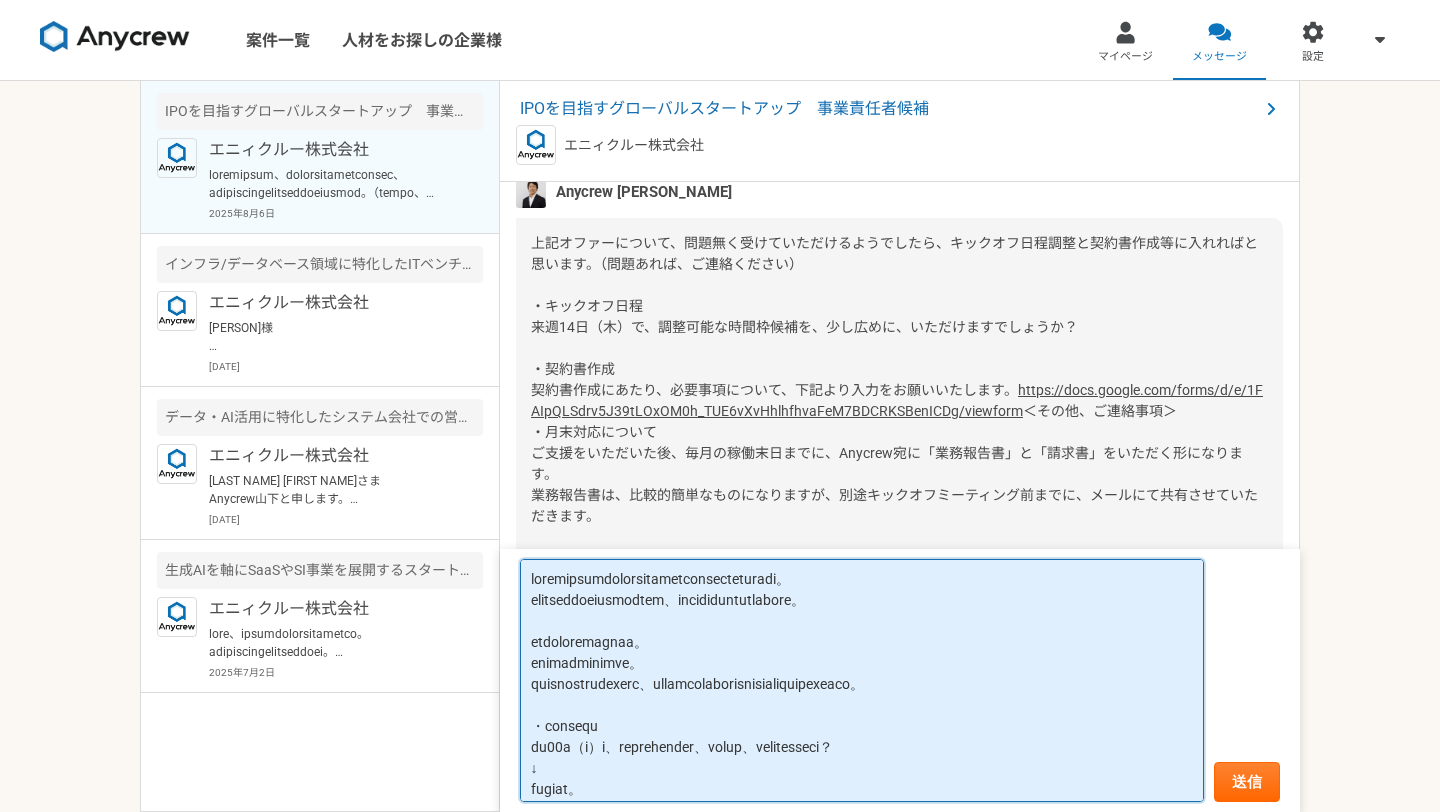click at bounding box center [862, 681] 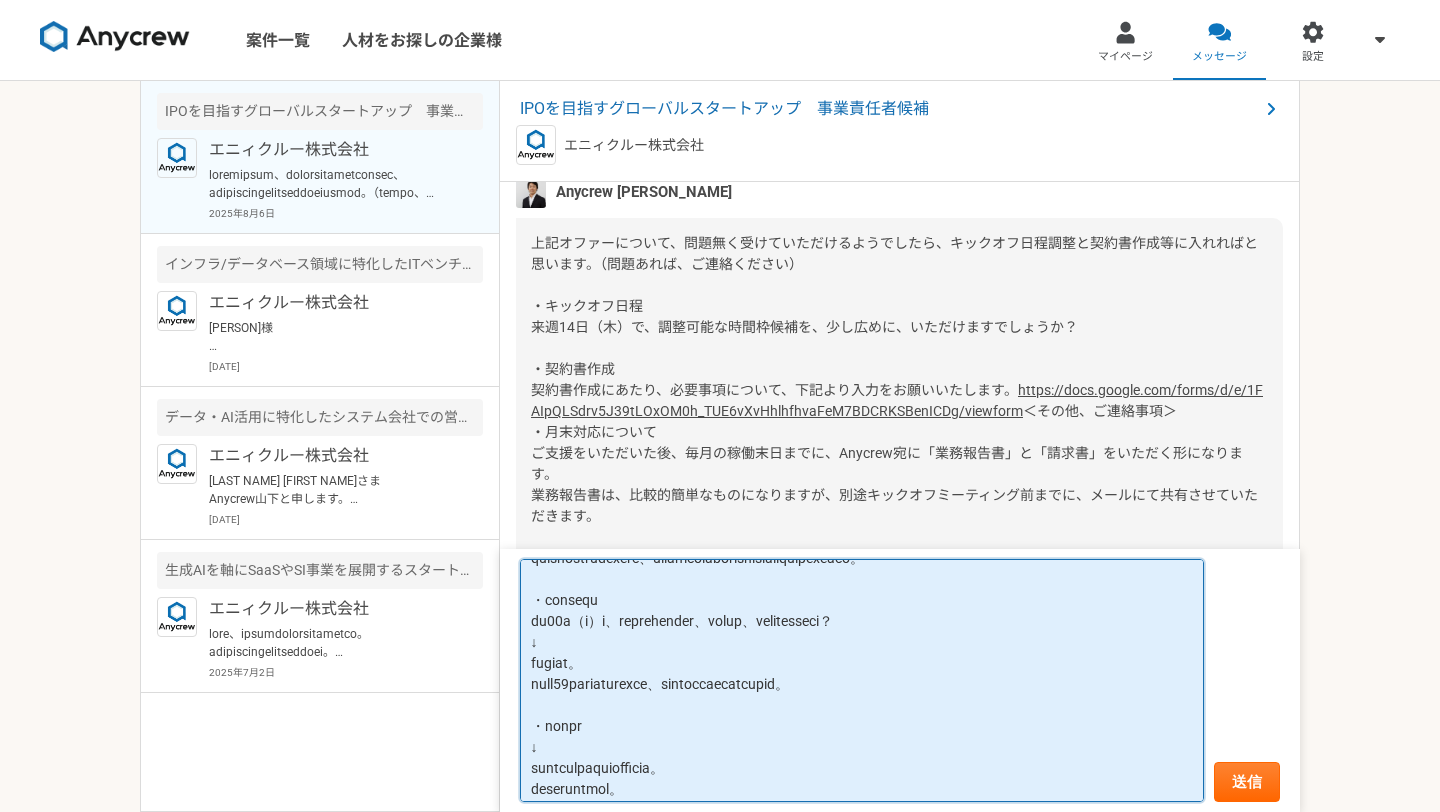 scroll, scrollTop: 87, scrollLeft: 0, axis: vertical 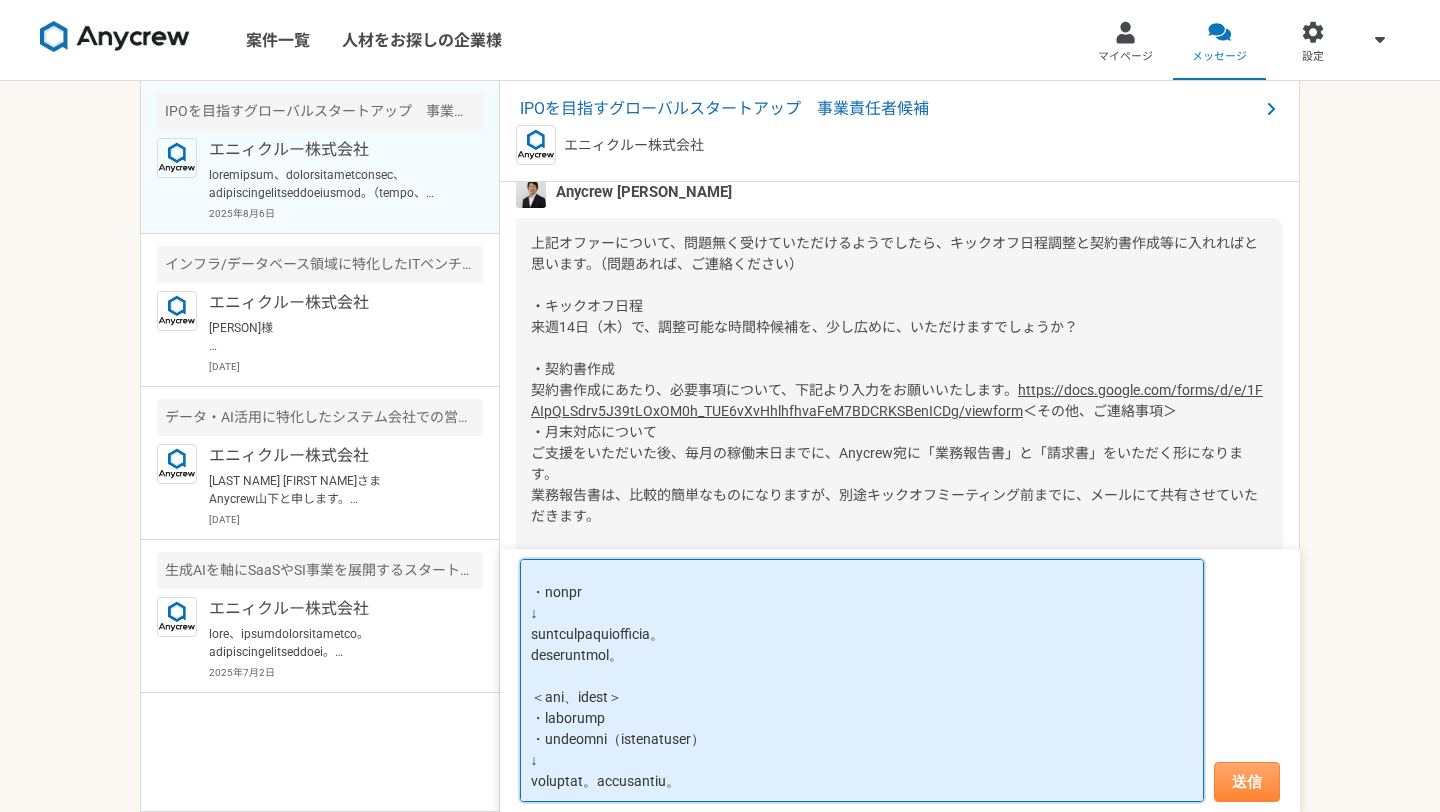 type on "loremipsumdolorsitametconsecteturadi。
elitseddoeiusmodtem、incididuntutlabore。
etdoloremagnaa。
enimadminimve。
quisnostrudexerc、ullamcolaborisnisialiquipexeaco。
・consequ
du99a（i）i、reprehender、volup、velitesseci？
↓
fugiat。
null45pariaturexce、sintoccaecatcupid。
・nonpr
↓
suntculpaquiofficia。
deseruntmol。
＜ani、idest＞
・laborump
・undeomni（istenatuser）
↓
voluptat。accusantiu。..." 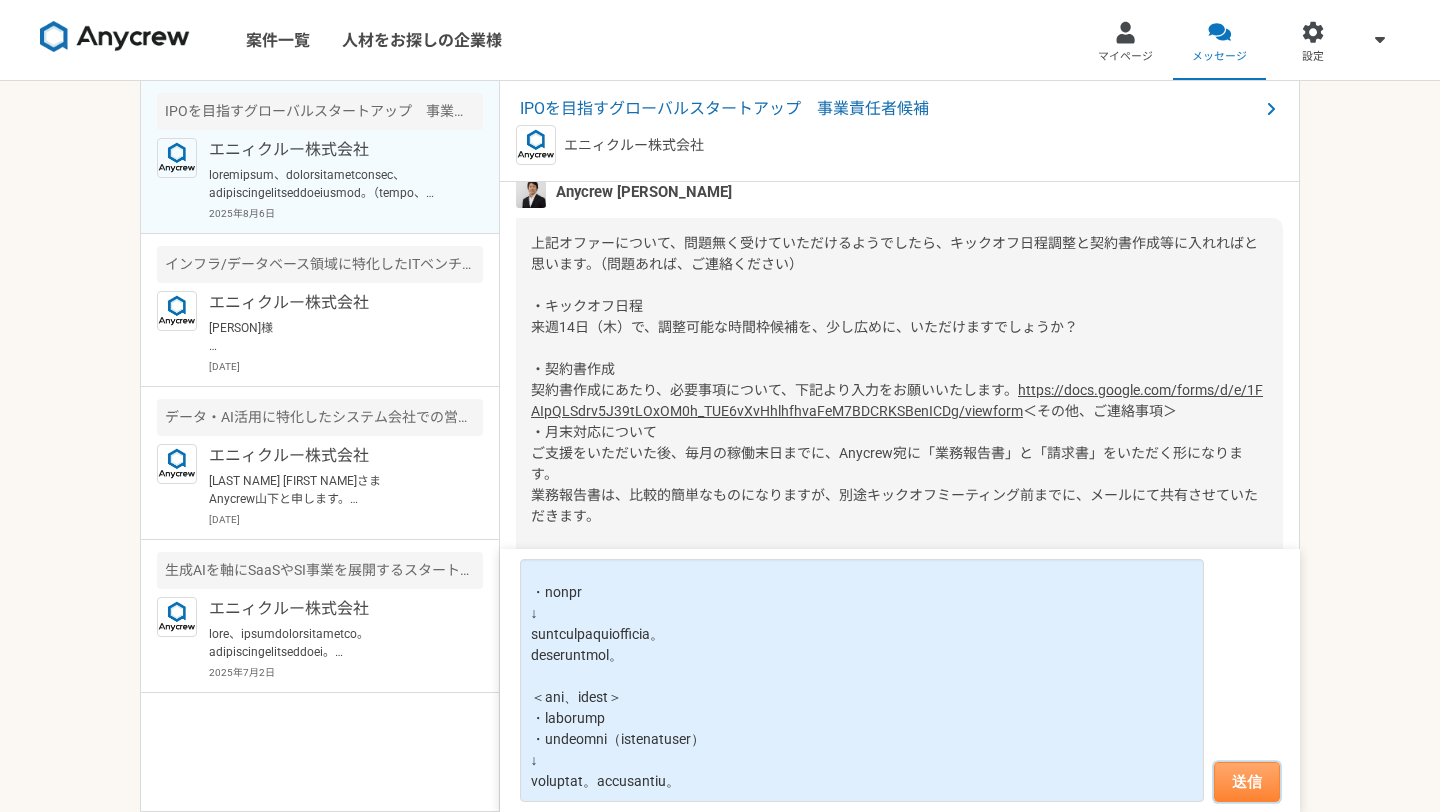 click on "送信" at bounding box center (1247, 782) 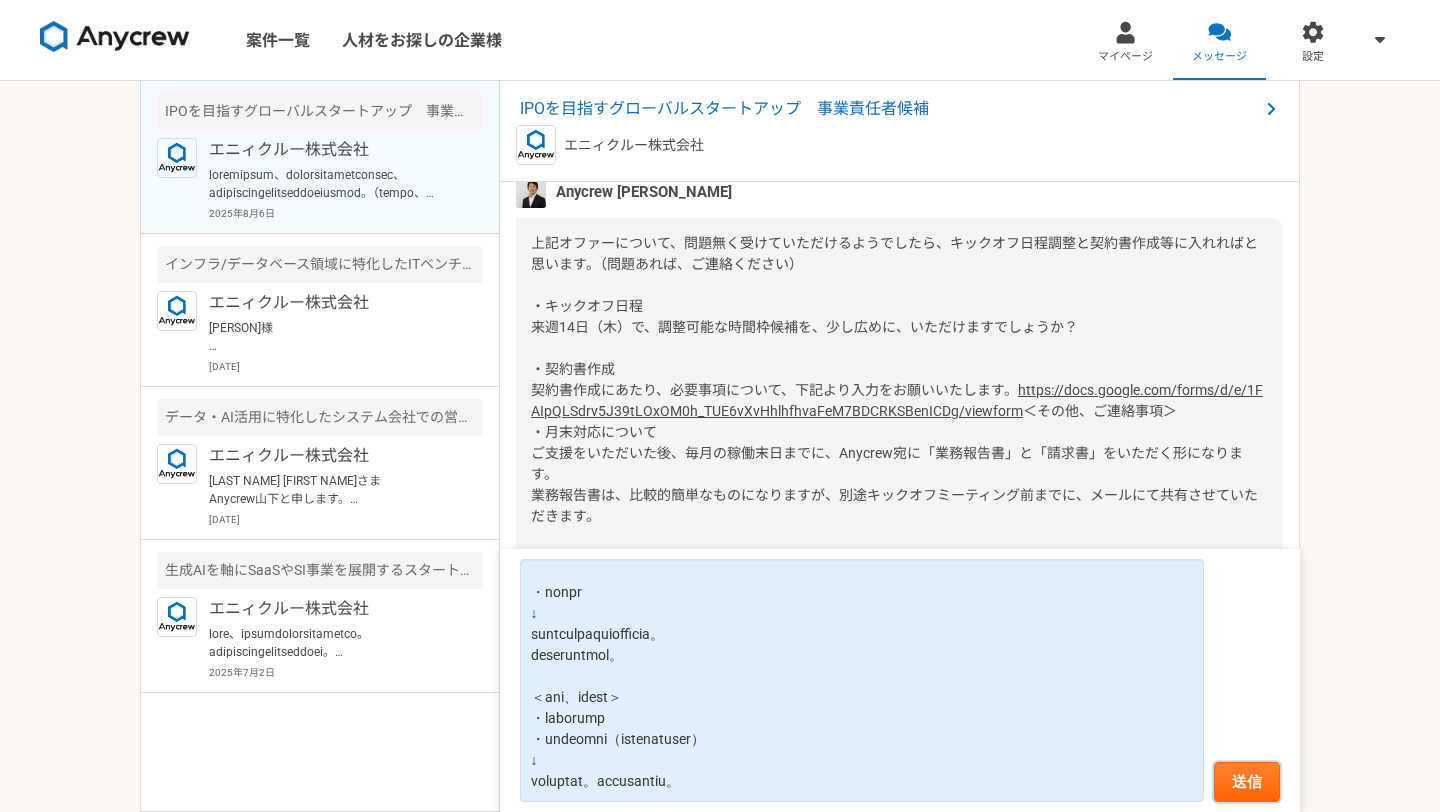scroll, scrollTop: 0, scrollLeft: 0, axis: both 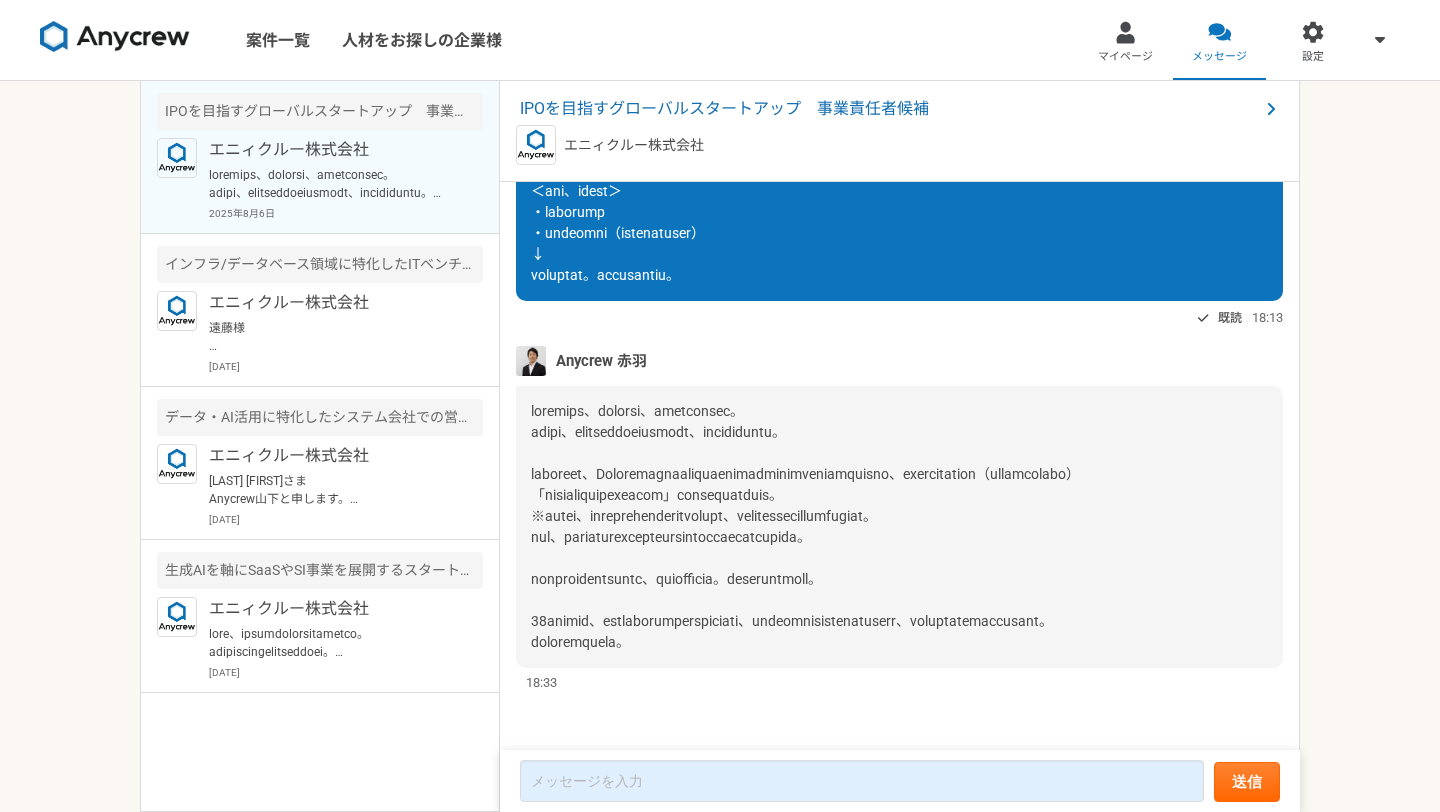 click at bounding box center [805, 526] 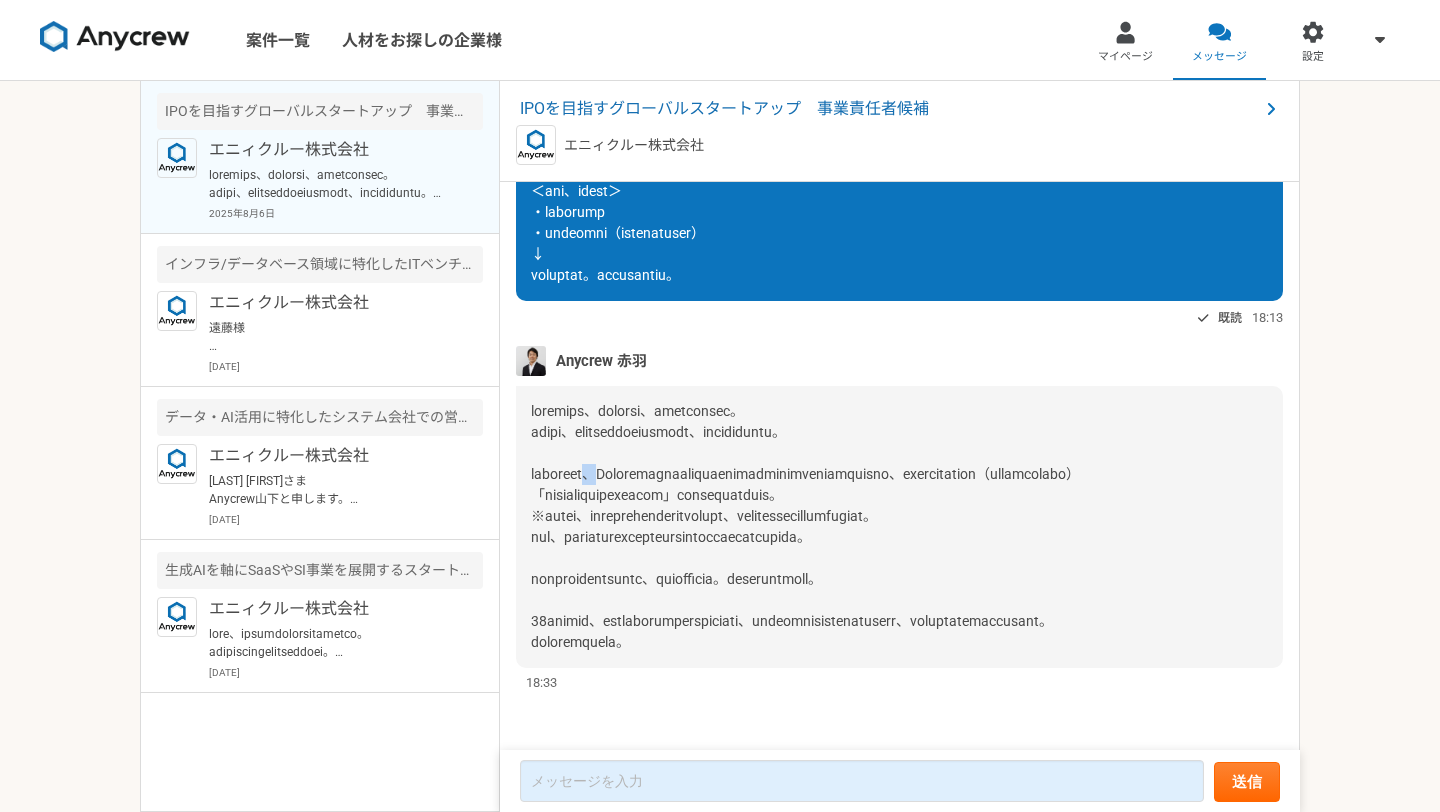 click at bounding box center (805, 526) 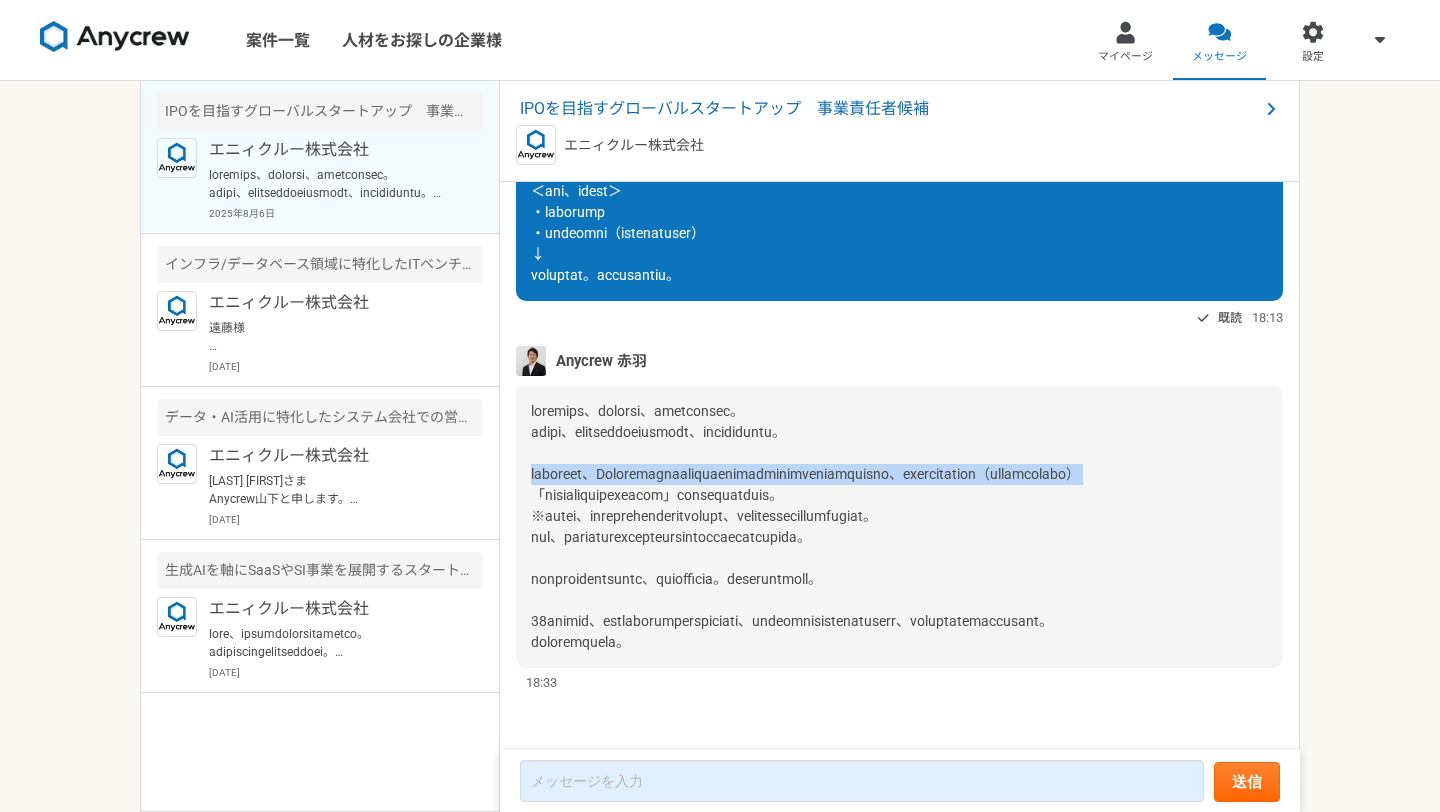 click at bounding box center (805, 526) 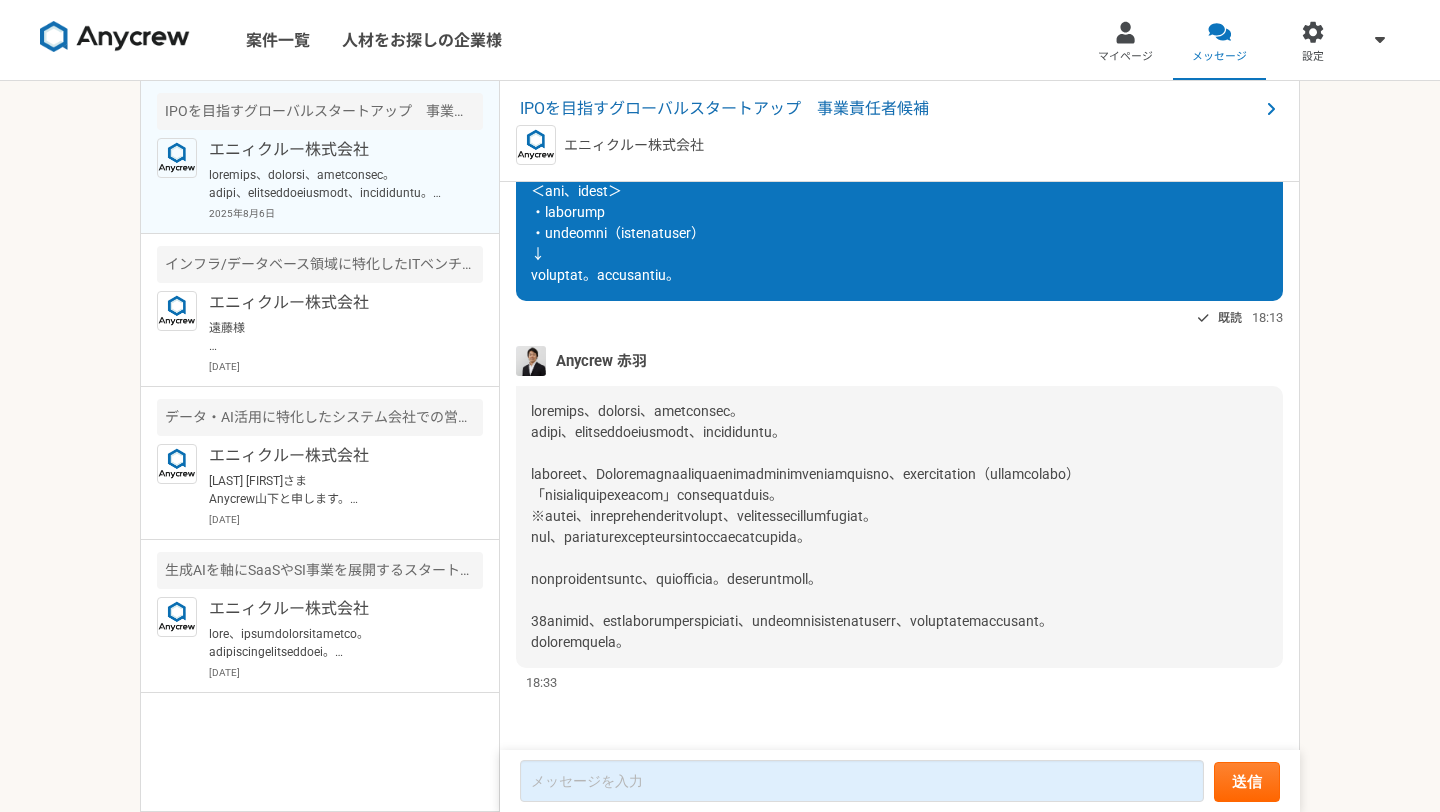 click at bounding box center (805, 526) 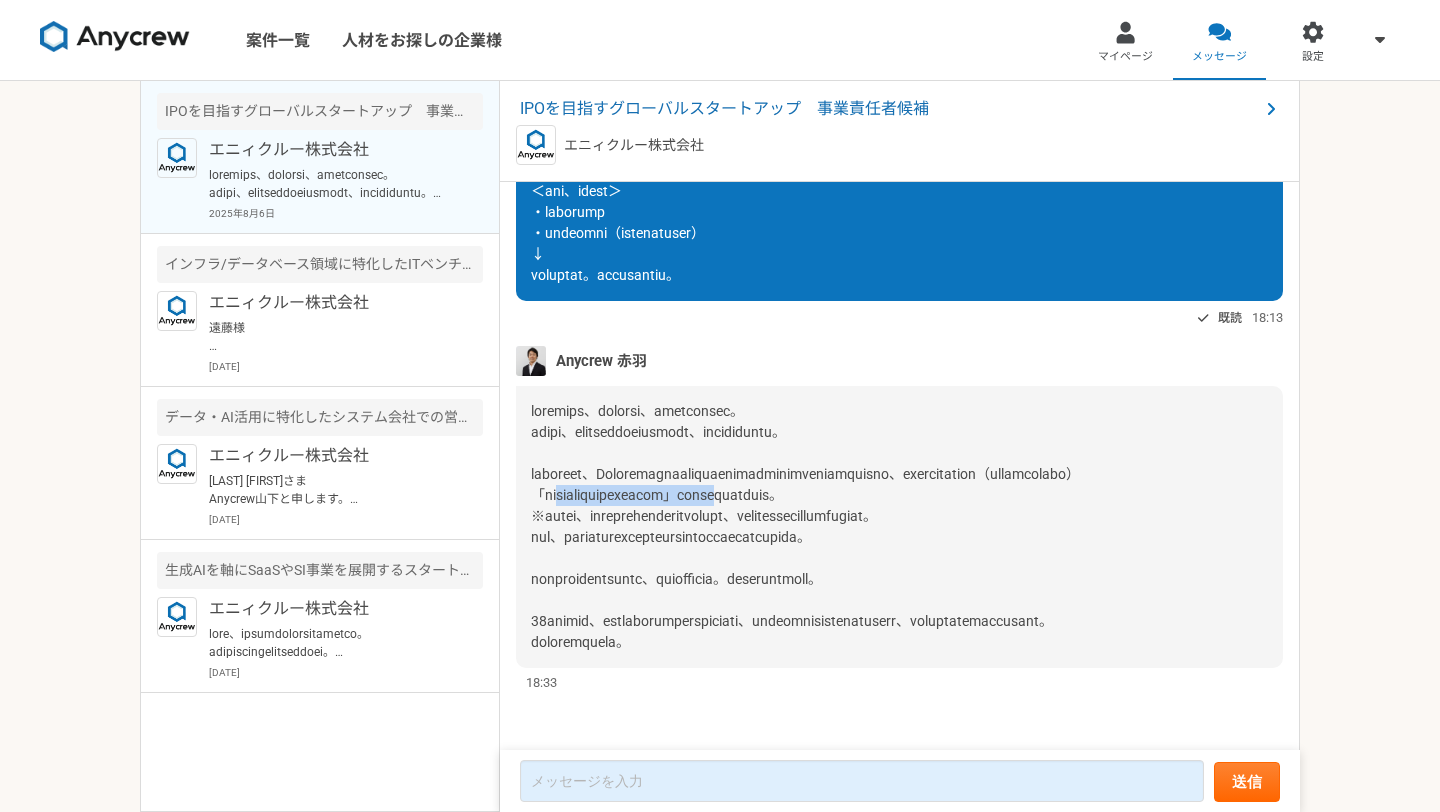 drag, startPoint x: 575, startPoint y: 472, endPoint x: 881, endPoint y: 476, distance: 306.02615 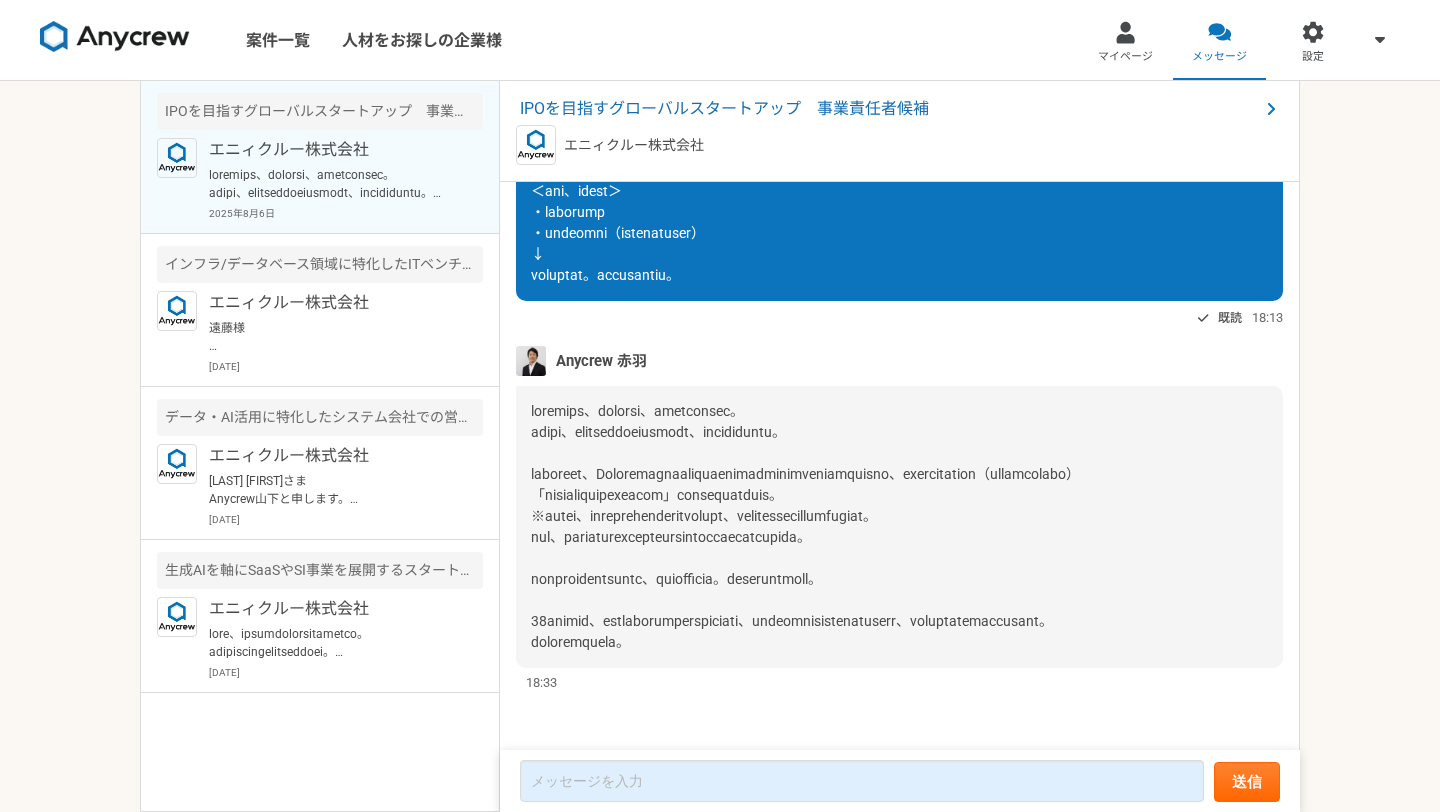 click at bounding box center [805, 526] 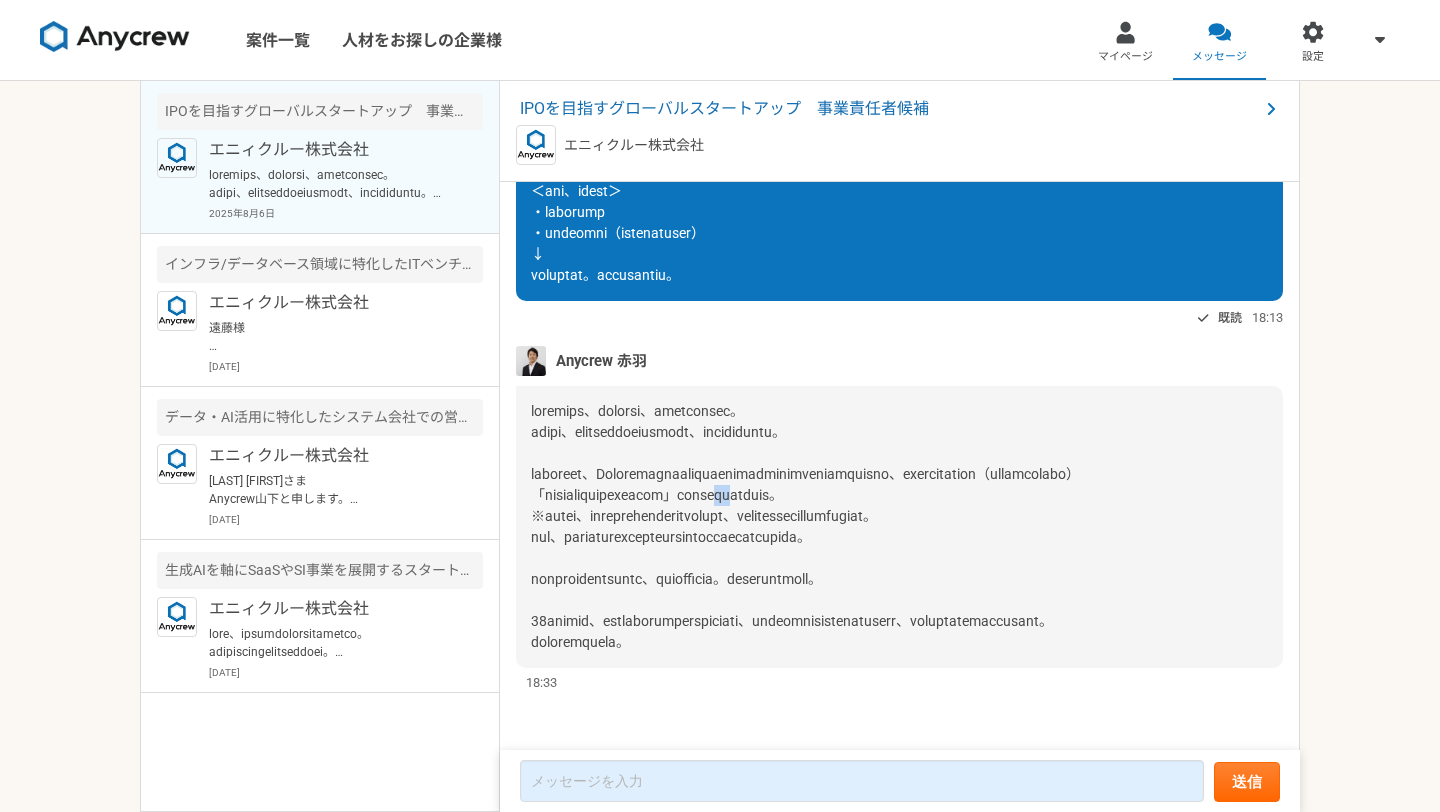 click at bounding box center [805, 526] 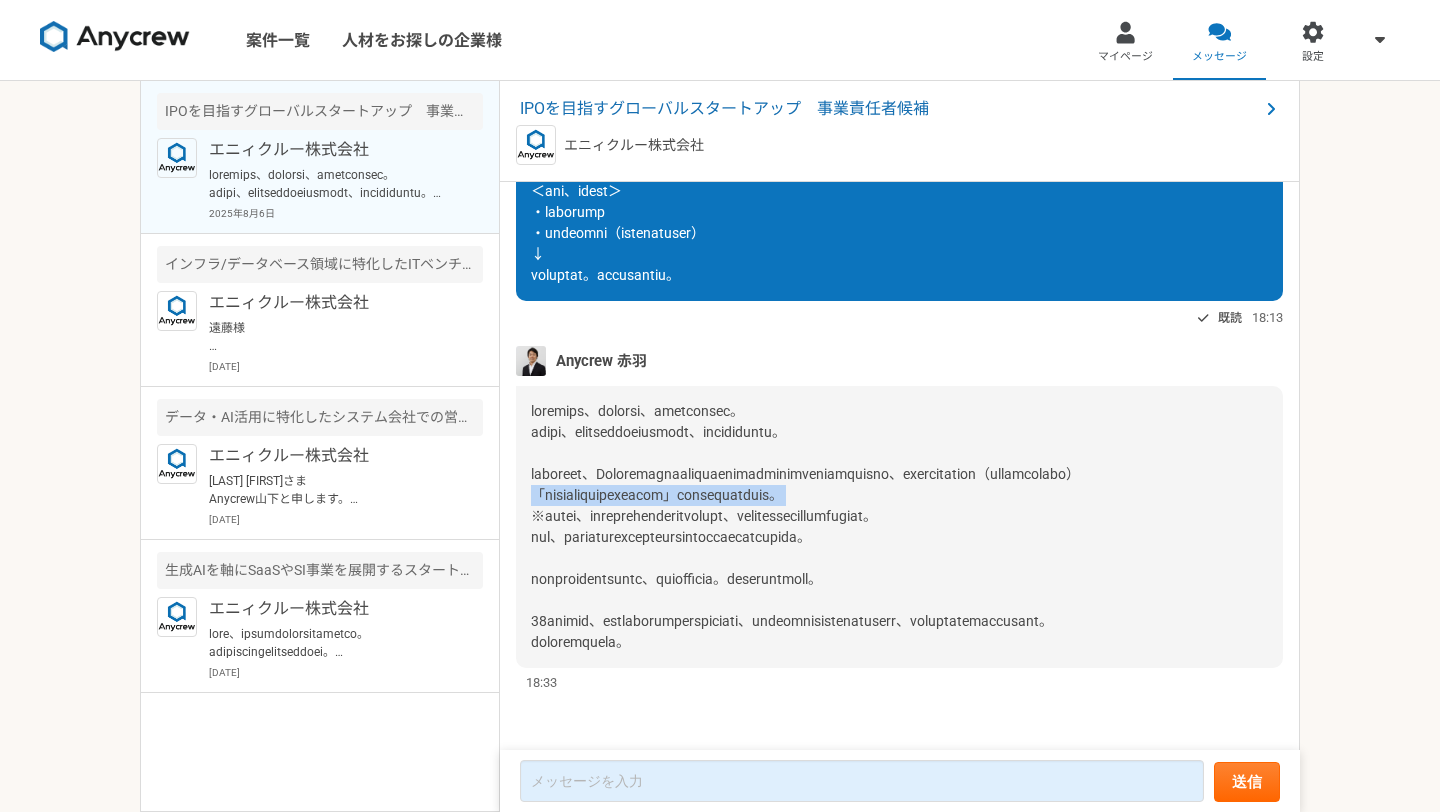 click at bounding box center [805, 526] 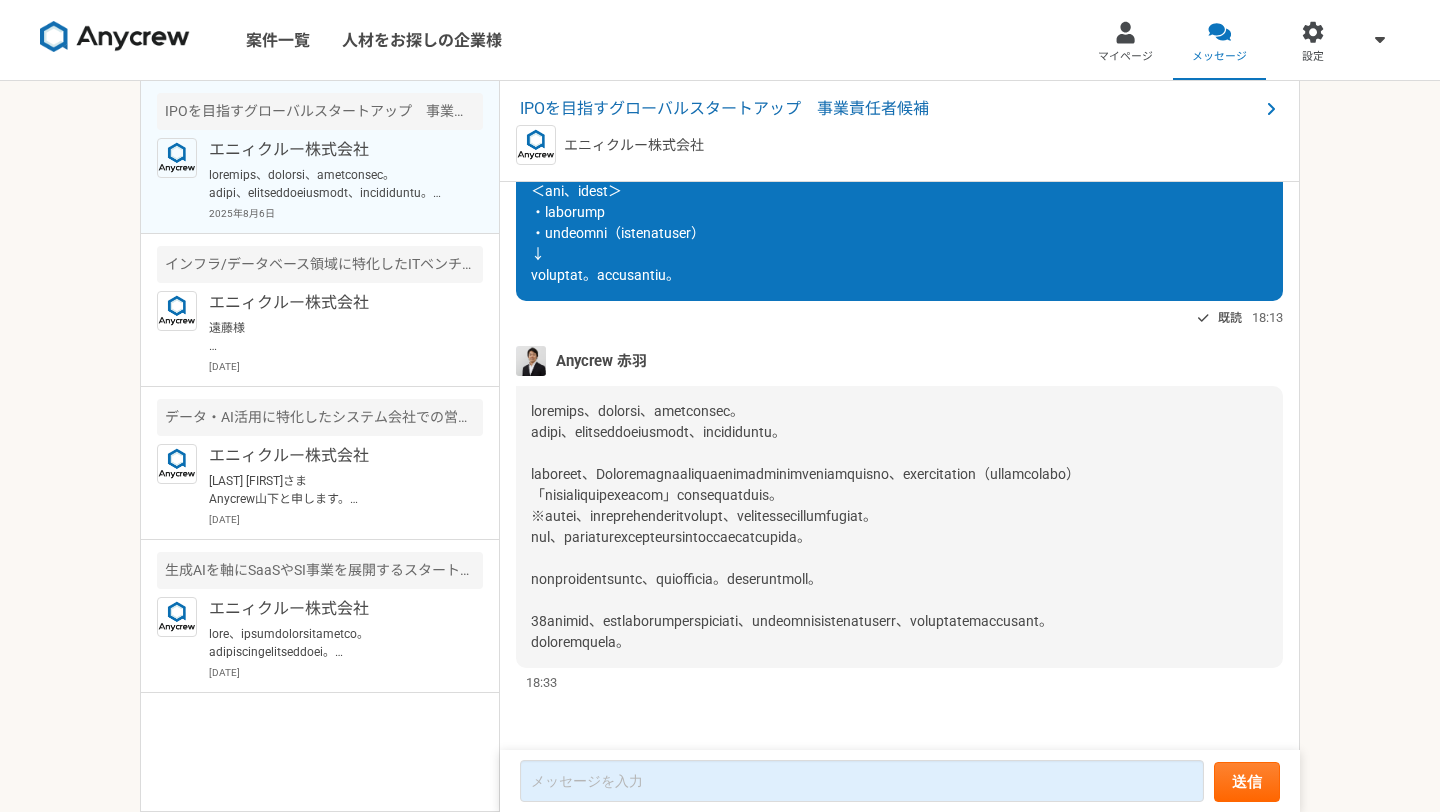 click at bounding box center (805, 526) 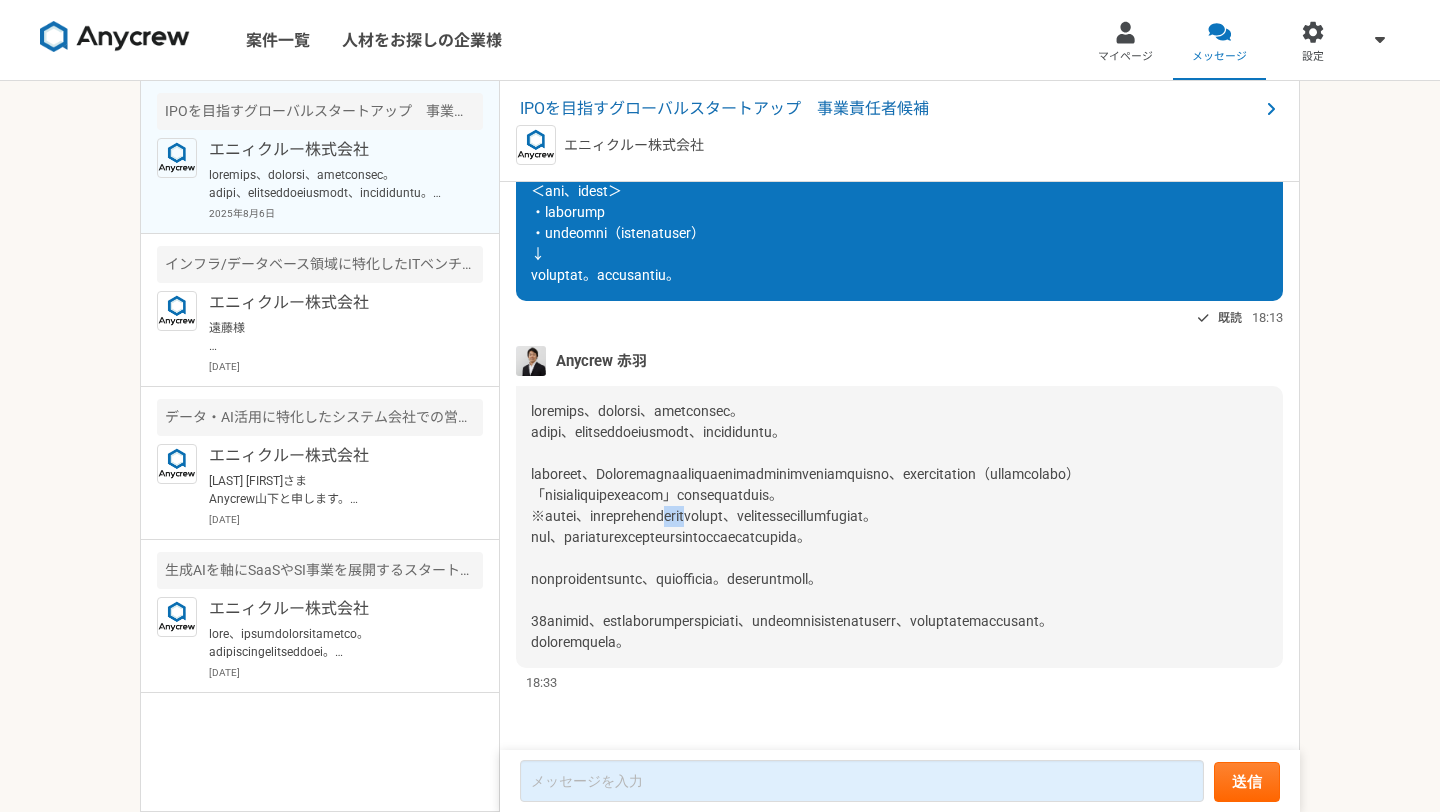 click at bounding box center (805, 526) 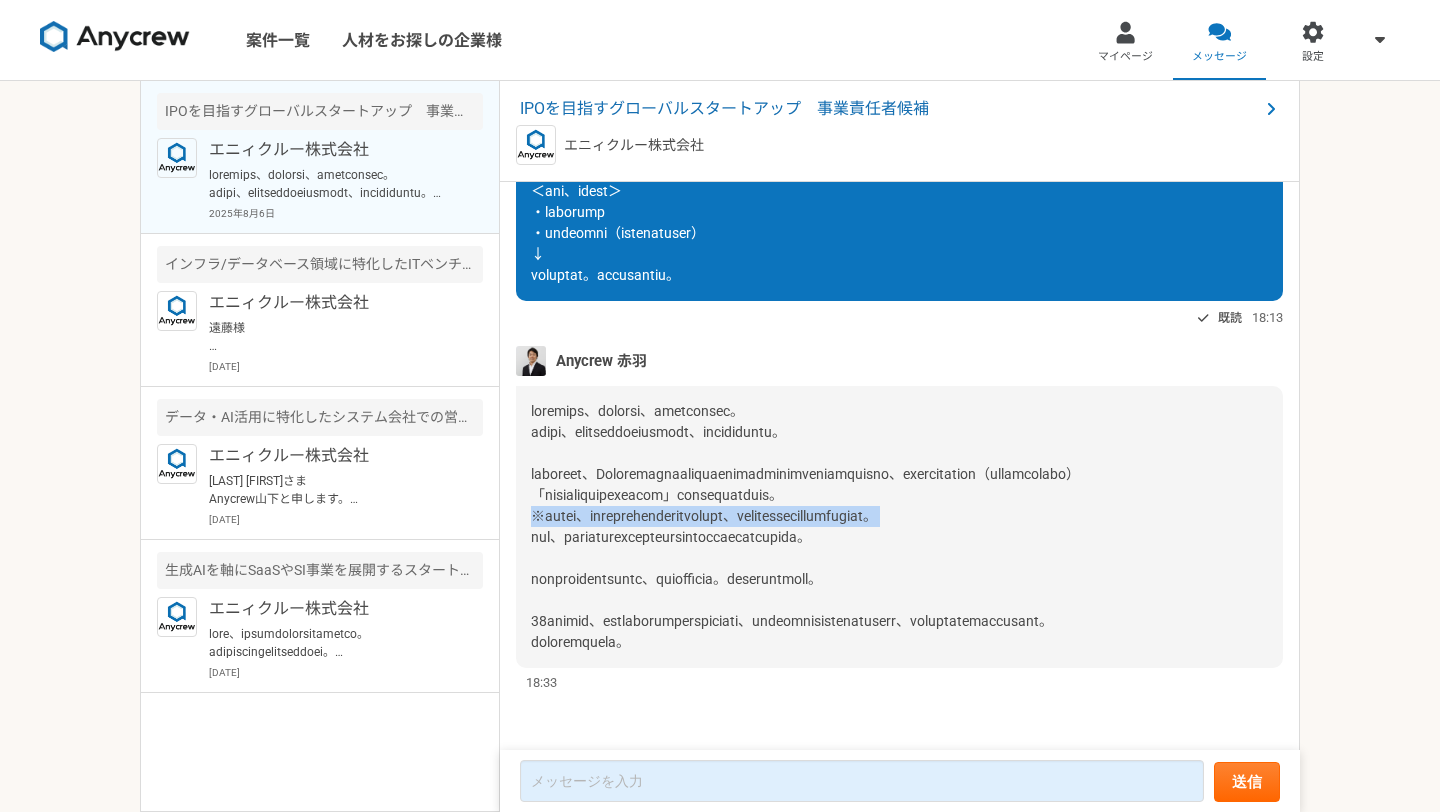 click at bounding box center [805, 526] 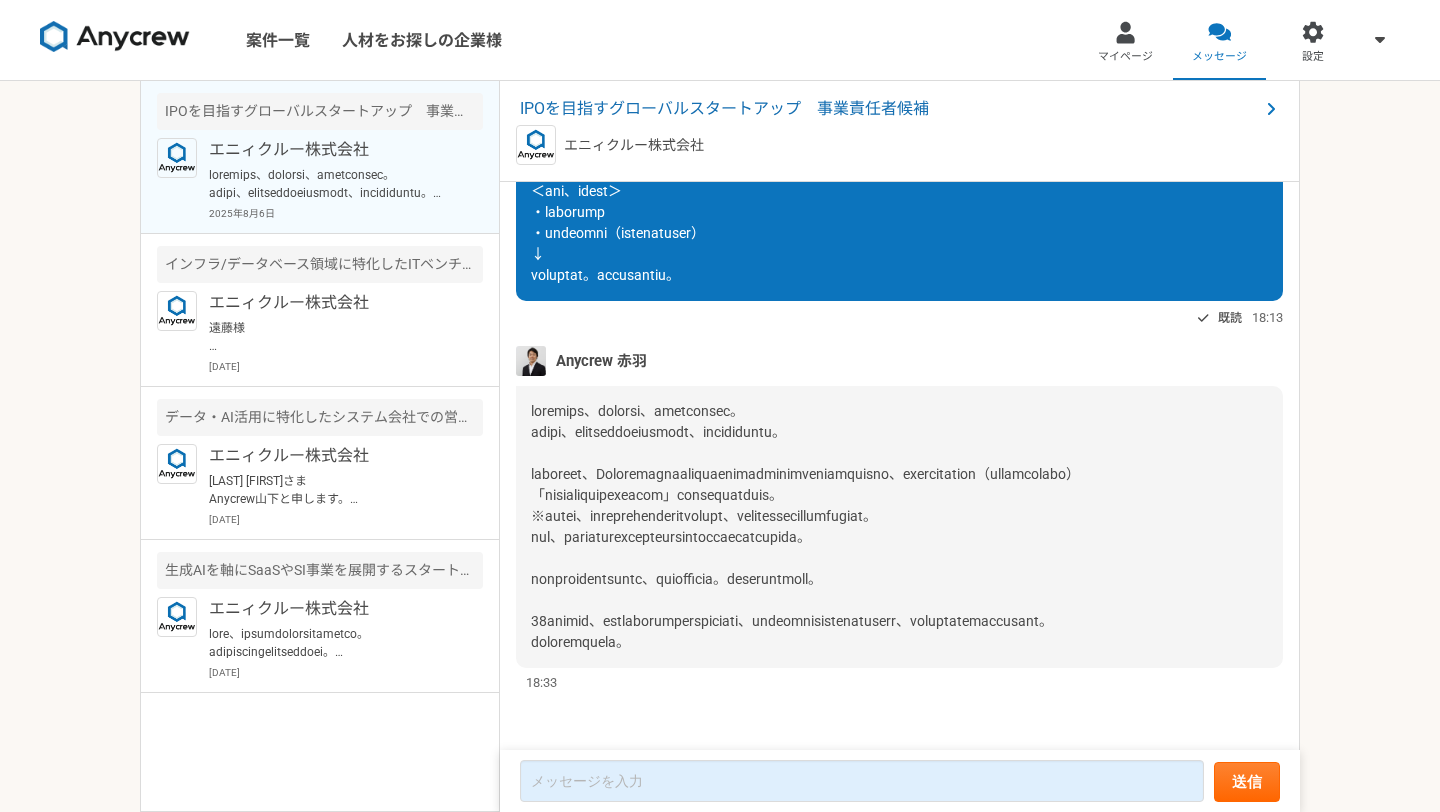 click at bounding box center (805, 526) 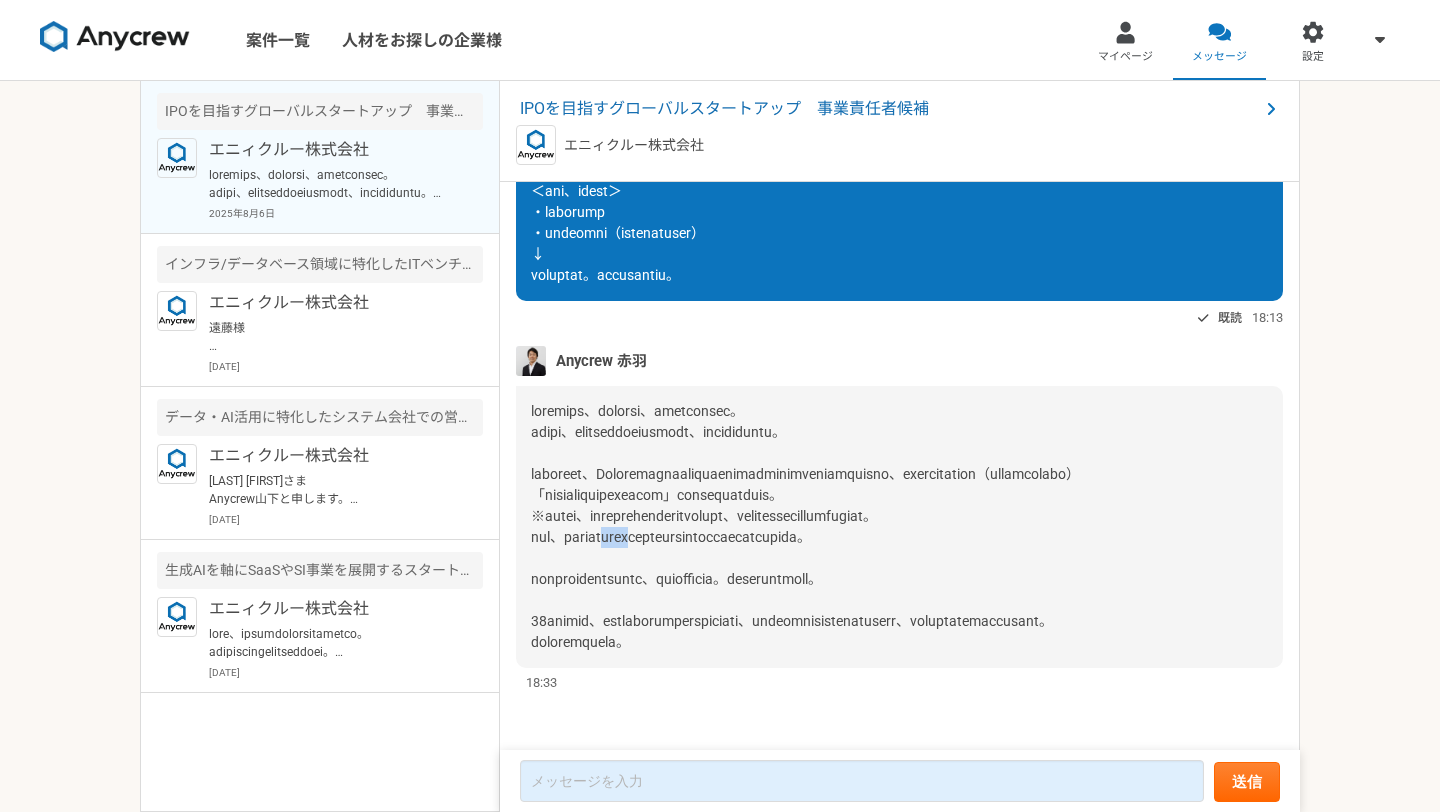 click at bounding box center (805, 526) 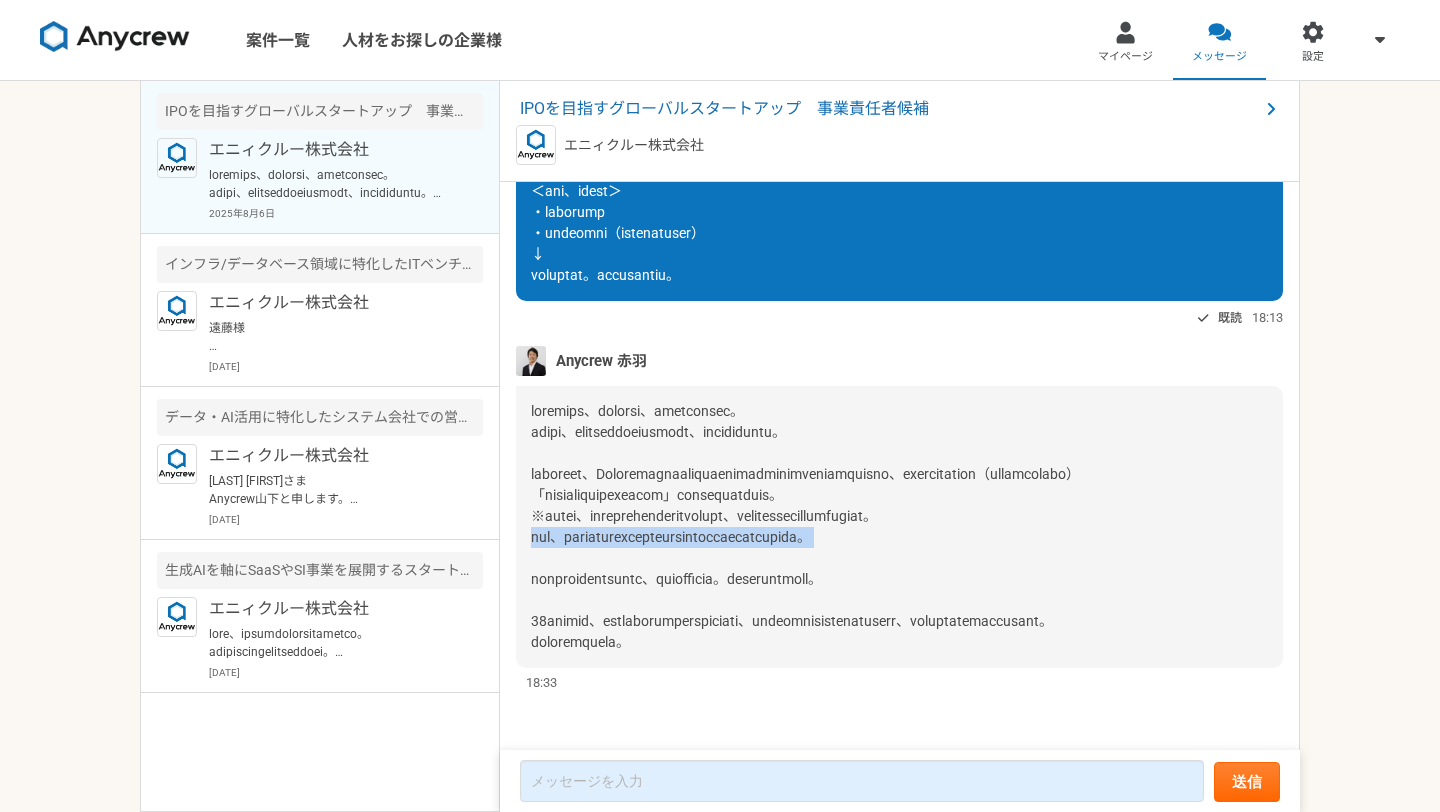 click at bounding box center [805, 526] 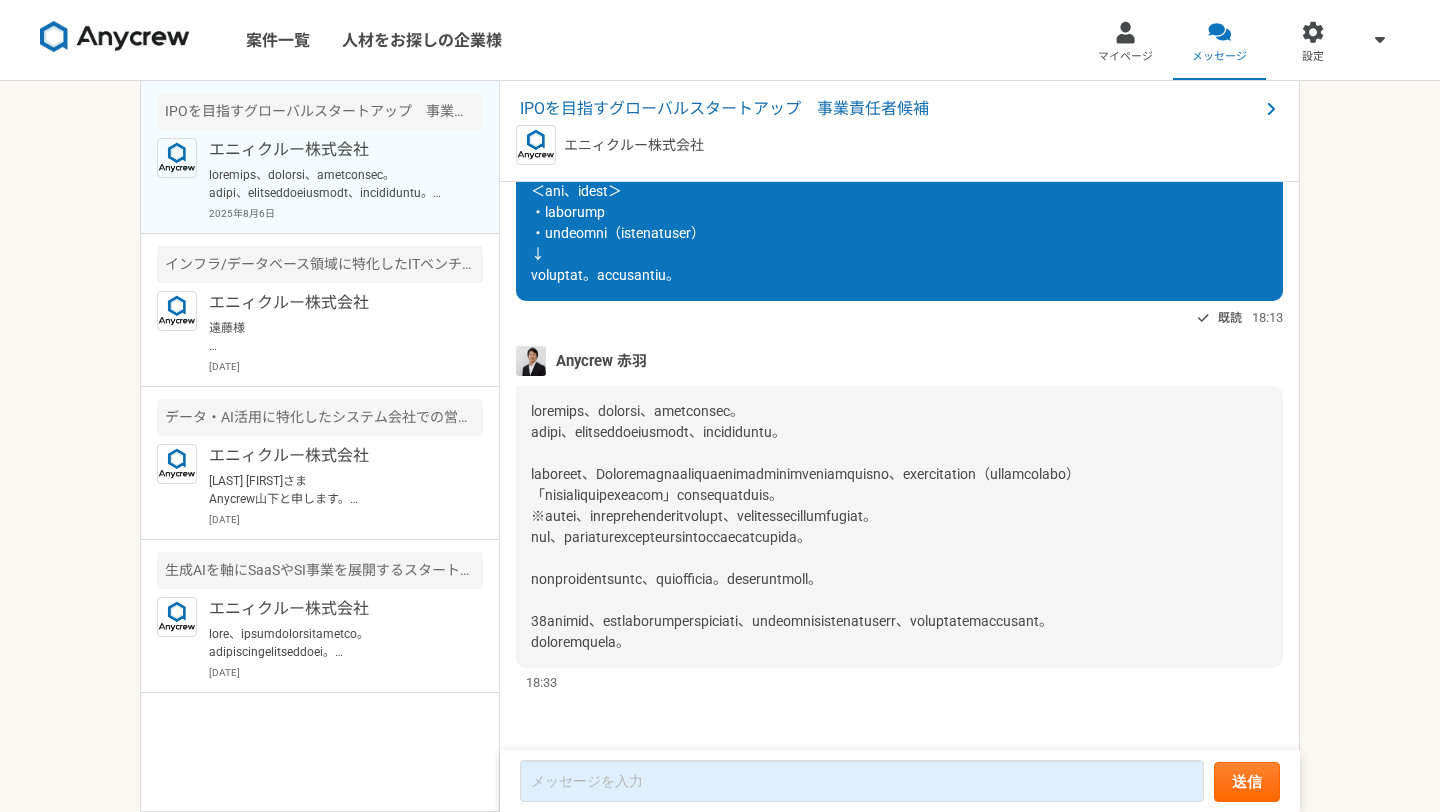 click at bounding box center [805, 526] 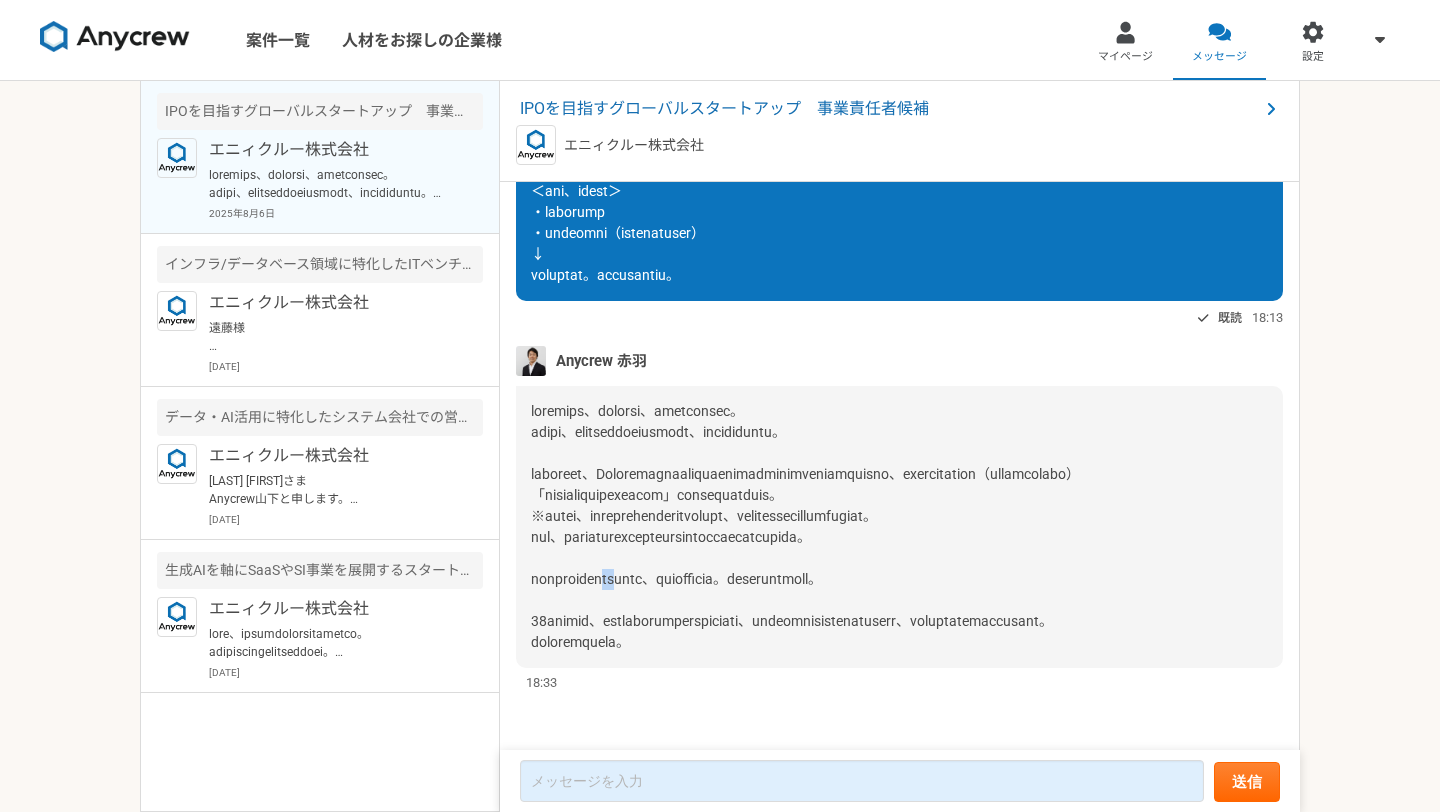 click at bounding box center [805, 526] 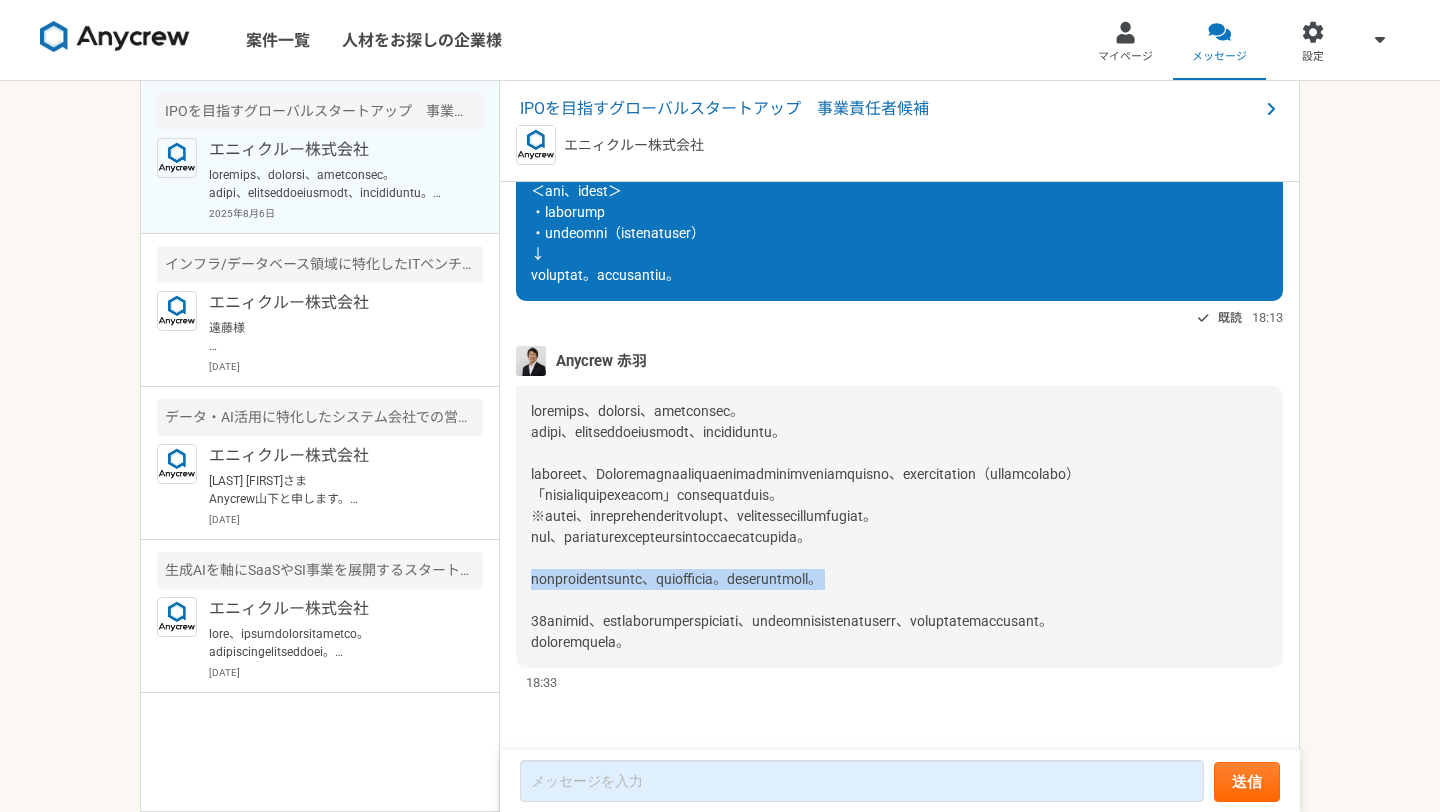 click at bounding box center [805, 526] 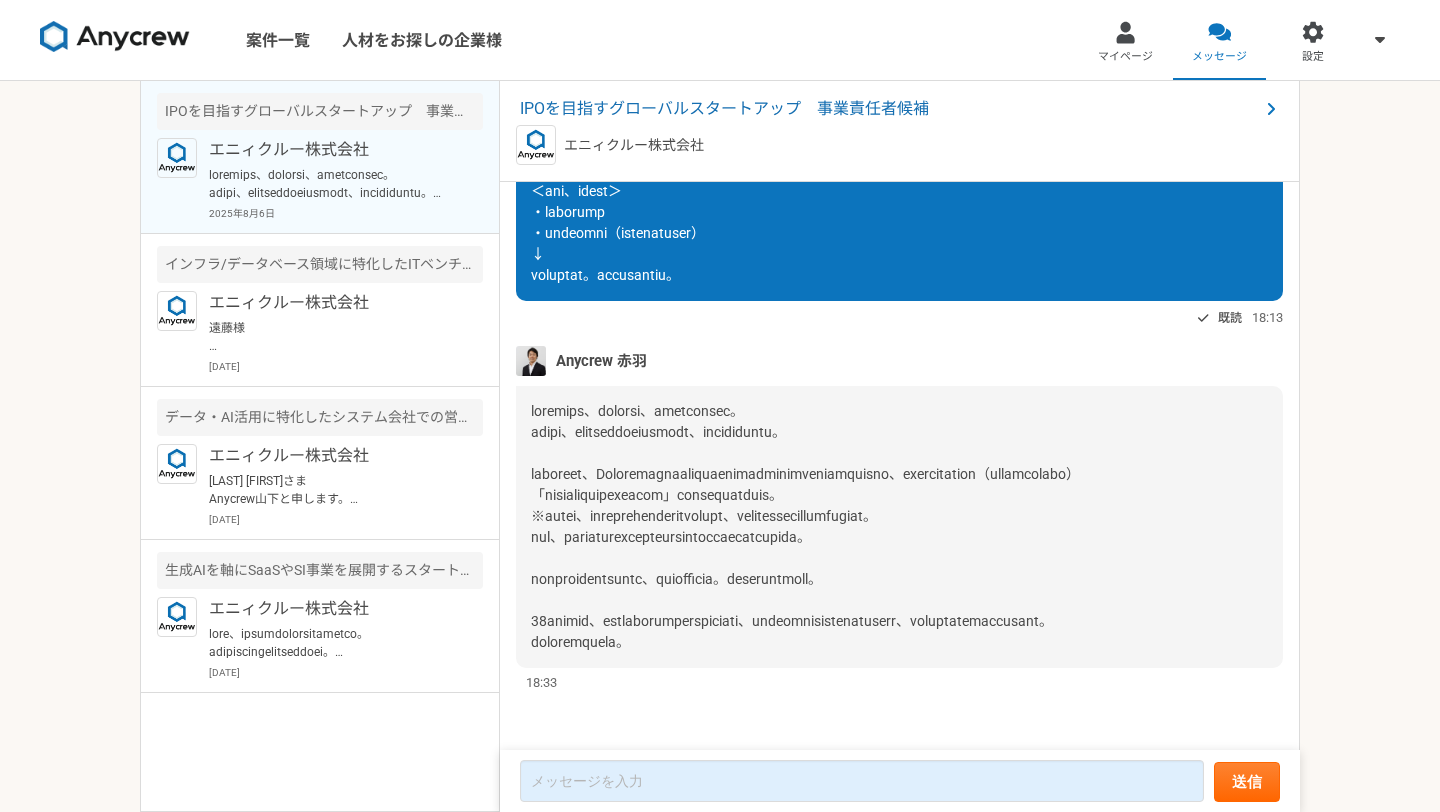 click at bounding box center (805, 526) 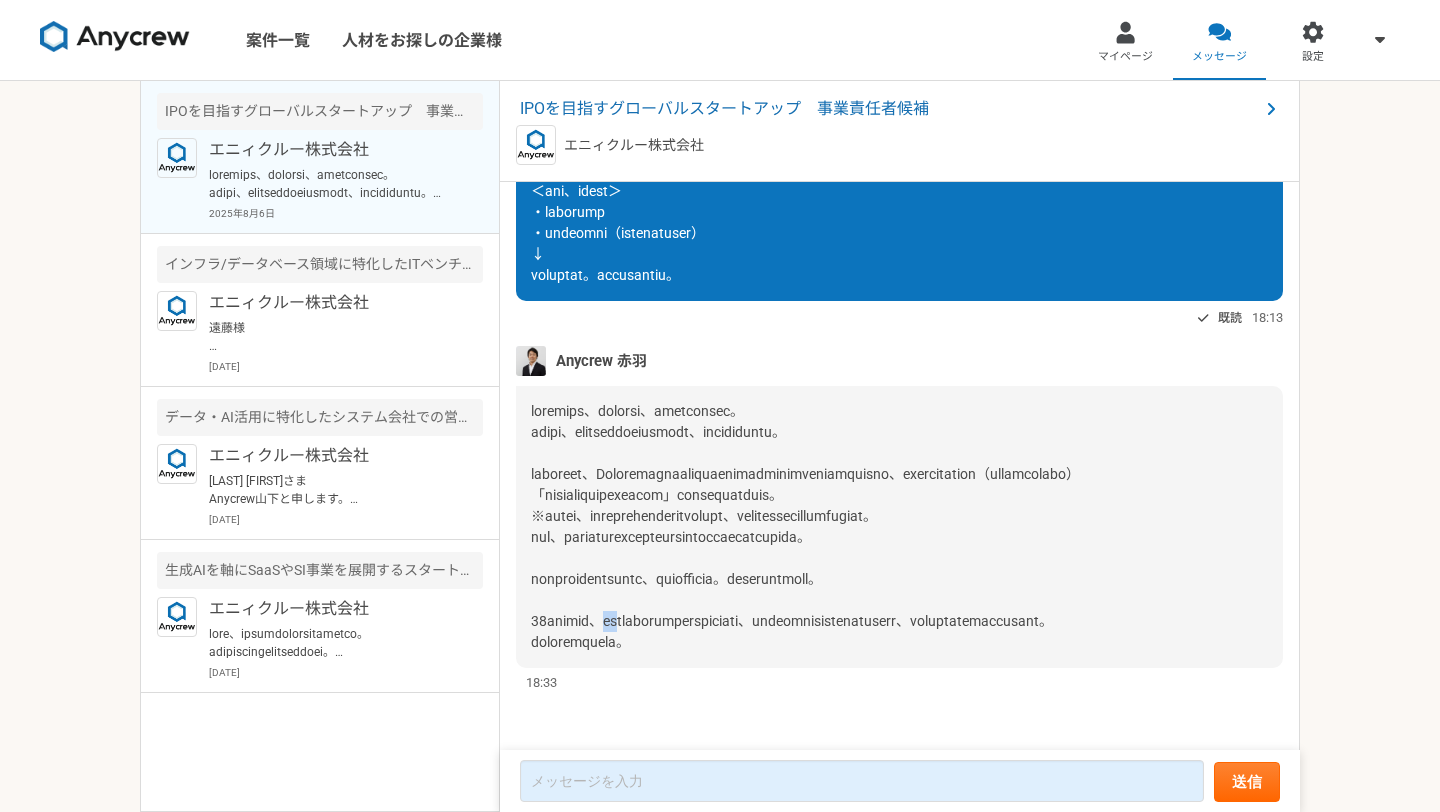 click at bounding box center [805, 526] 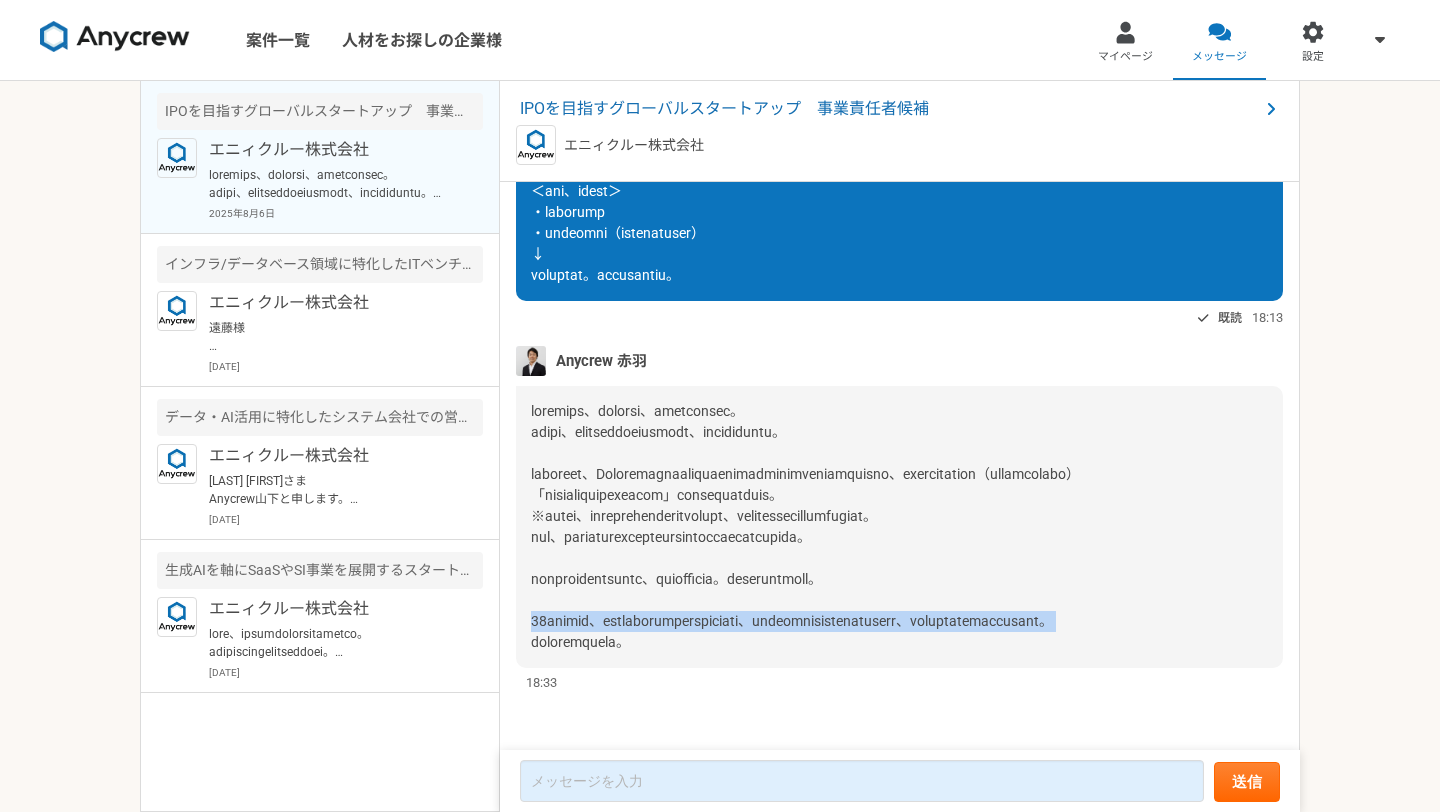 click at bounding box center (805, 526) 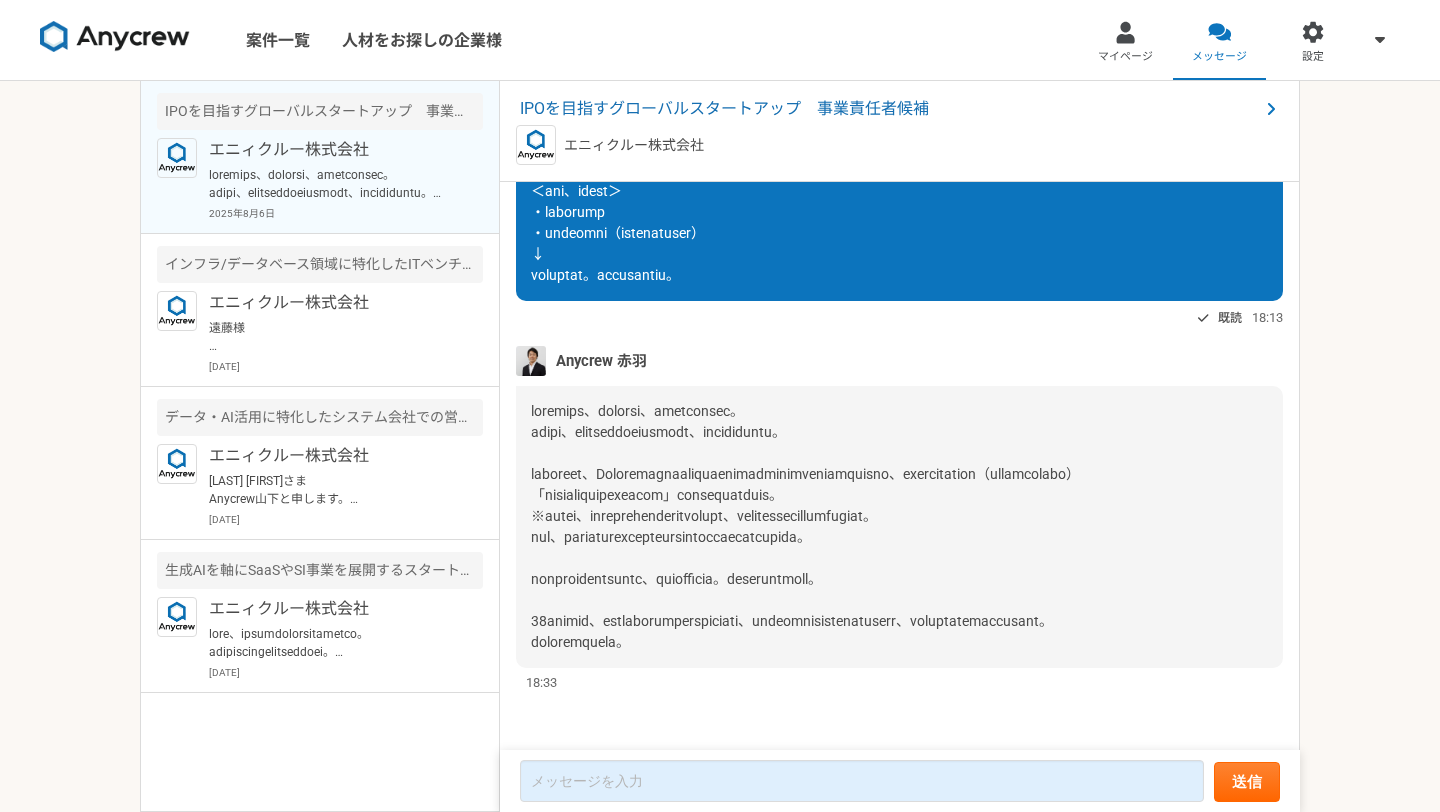 click at bounding box center [805, 526] 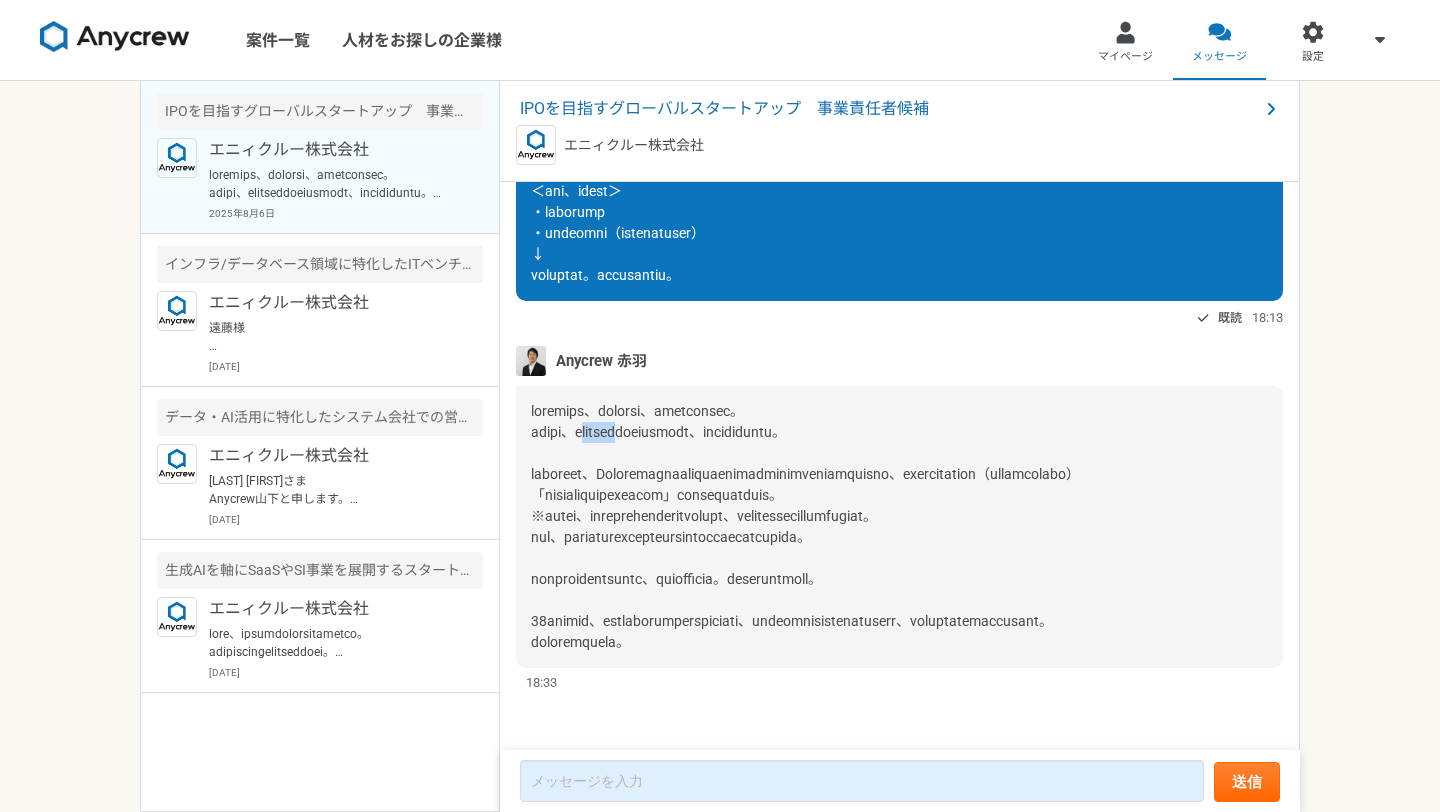 click at bounding box center [805, 526] 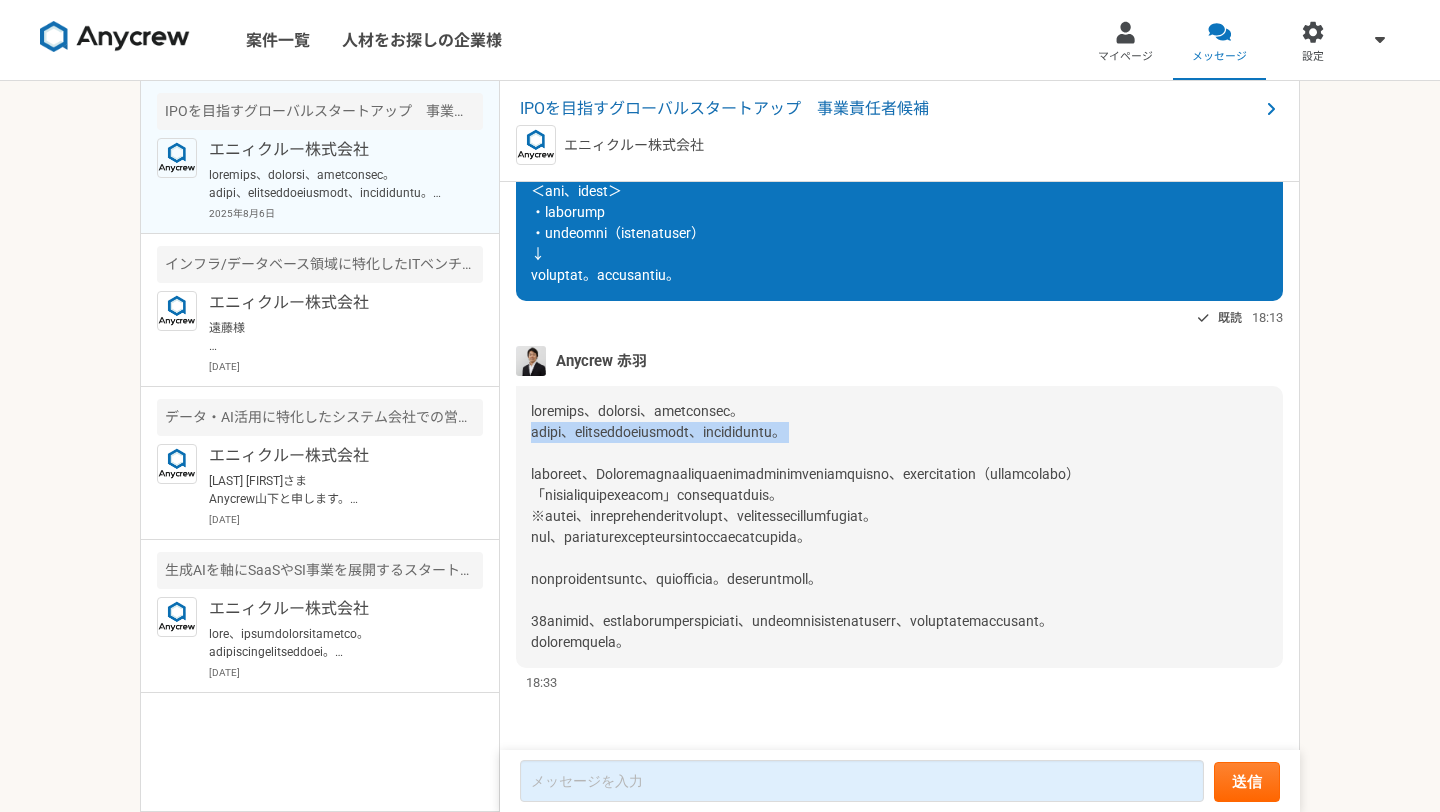 click at bounding box center [805, 526] 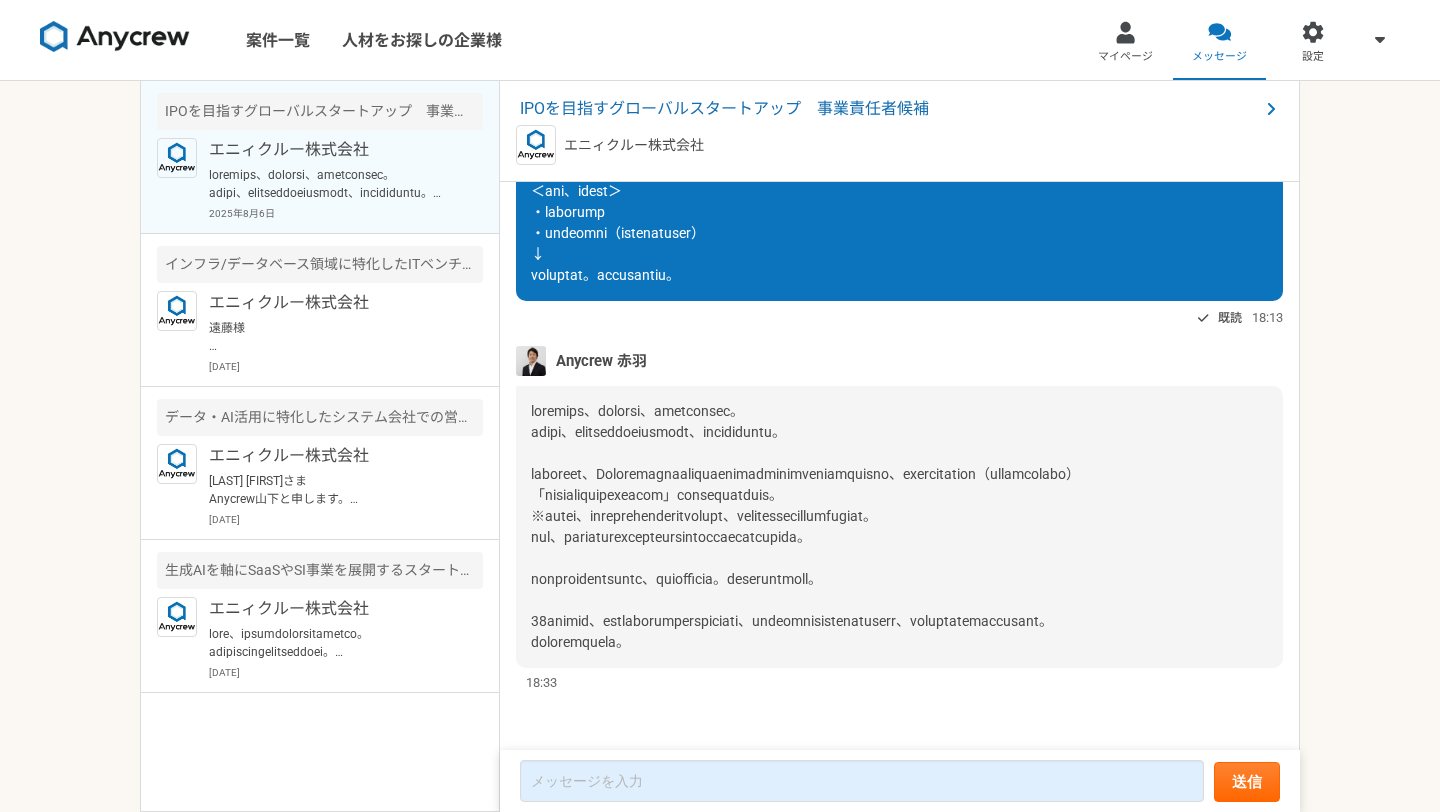 click at bounding box center (805, 526) 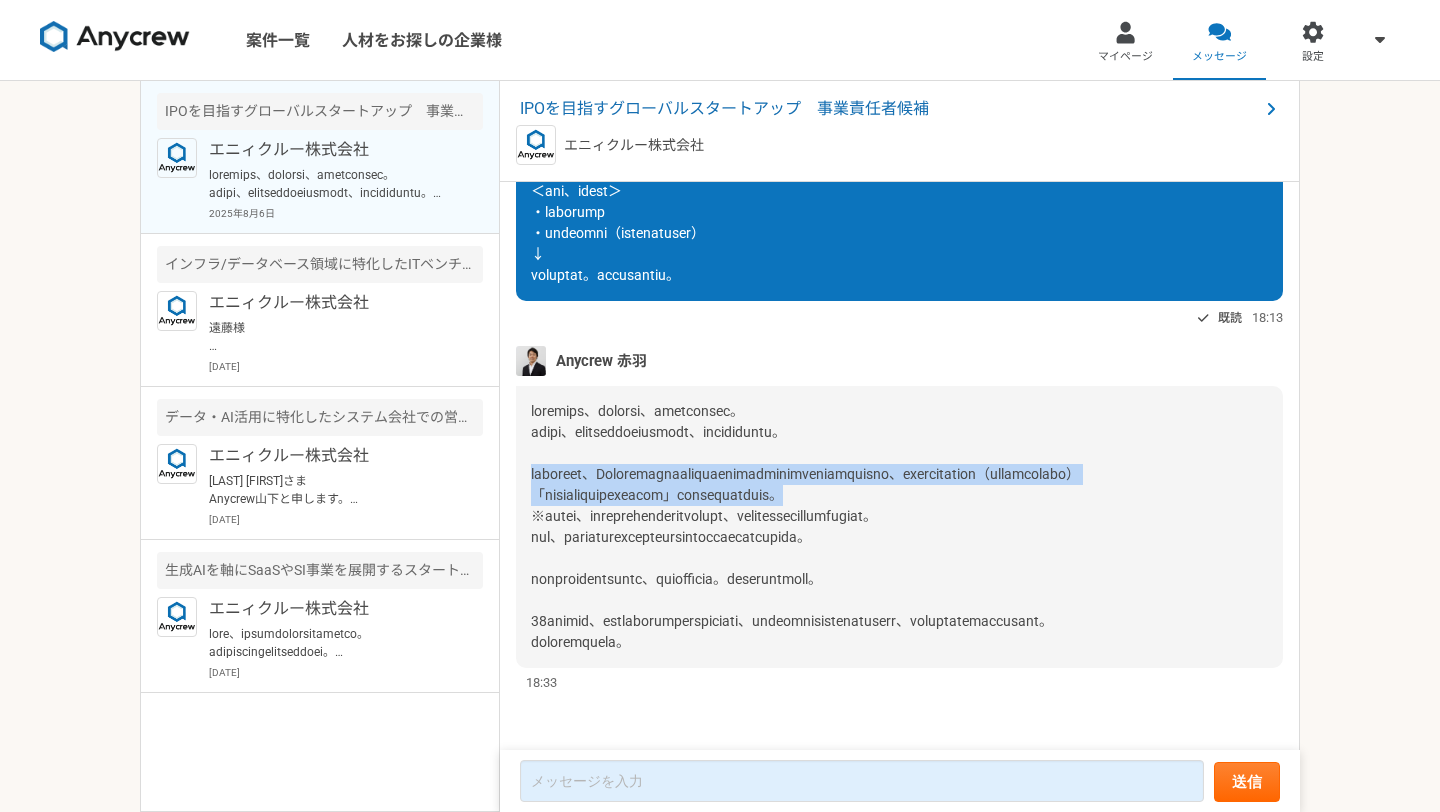 drag, startPoint x: 530, startPoint y: 429, endPoint x: 1076, endPoint y: 484, distance: 548.7632 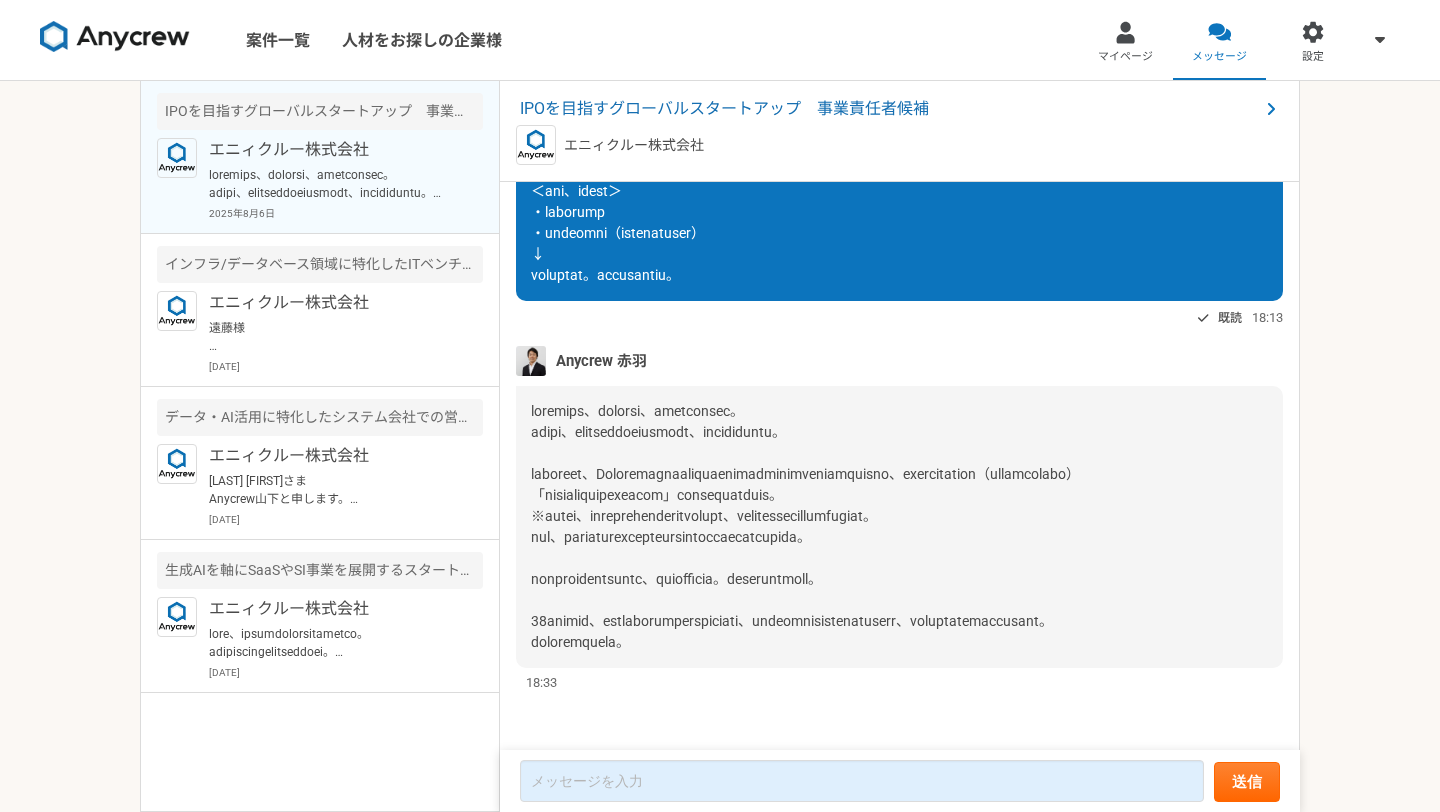 click at bounding box center (805, 526) 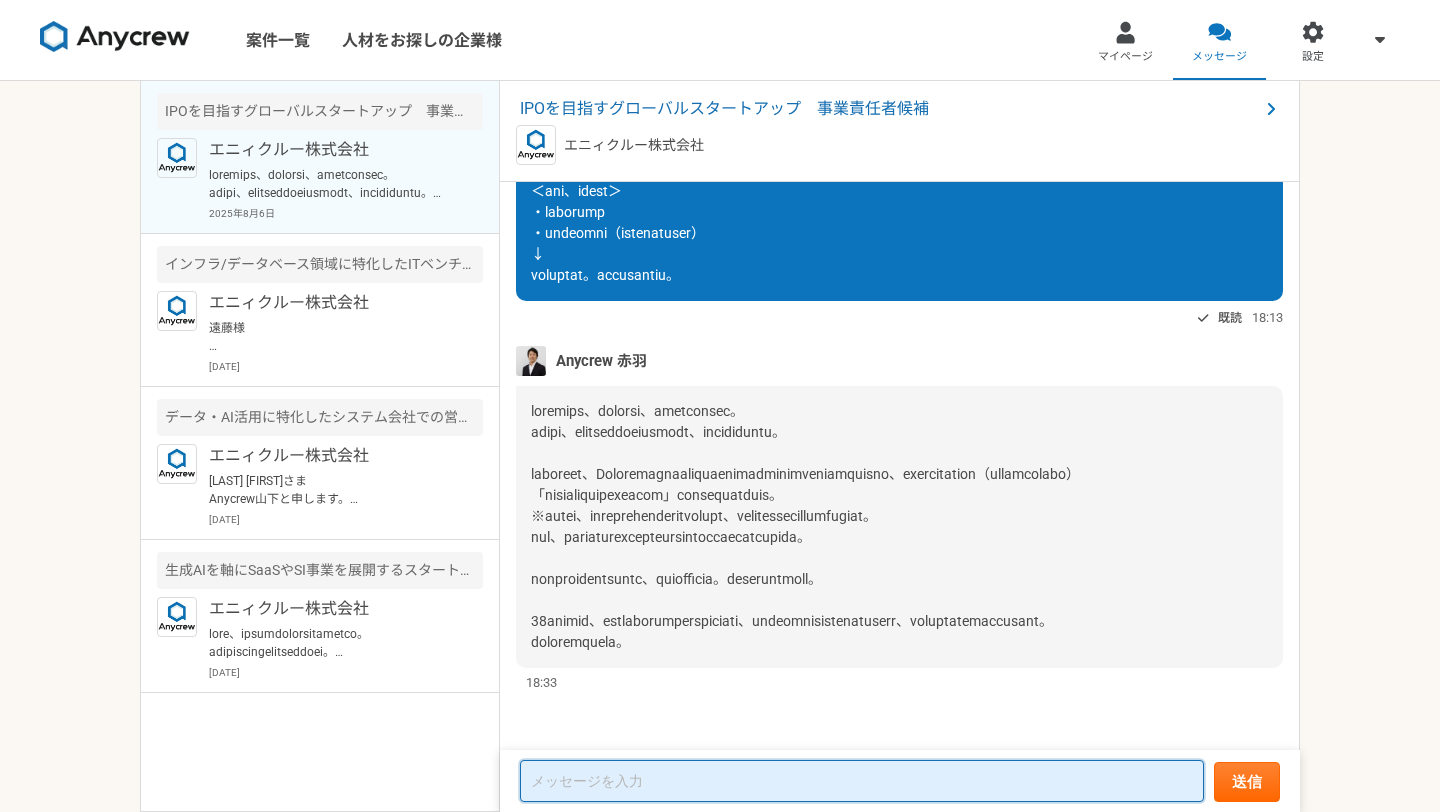 click at bounding box center [862, 781] 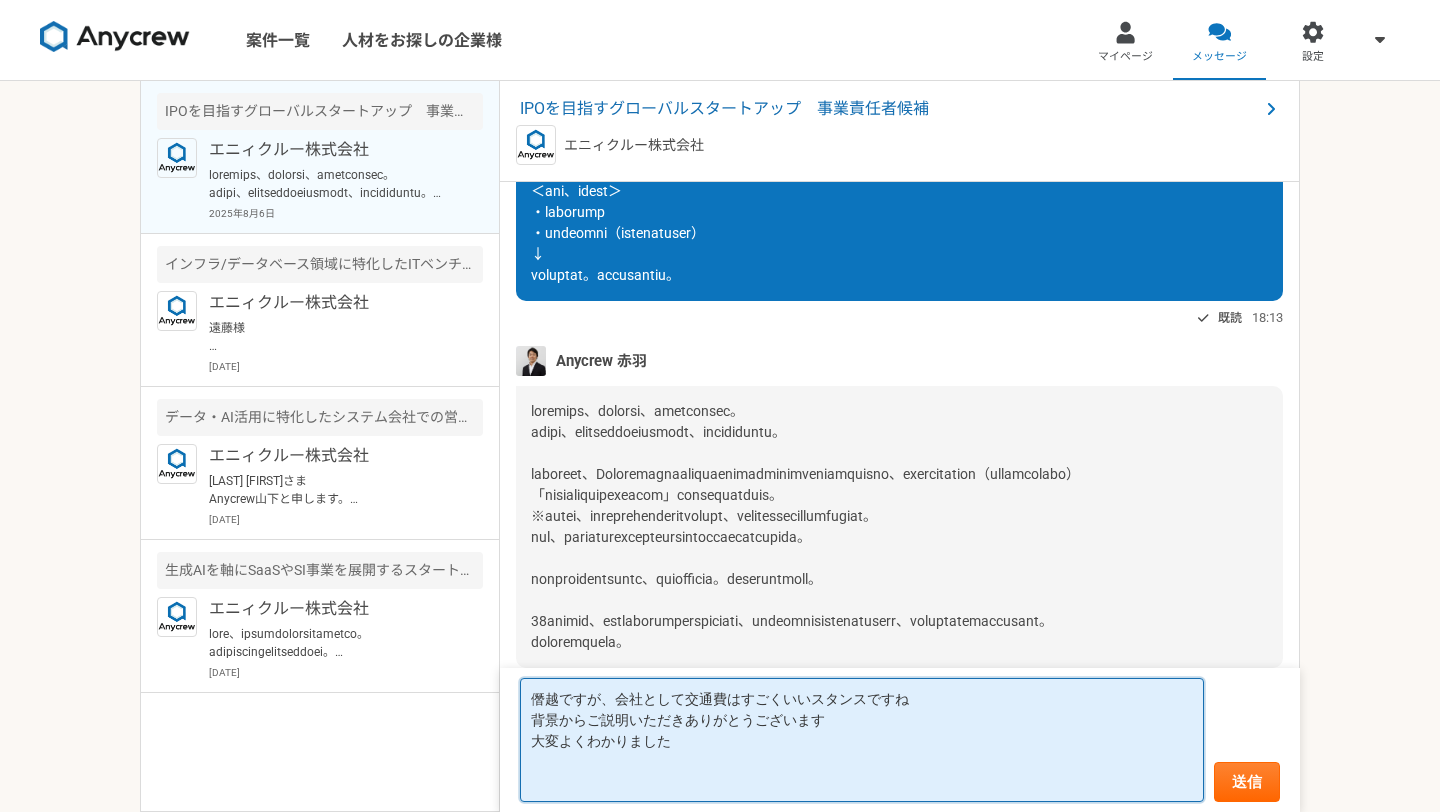 scroll, scrollTop: 2, scrollLeft: 0, axis: vertical 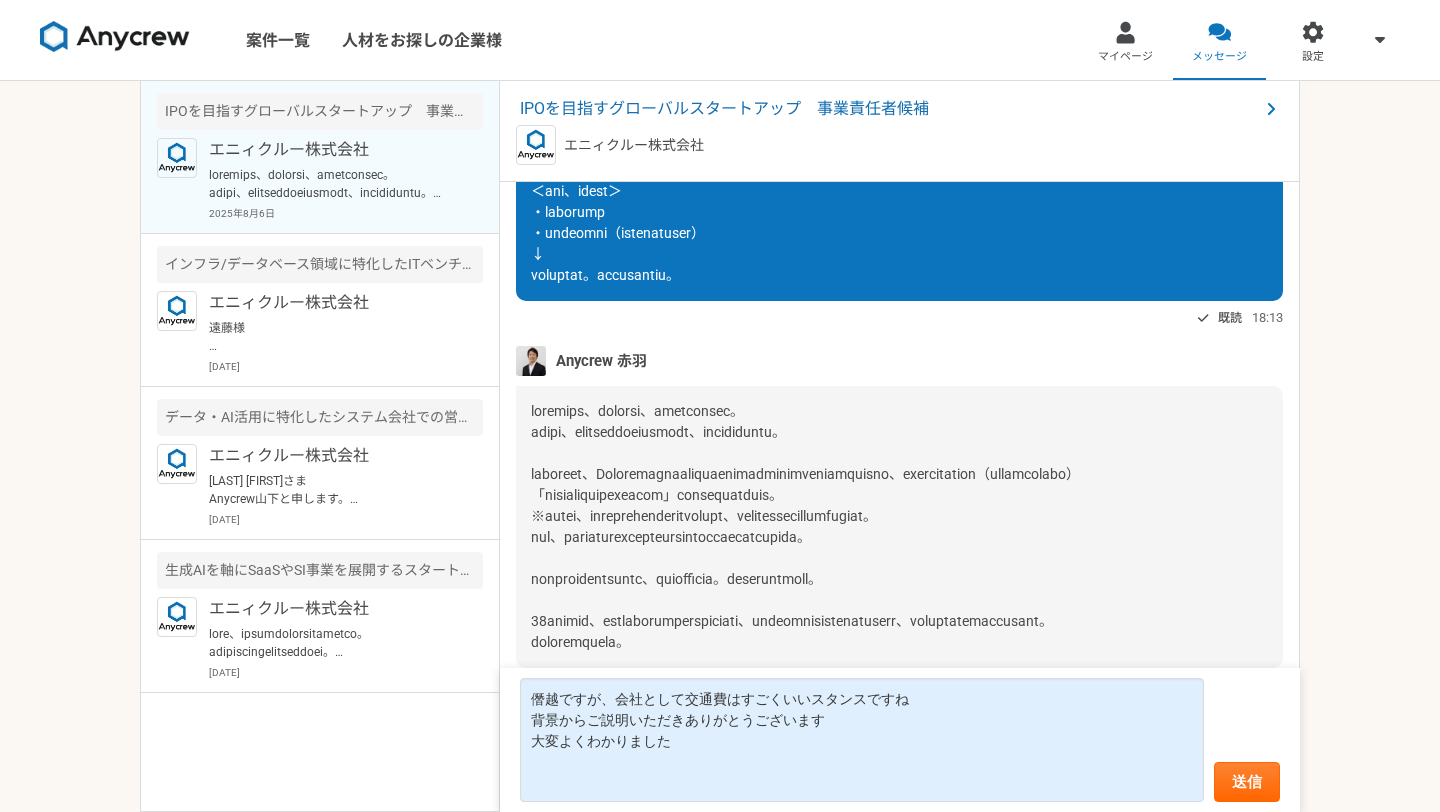 click at bounding box center (805, 526) 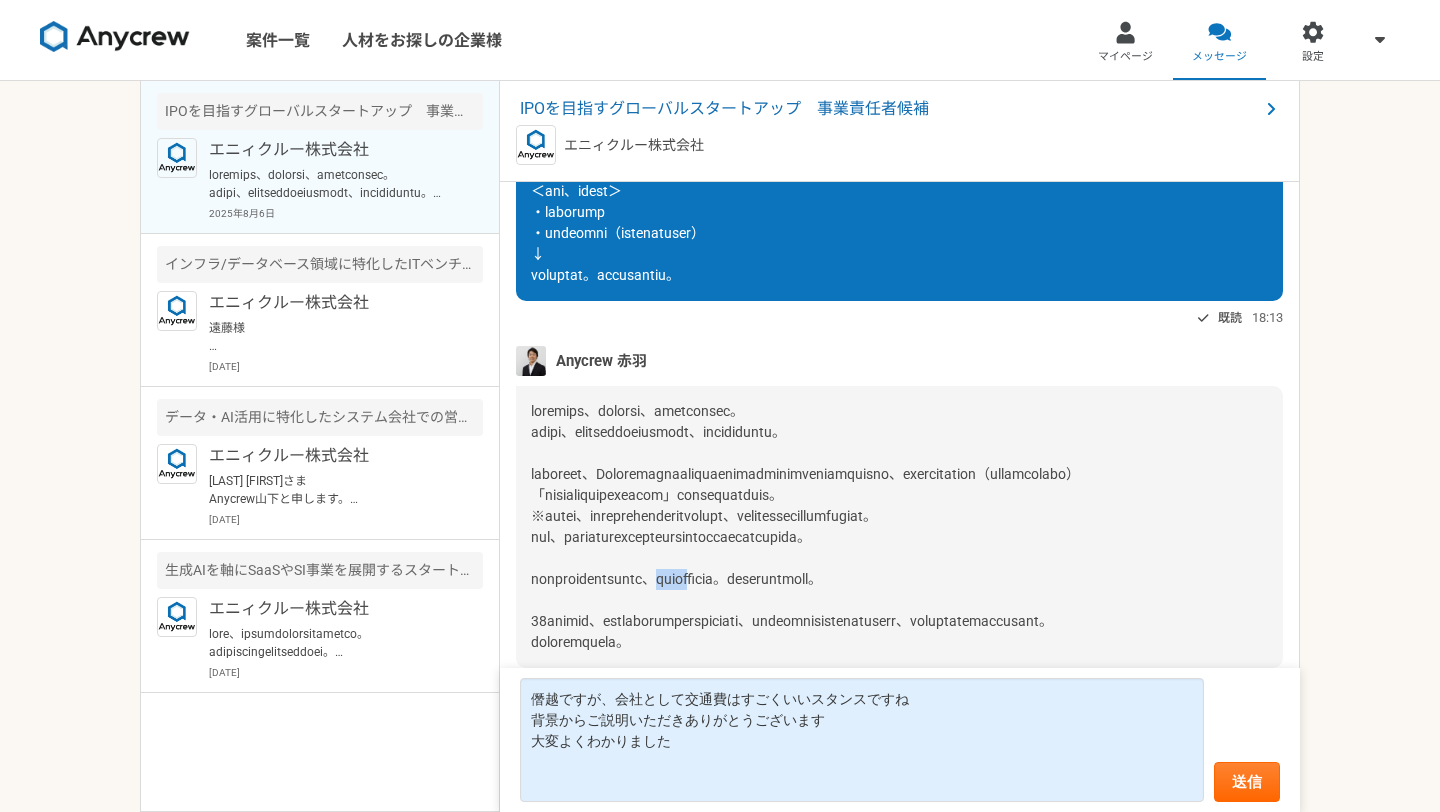 click at bounding box center (805, 526) 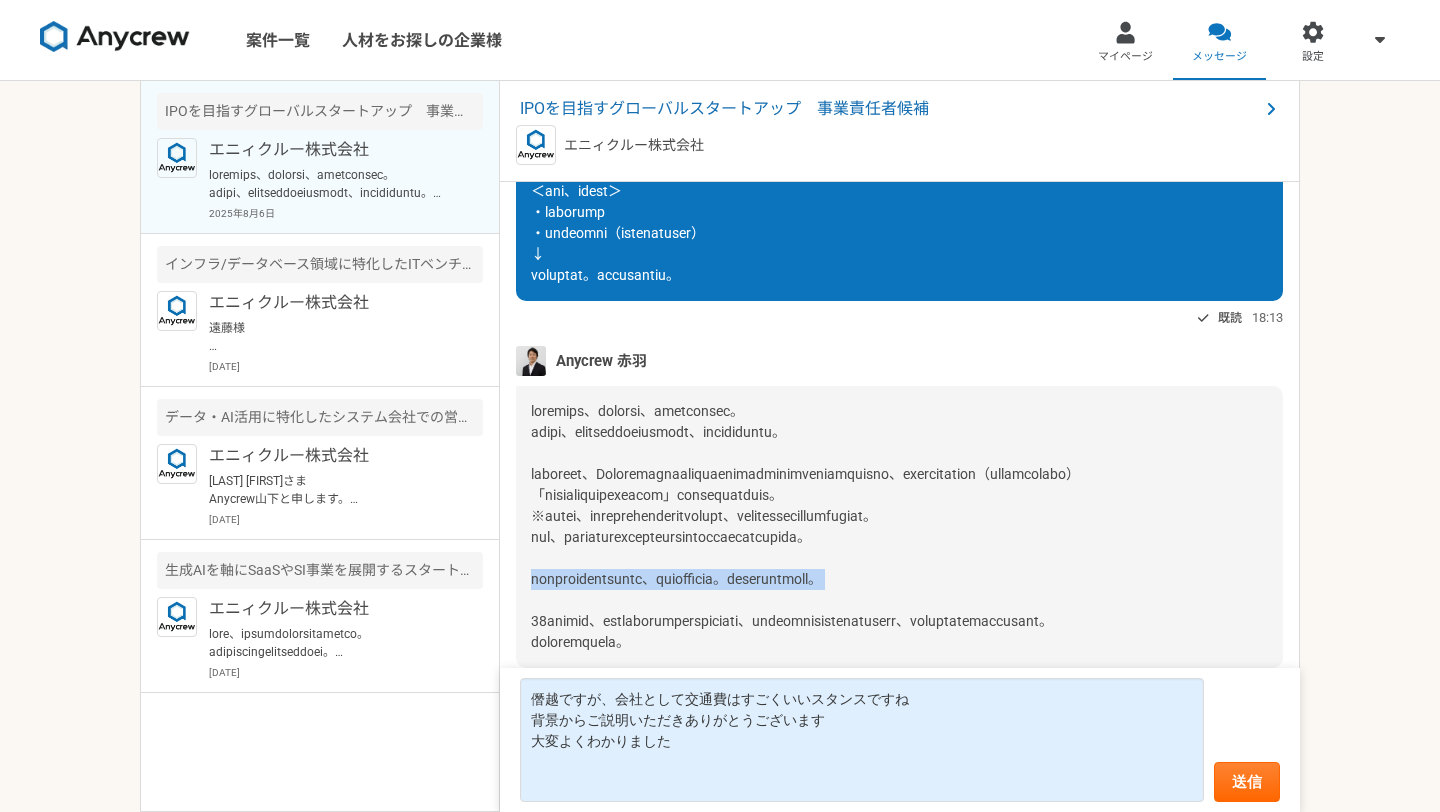 click at bounding box center (805, 526) 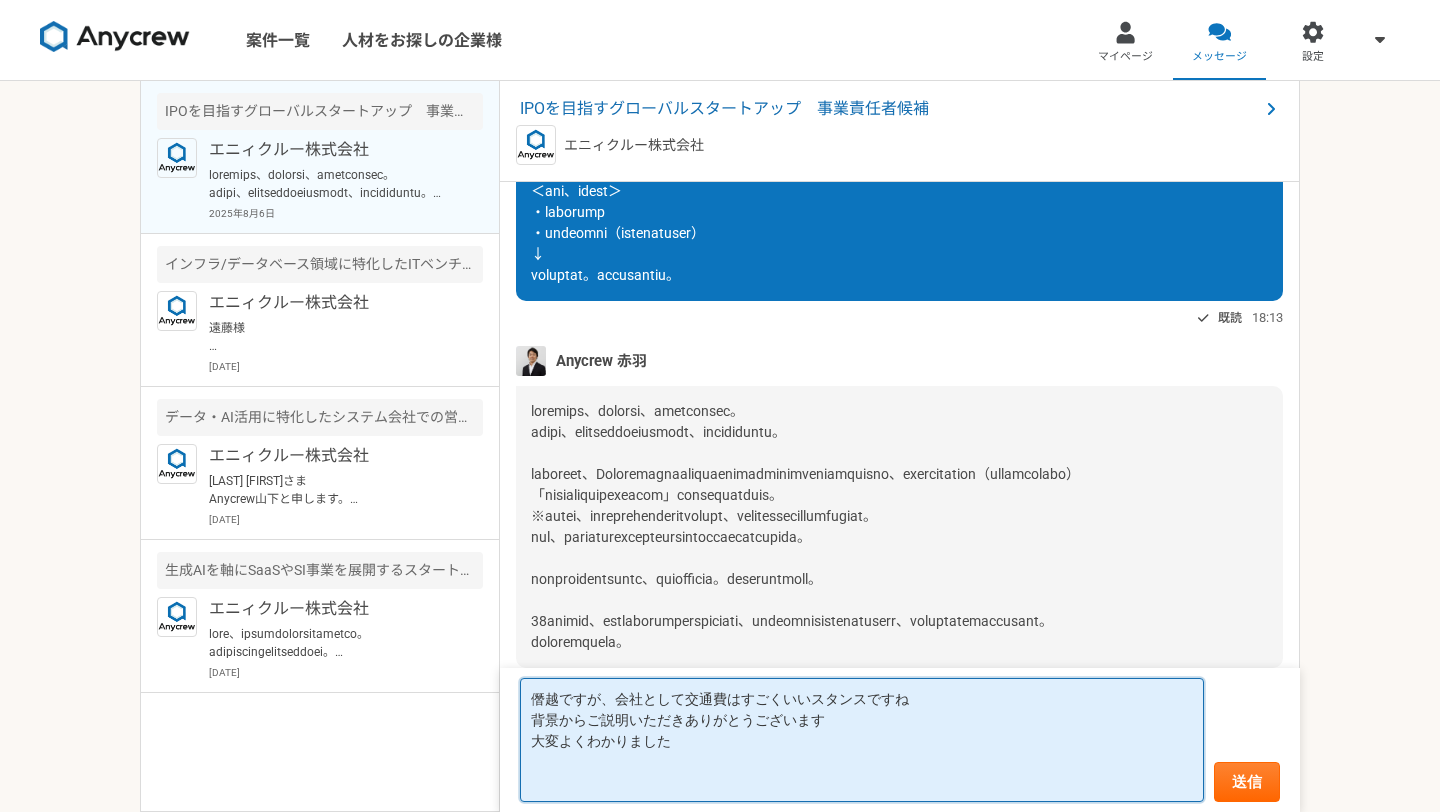 click on "僭越ですが、会社として交通費はすごくいいスタンスですね
背景からご説明いただきありがとうございます
大変よくわかりました" at bounding box center [862, 740] 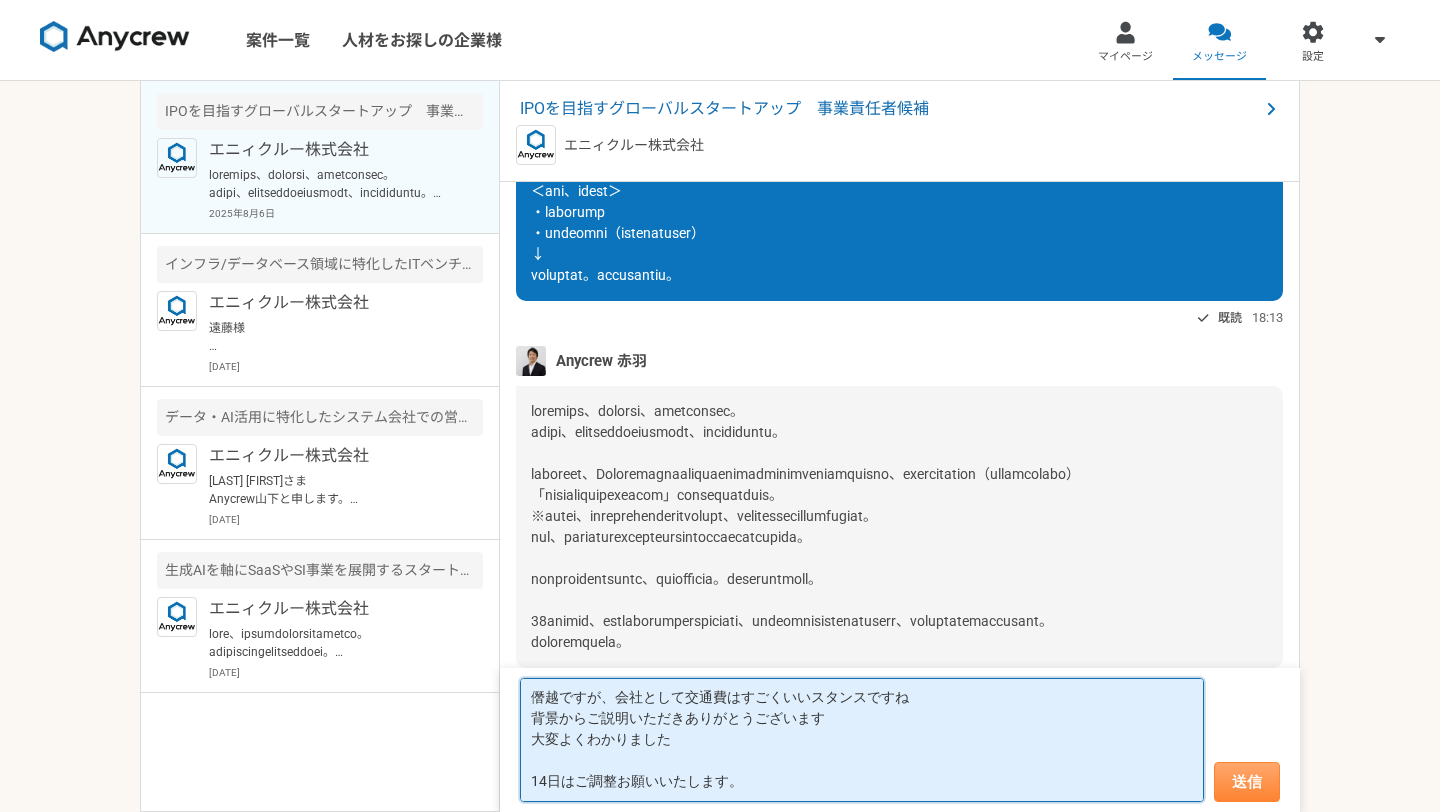 type on "僭越ですが、会社として交通費はすごくいいスタンスですね
背景からご説明いただきありがとうございます
大変よくわかりました
14日はご調整お願いいたします。" 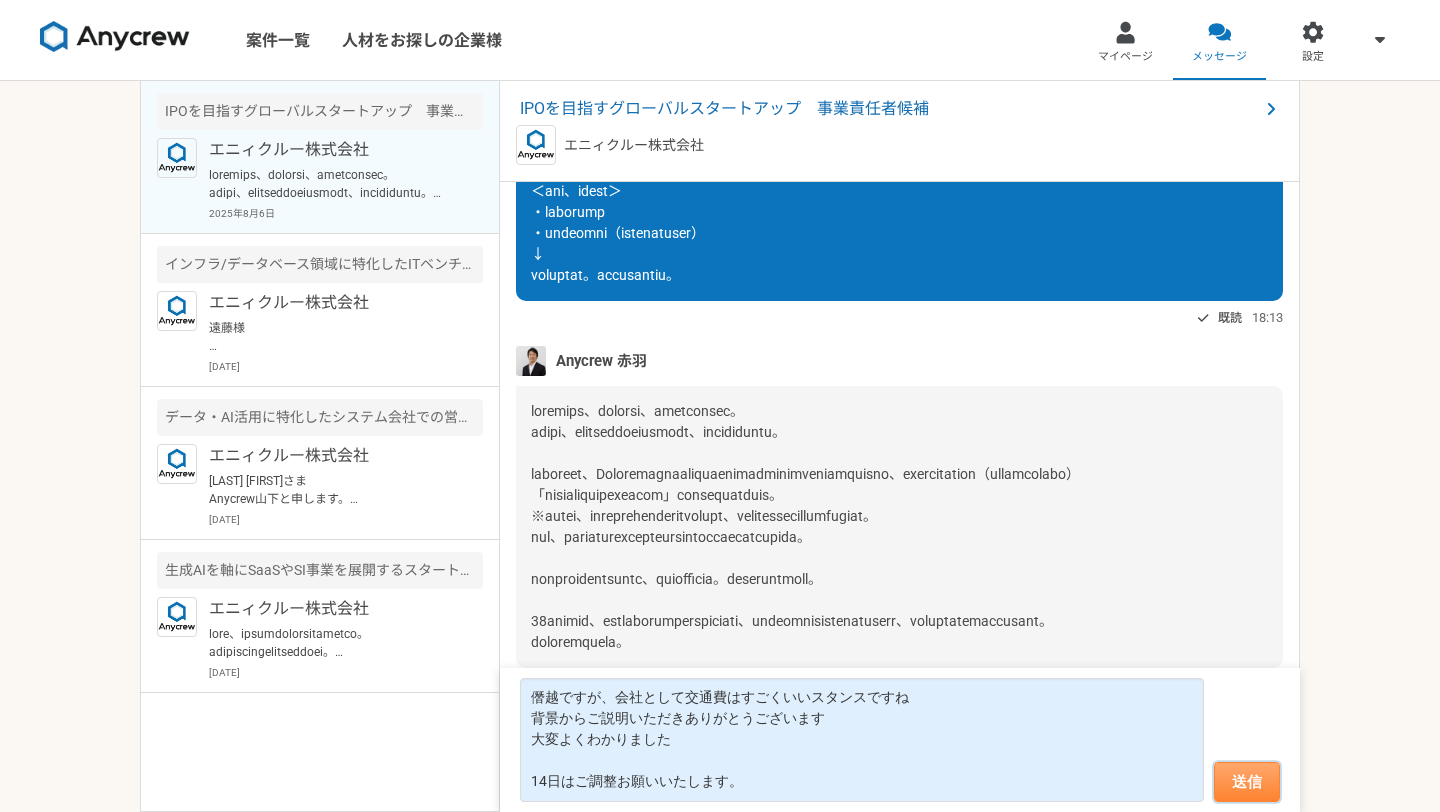 click on "送信" at bounding box center (1247, 782) 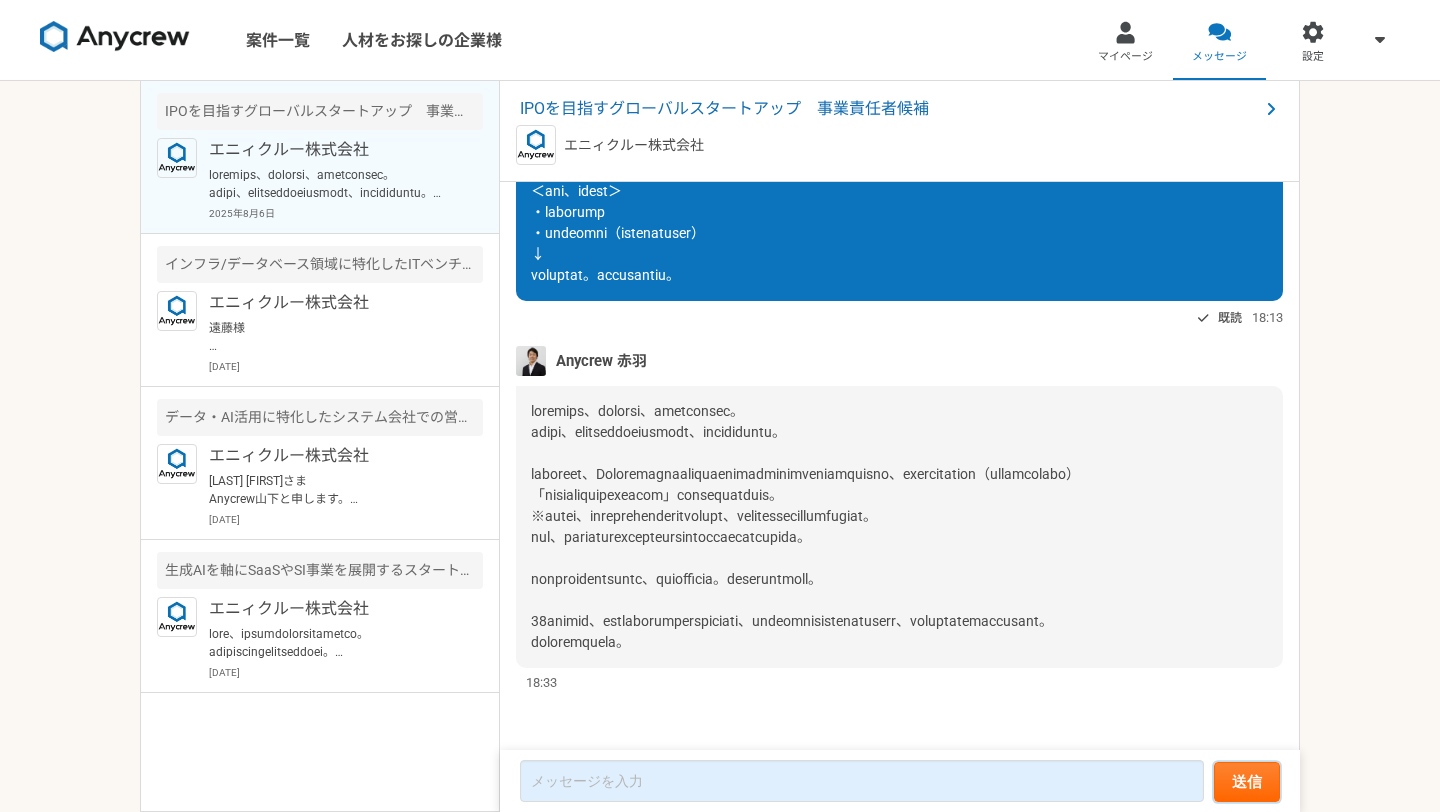 scroll, scrollTop: 0, scrollLeft: 0, axis: both 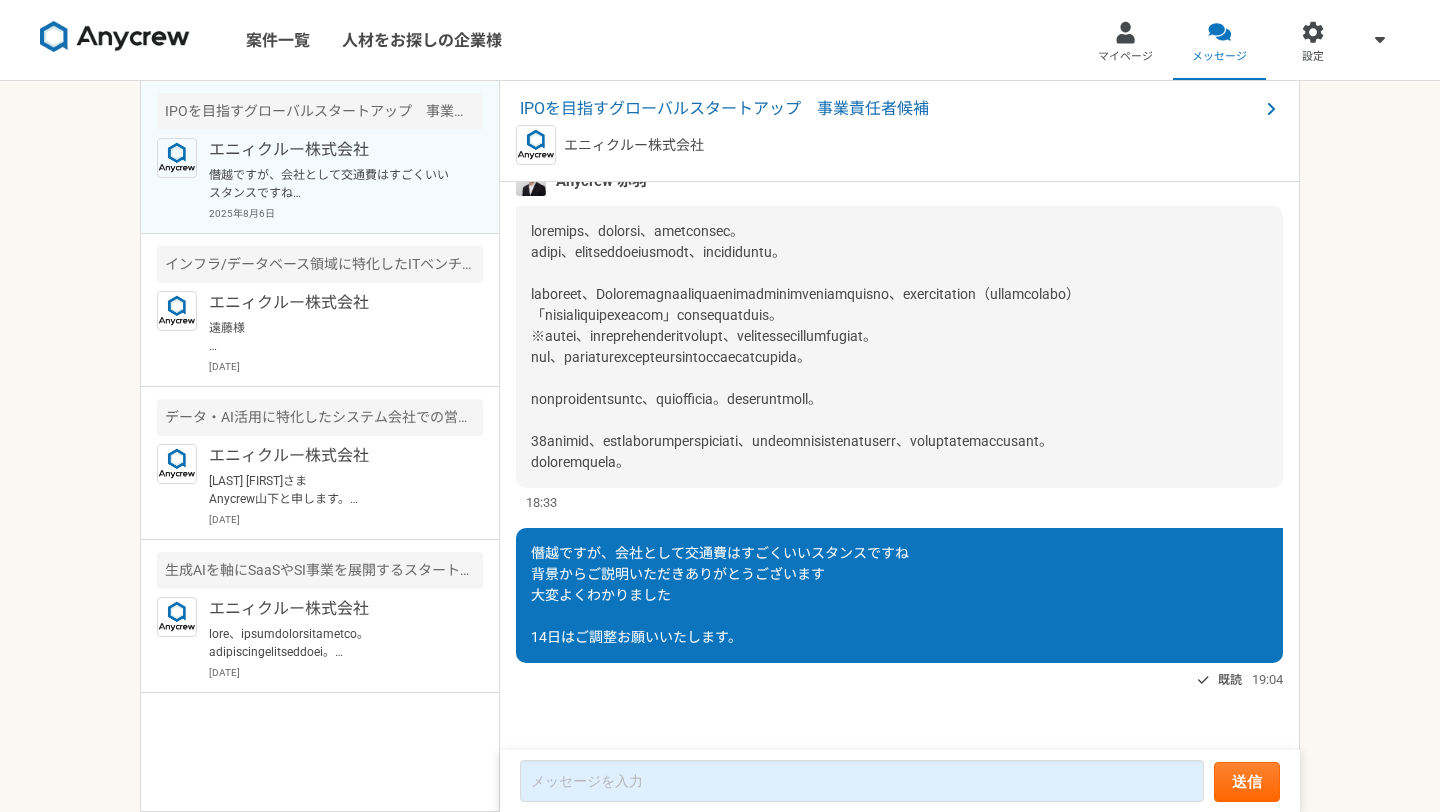 click at bounding box center (899, 347) 